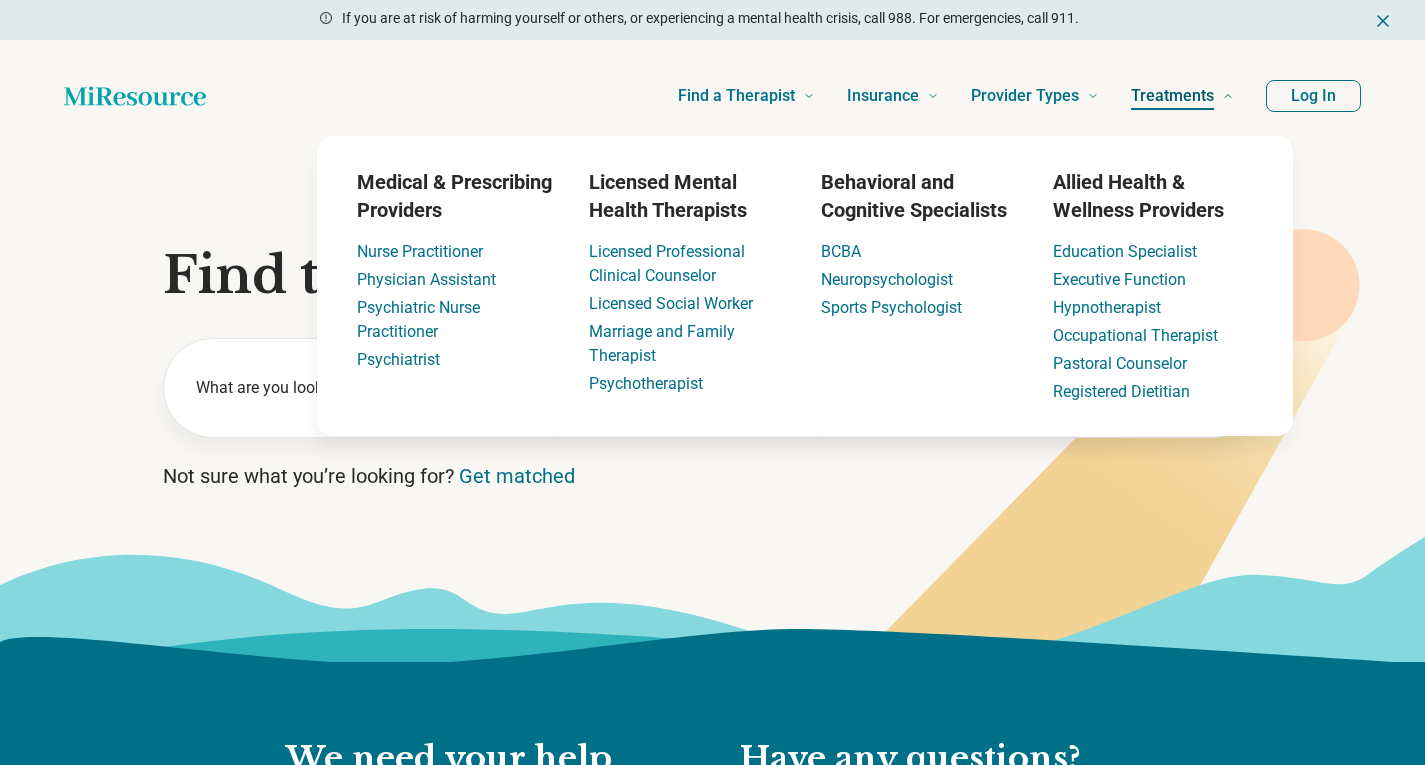 scroll, scrollTop: 0, scrollLeft: 0, axis: both 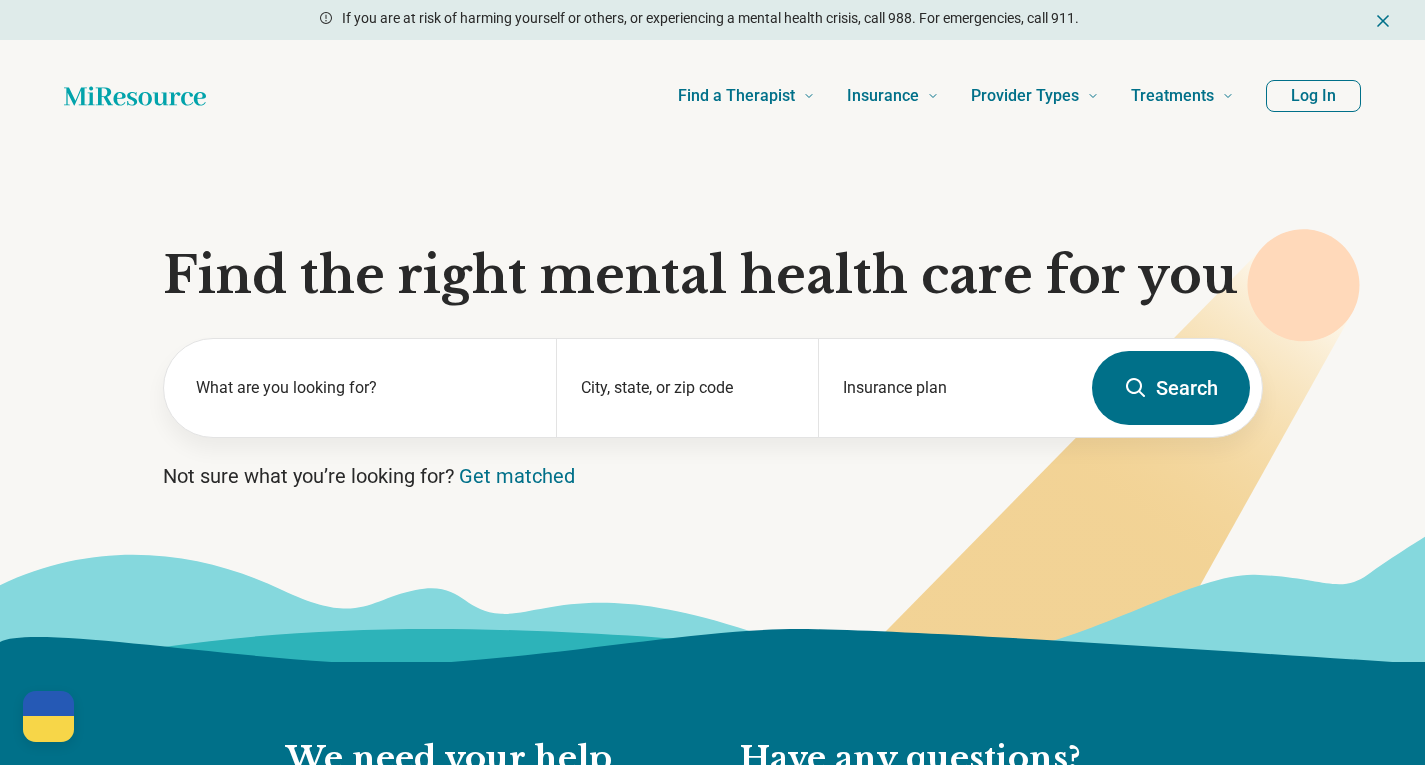 click on "Log In" at bounding box center (1313, 96) 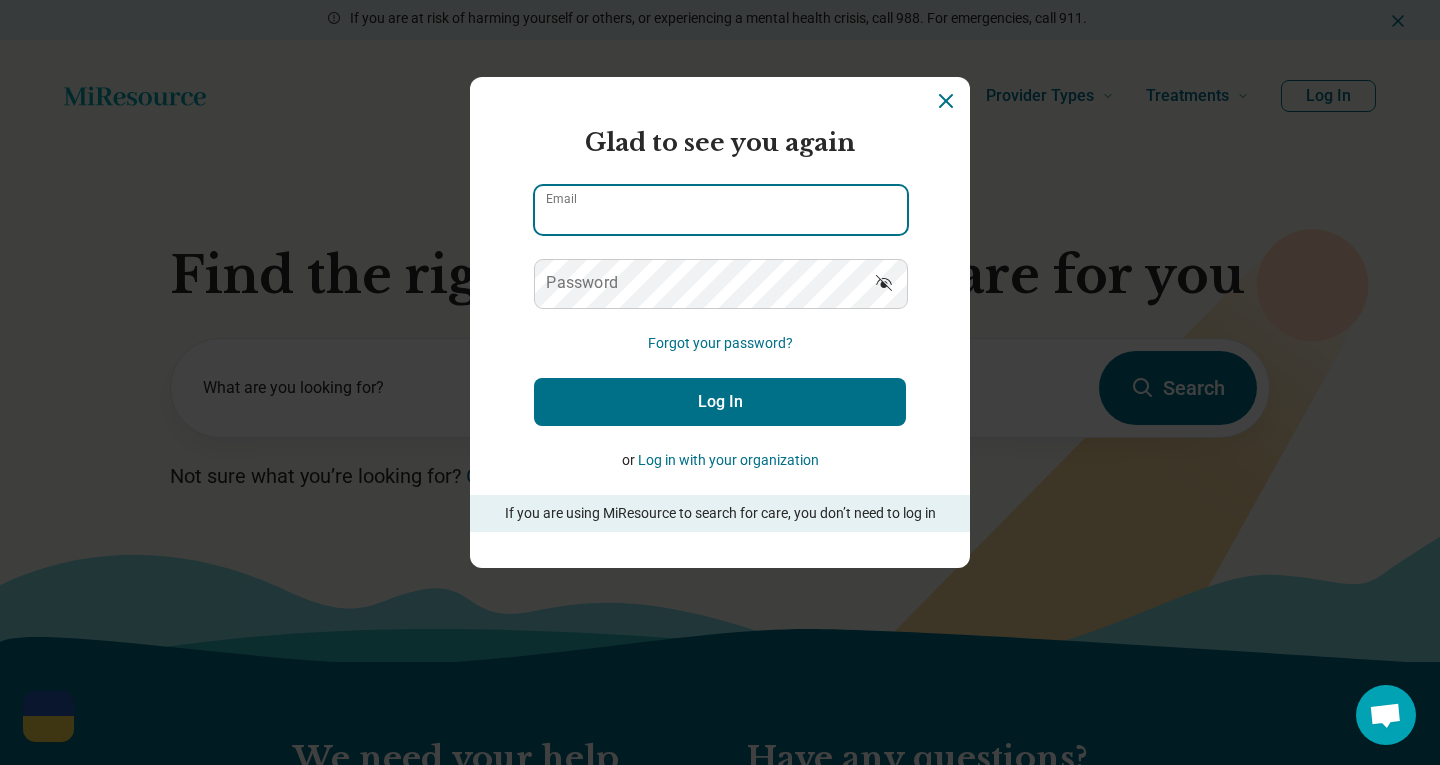 type on "**********" 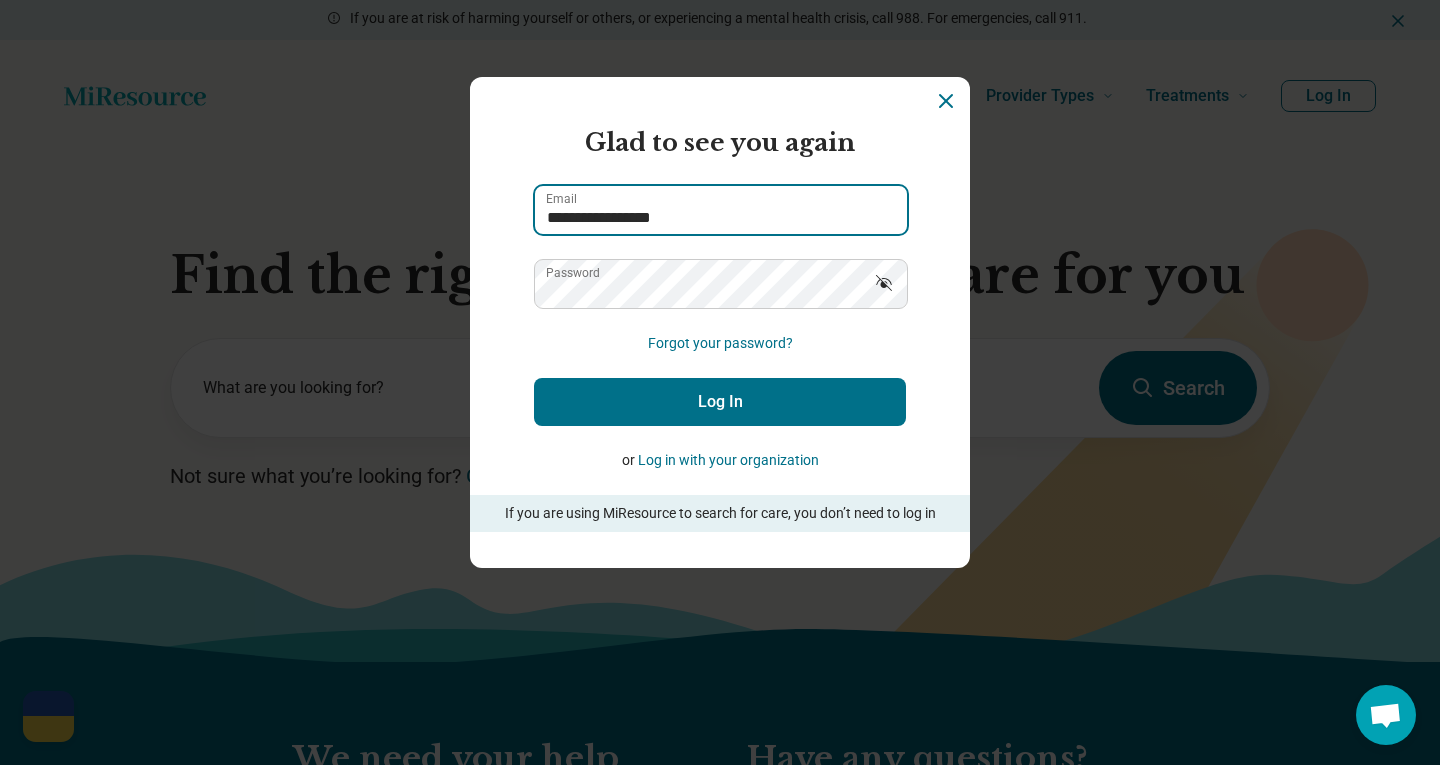 click on "**********" at bounding box center (721, 210) 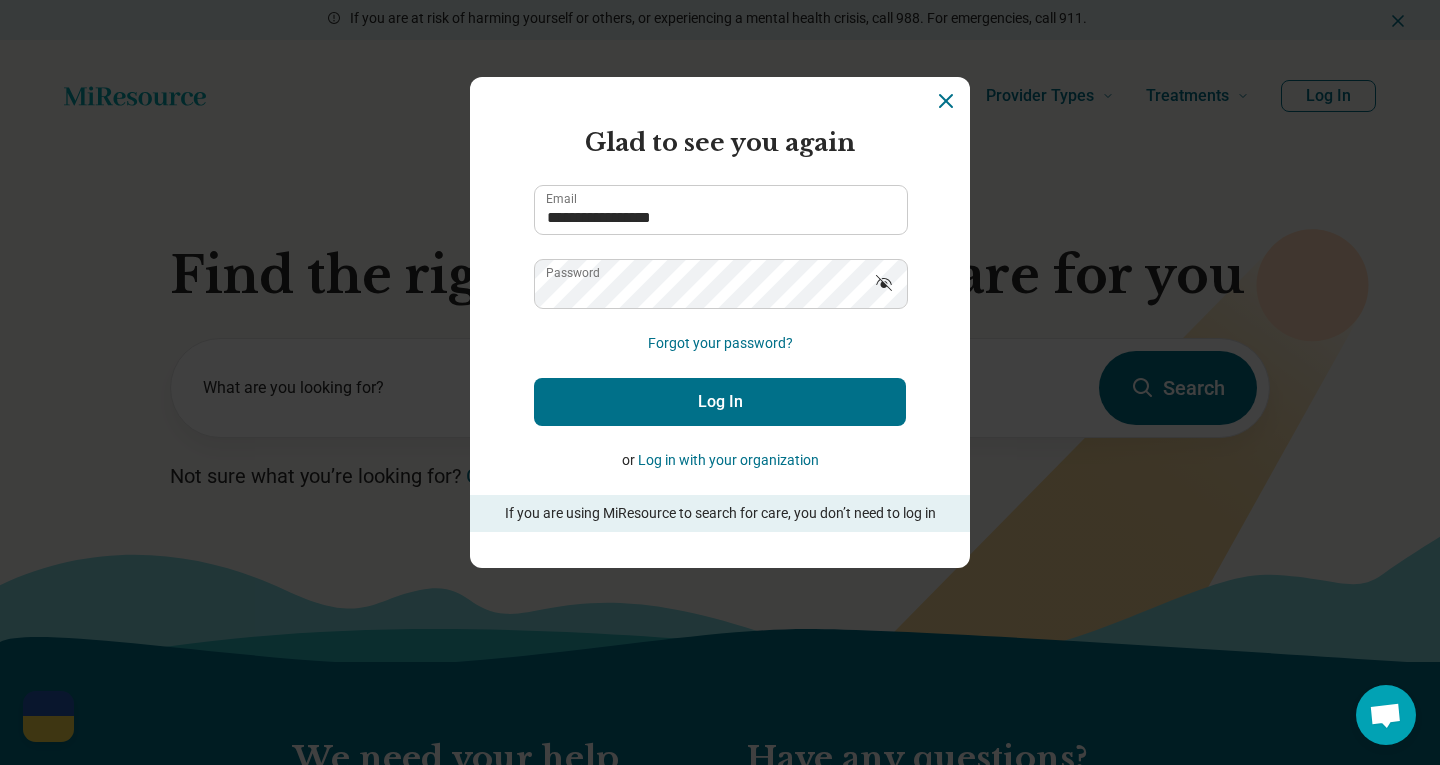 click on "Log In" at bounding box center [720, 402] 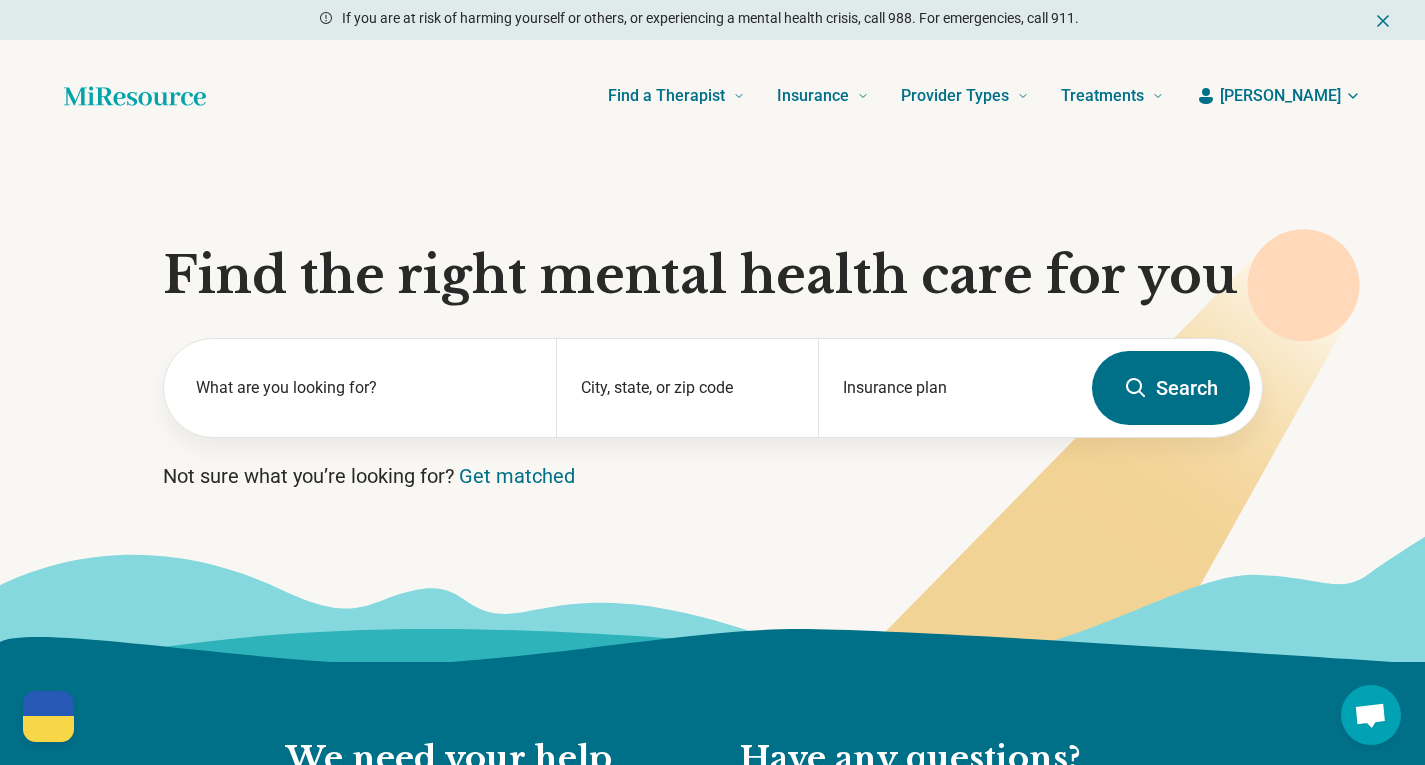 click on "[PERSON_NAME]" at bounding box center (1280, 96) 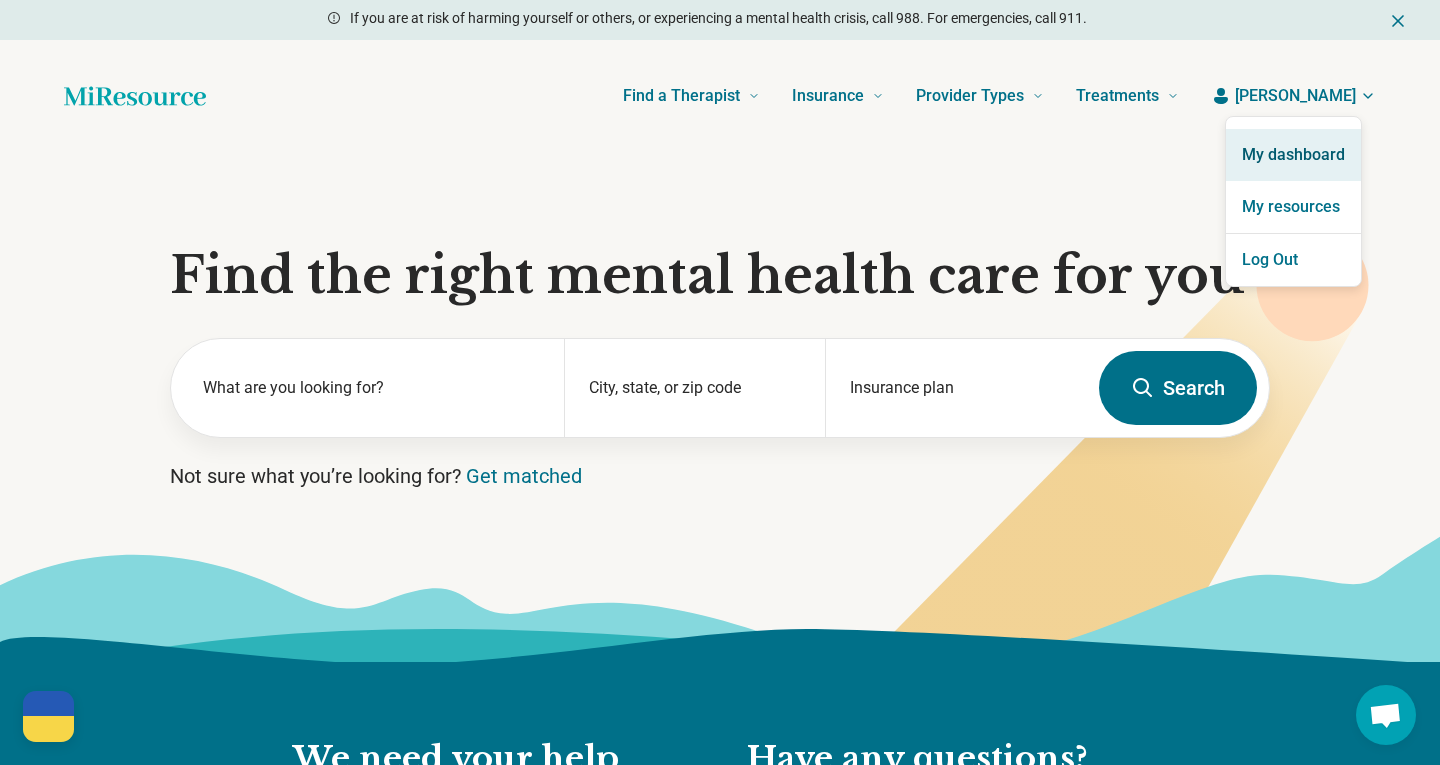 click on "My dashboard" at bounding box center (1293, 155) 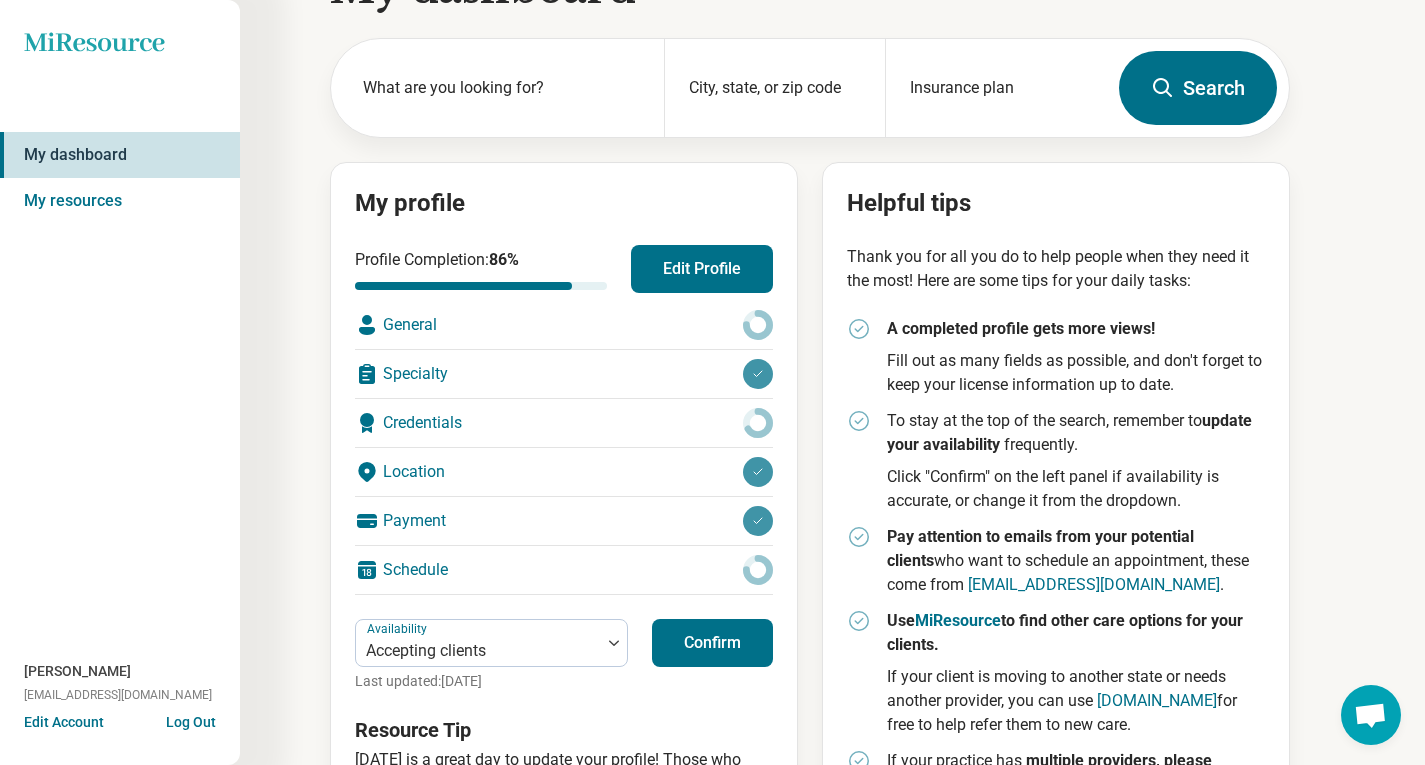 scroll, scrollTop: 72, scrollLeft: 0, axis: vertical 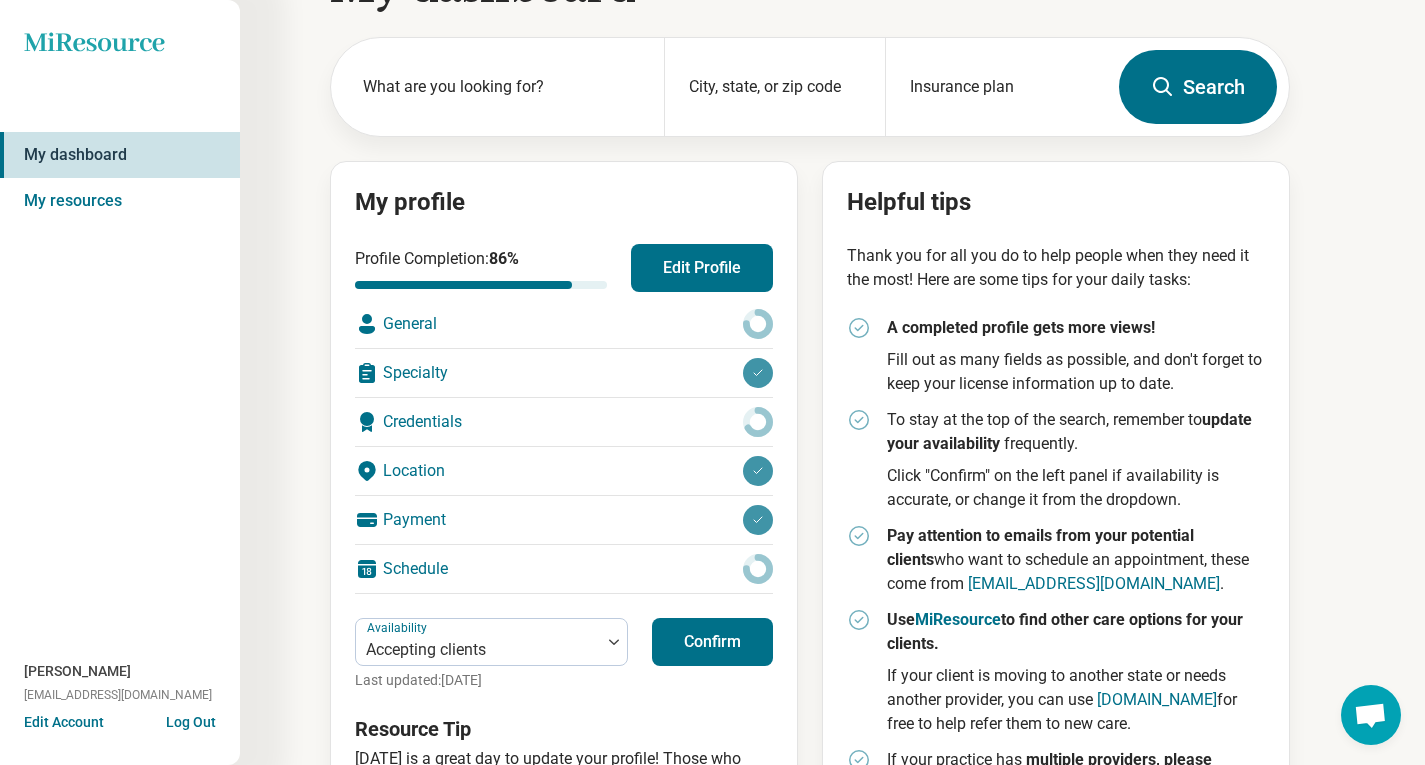 click on "General" at bounding box center [564, 324] 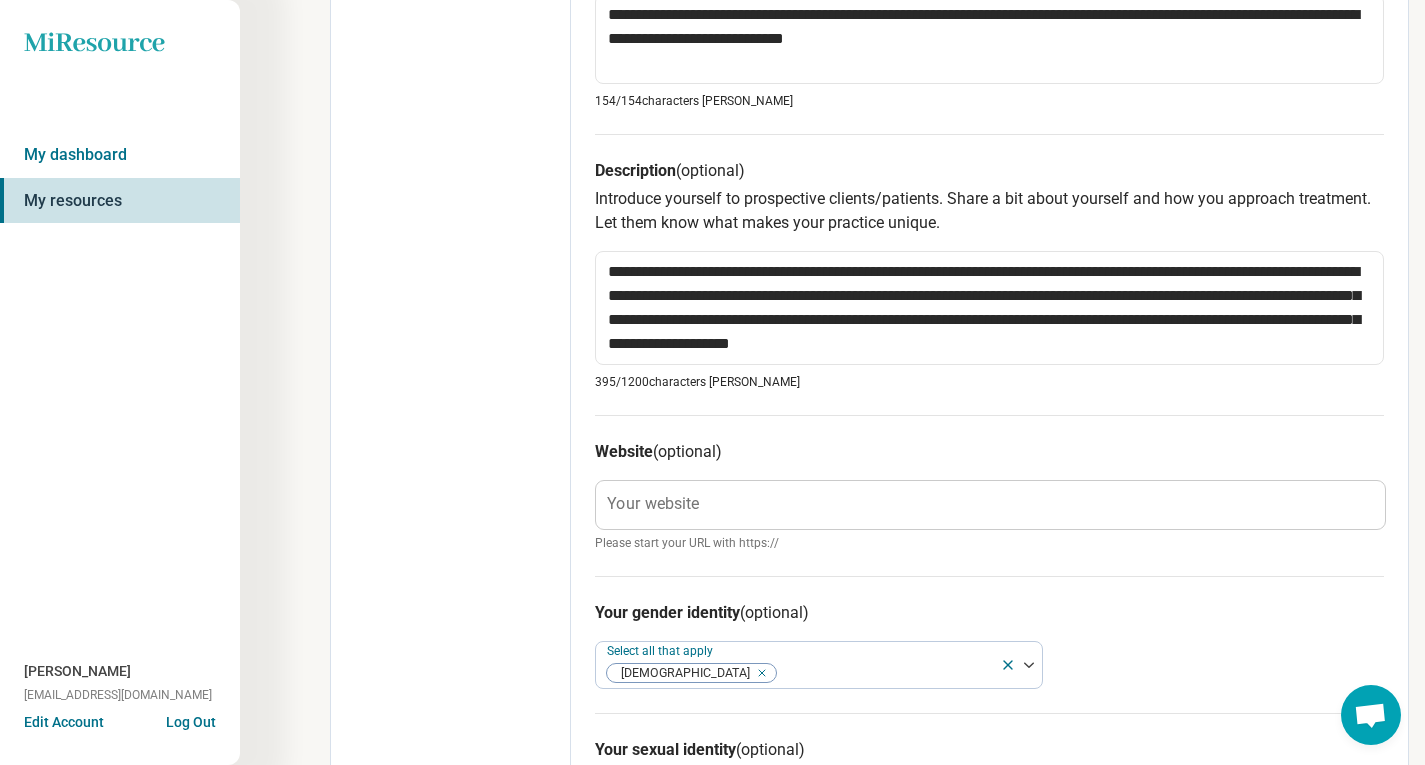 scroll, scrollTop: 739, scrollLeft: 0, axis: vertical 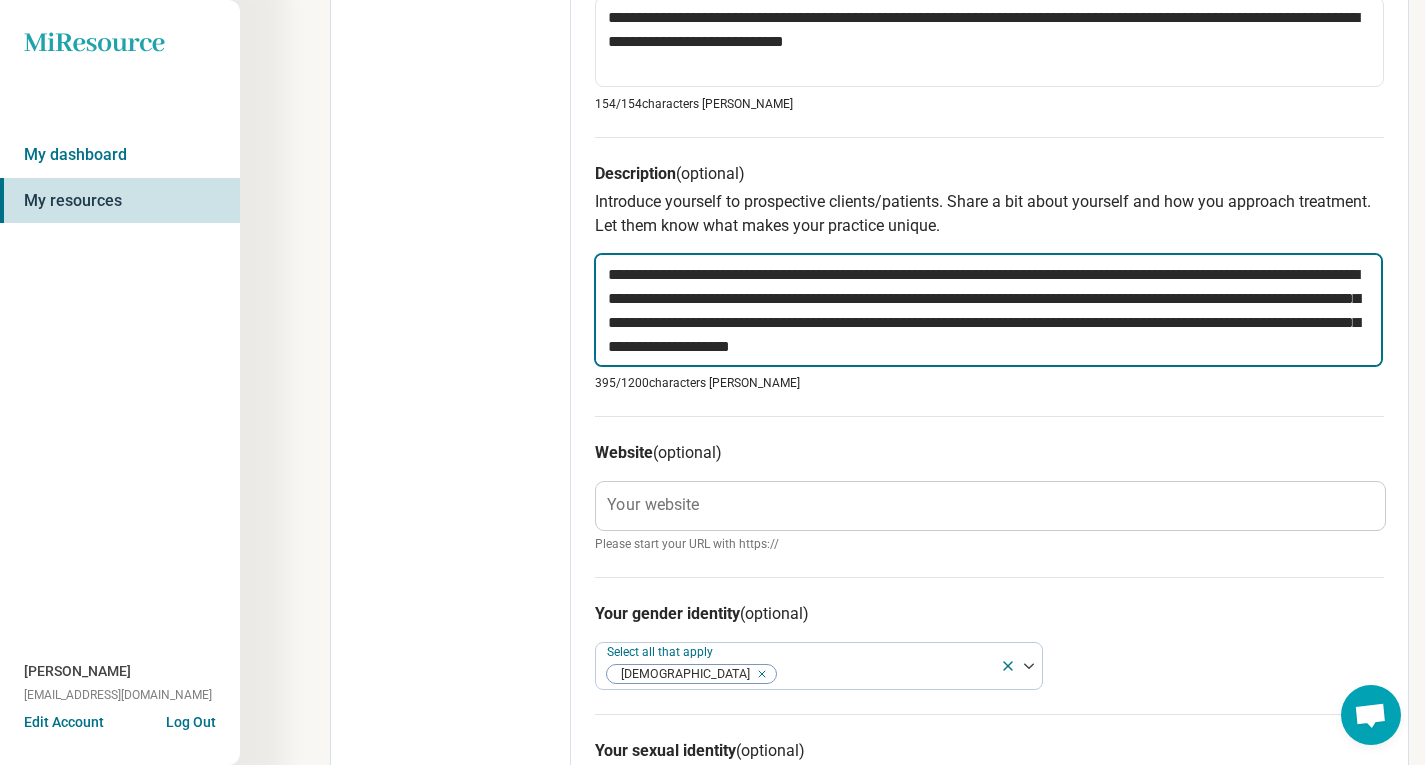 drag, startPoint x: 609, startPoint y: 272, endPoint x: 1194, endPoint y: 354, distance: 590.71906 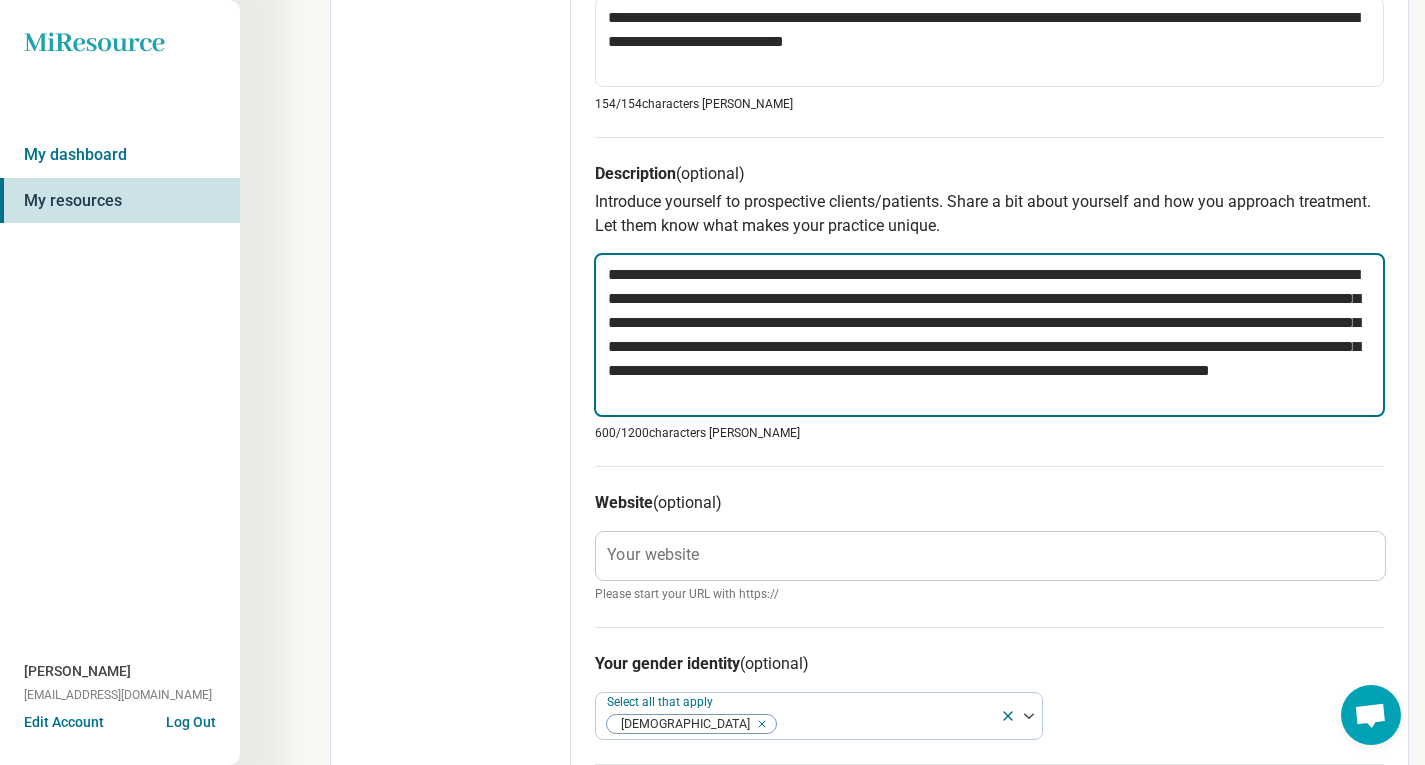 type on "**********" 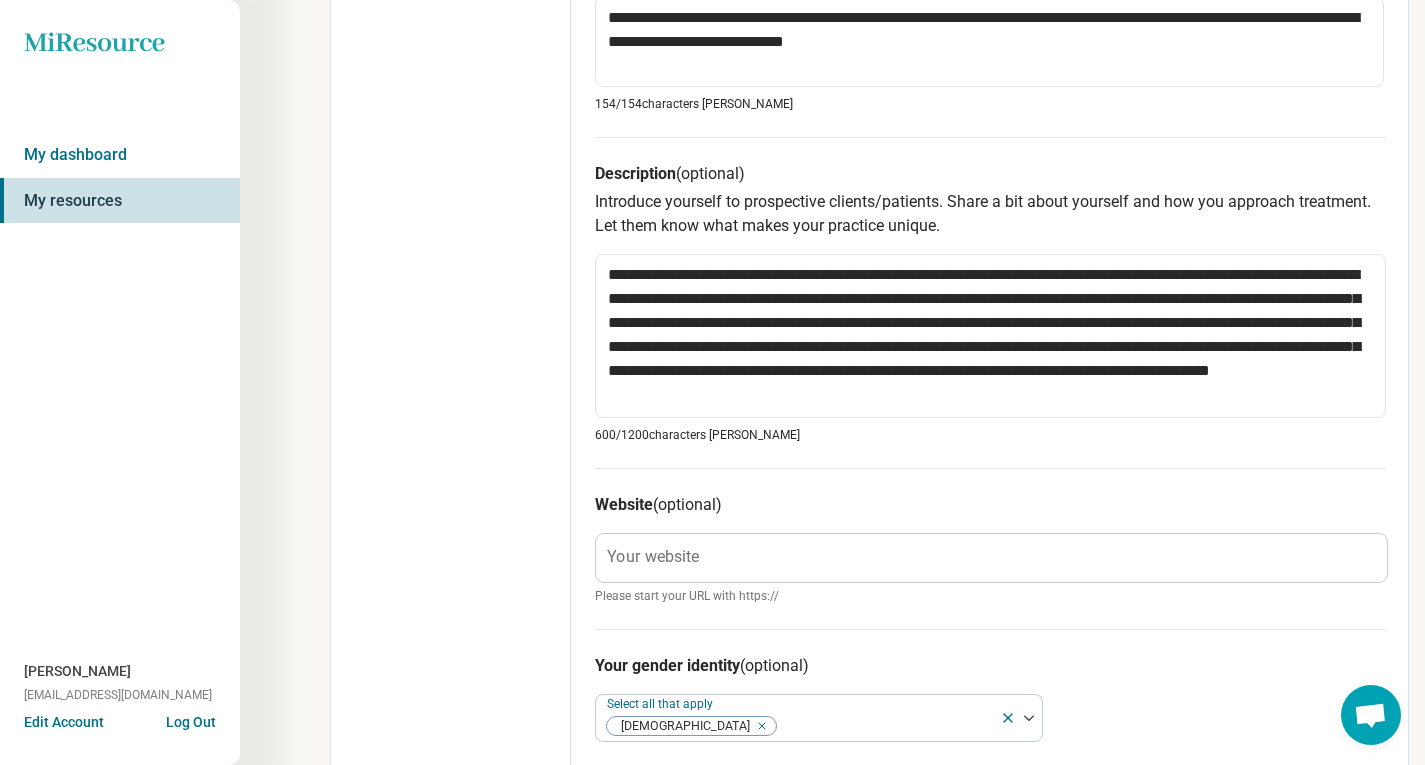 click on "600/ 1200  characters [PERSON_NAME]" at bounding box center [990, 435] 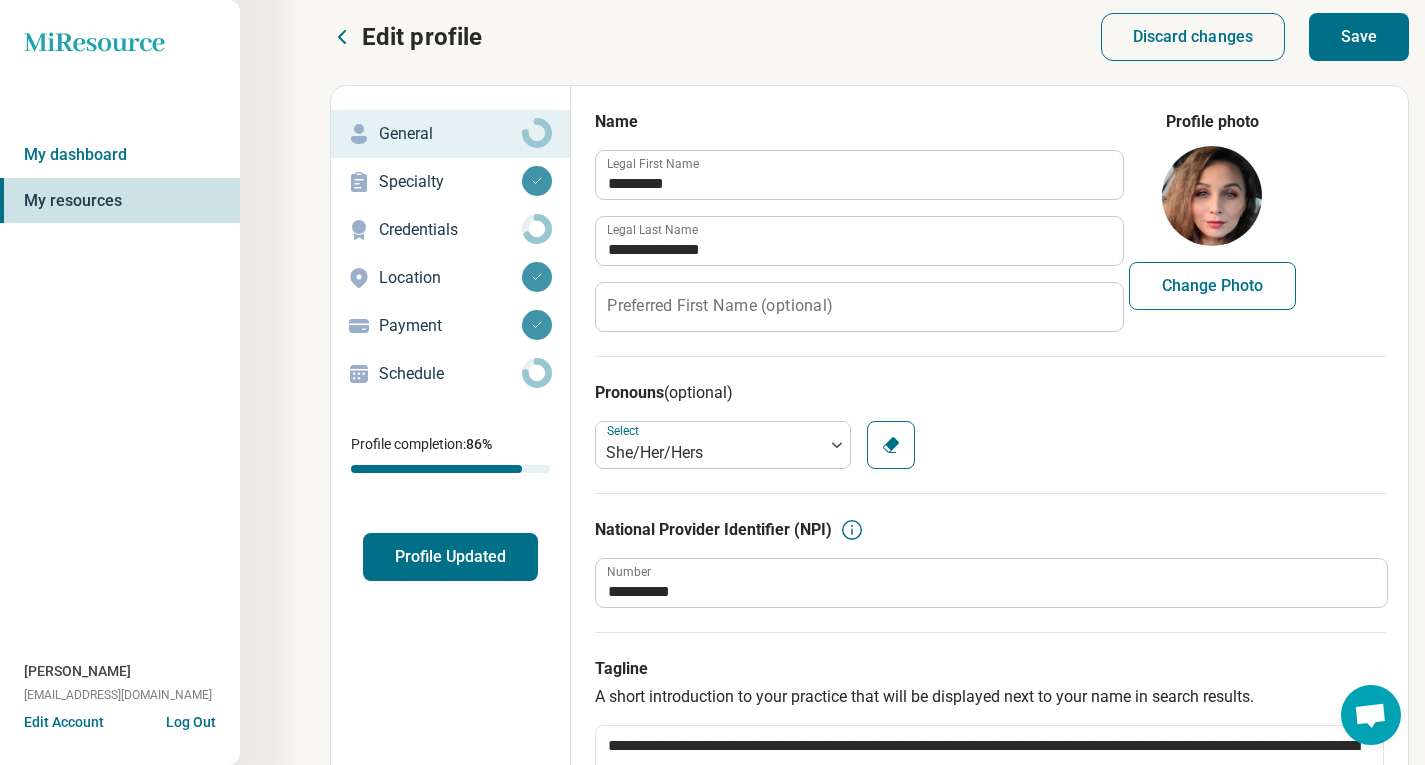scroll, scrollTop: 0, scrollLeft: 0, axis: both 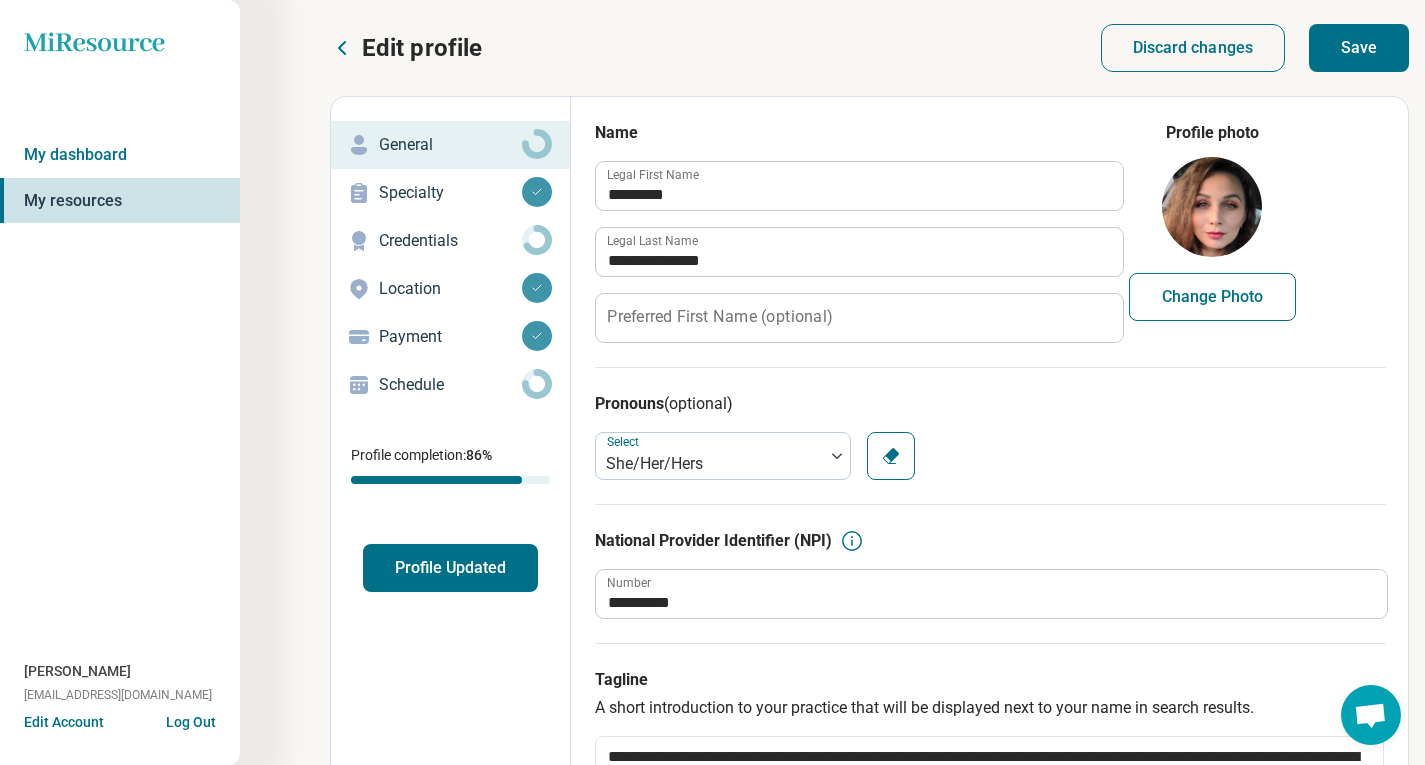 click on "Save" at bounding box center (1359, 48) 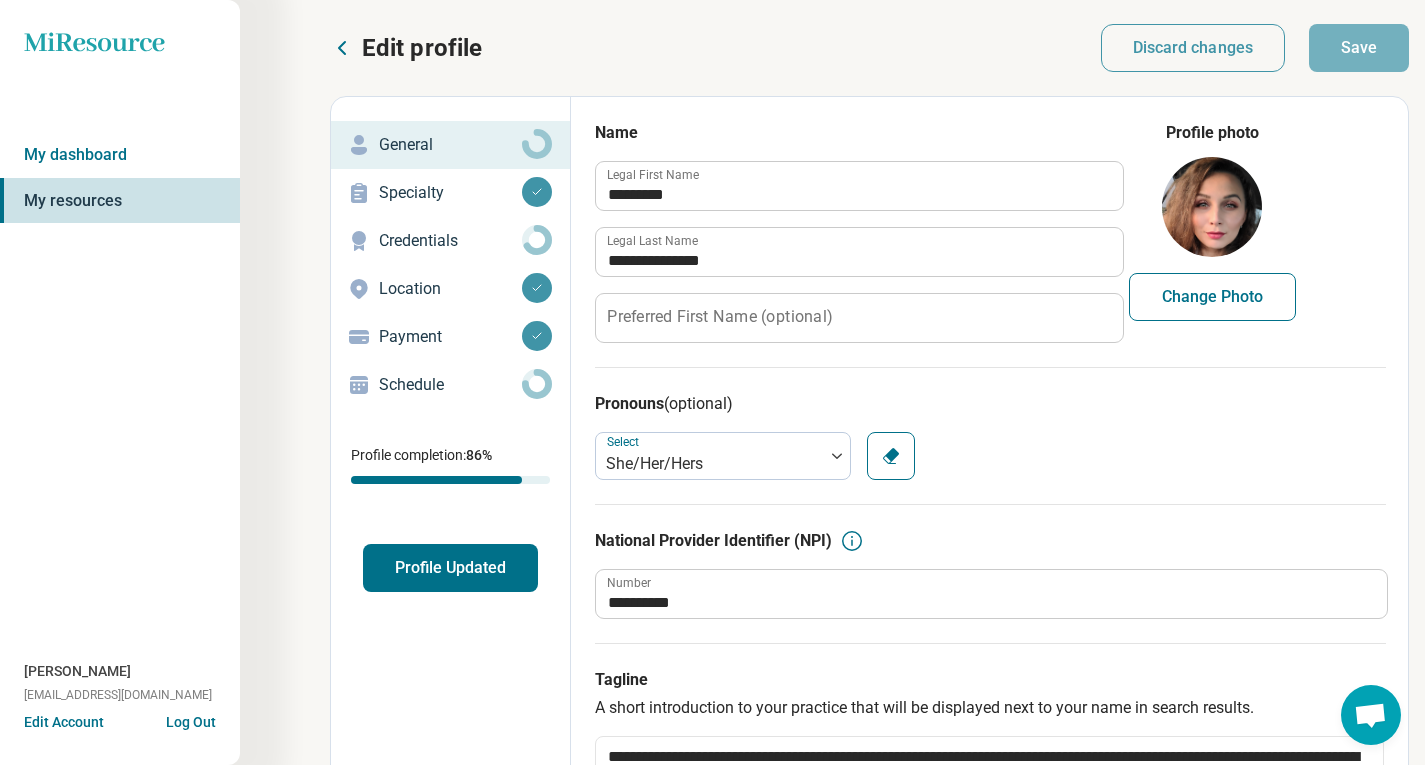 click on "Credentials" at bounding box center [450, 241] 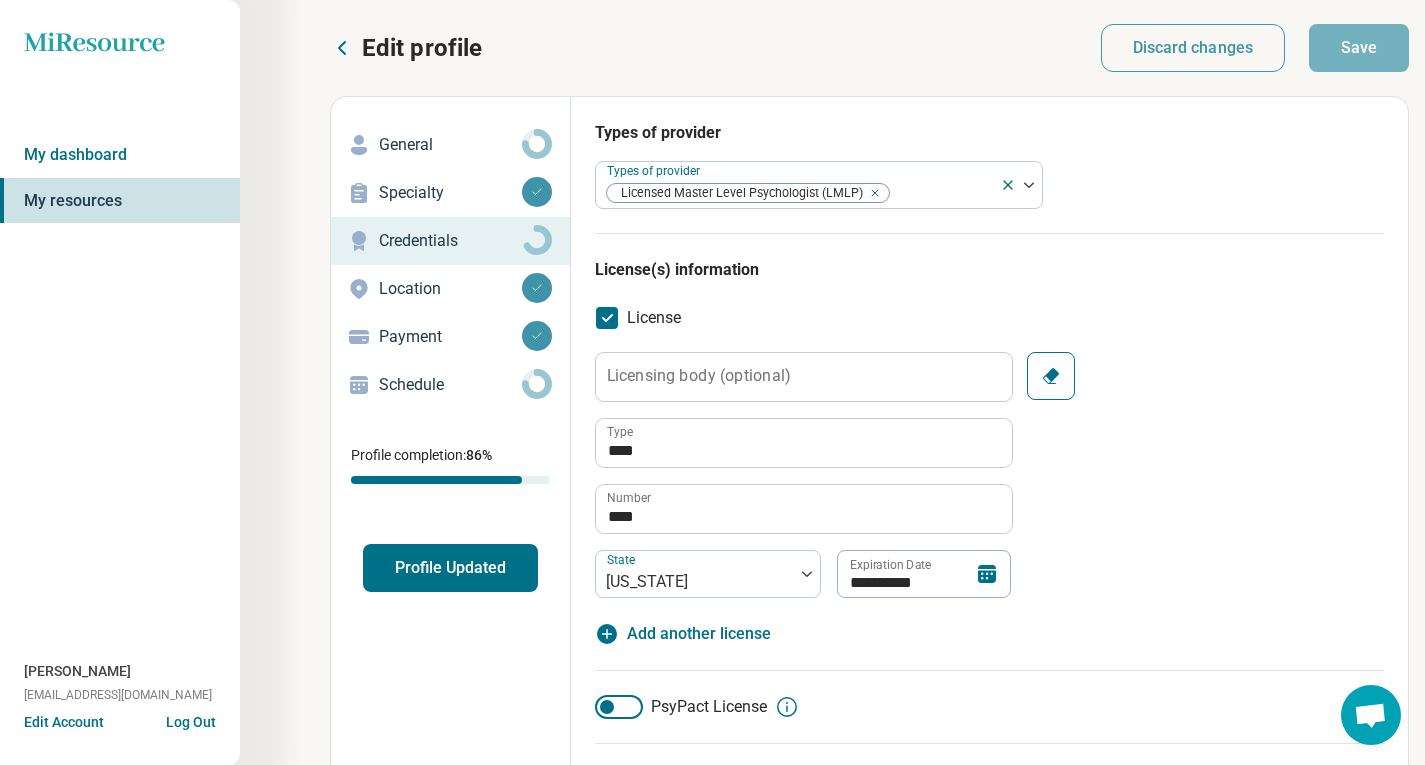 click on "**********" at bounding box center (989, 475) 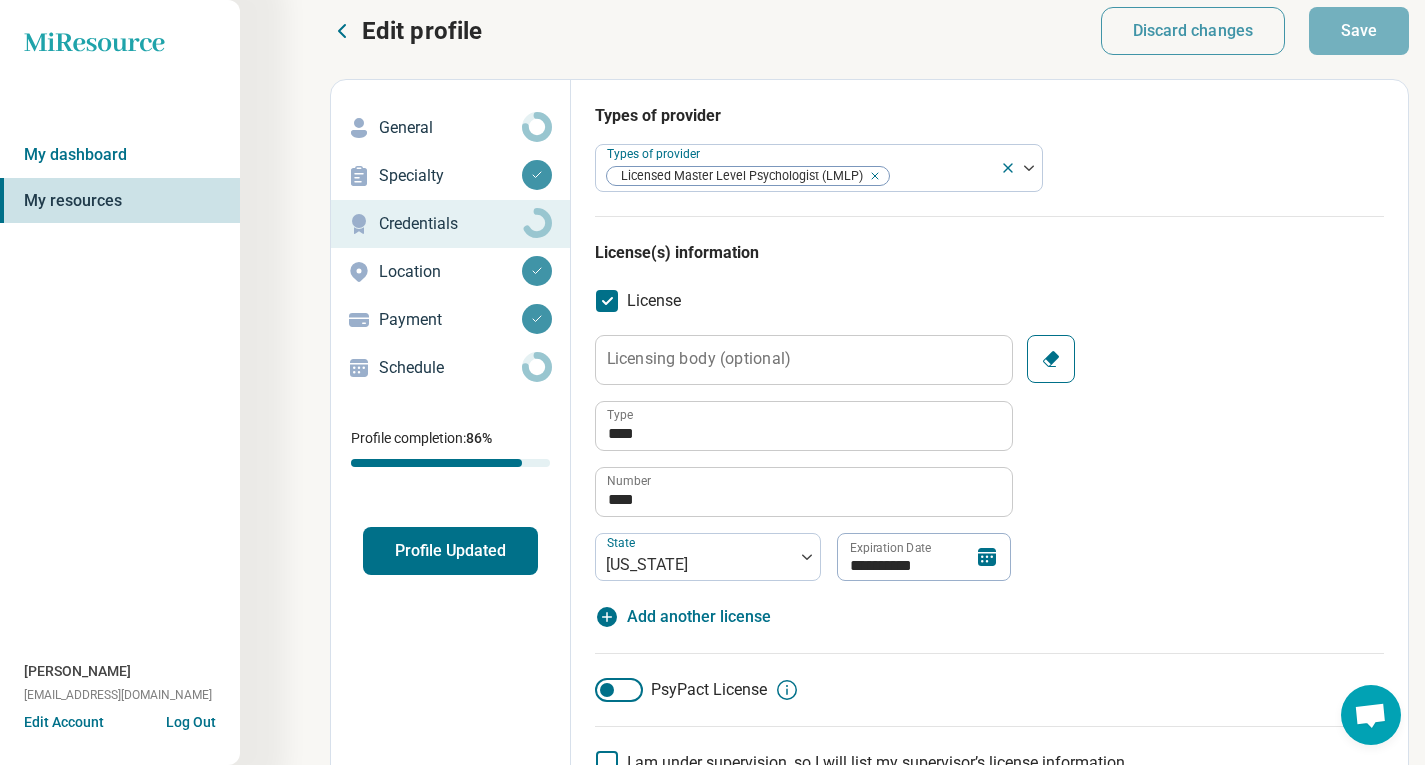 scroll, scrollTop: 18, scrollLeft: 0, axis: vertical 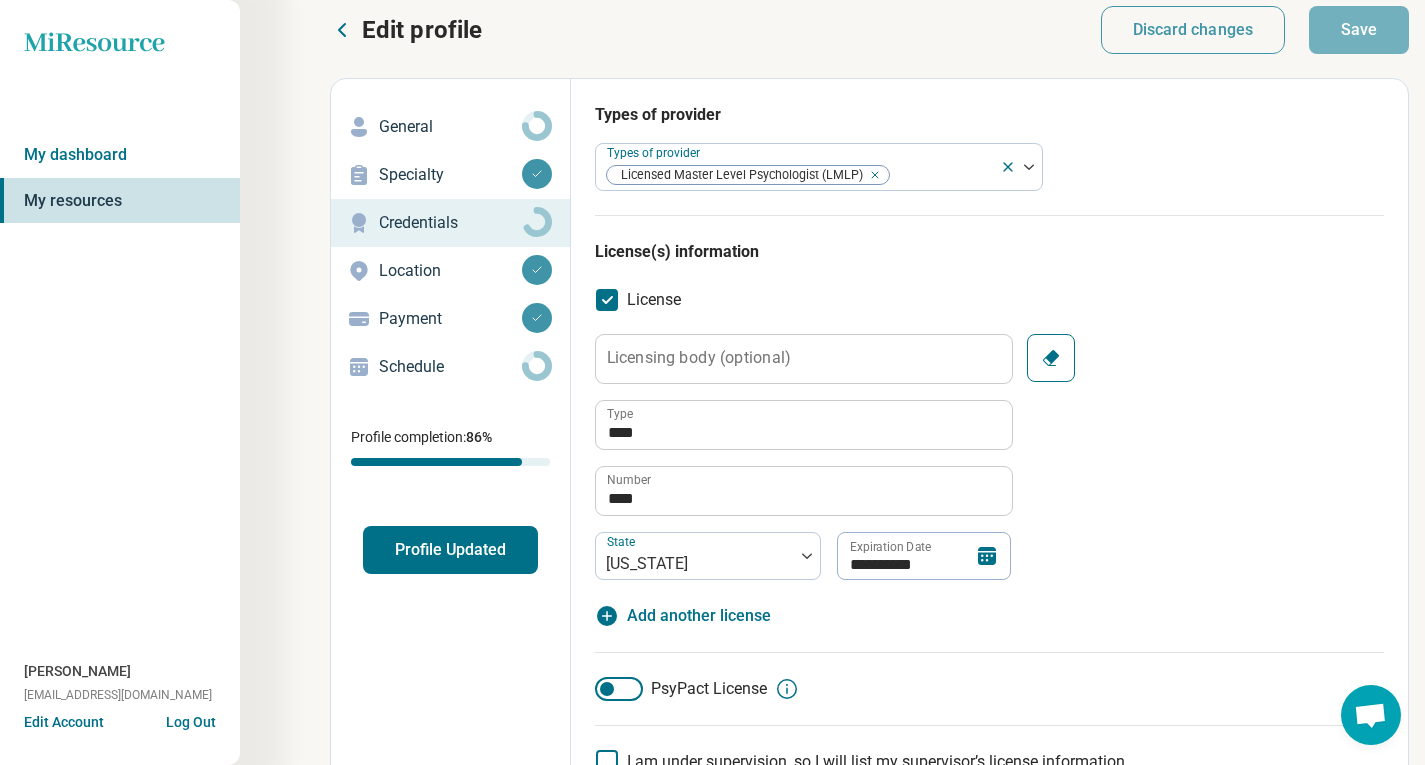 click on "Clear" at bounding box center [1051, 358] 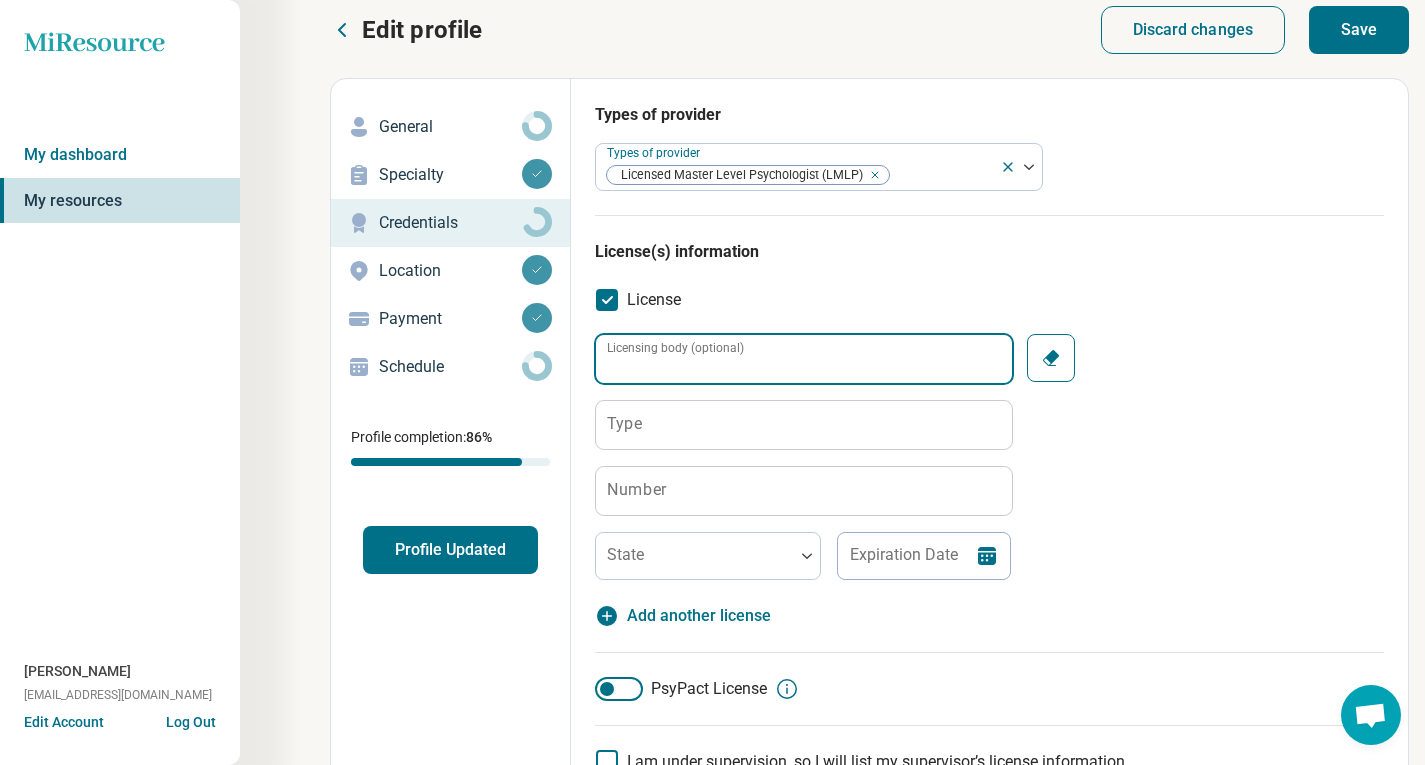 click on "Licensing body (optional)" at bounding box center [804, 359] 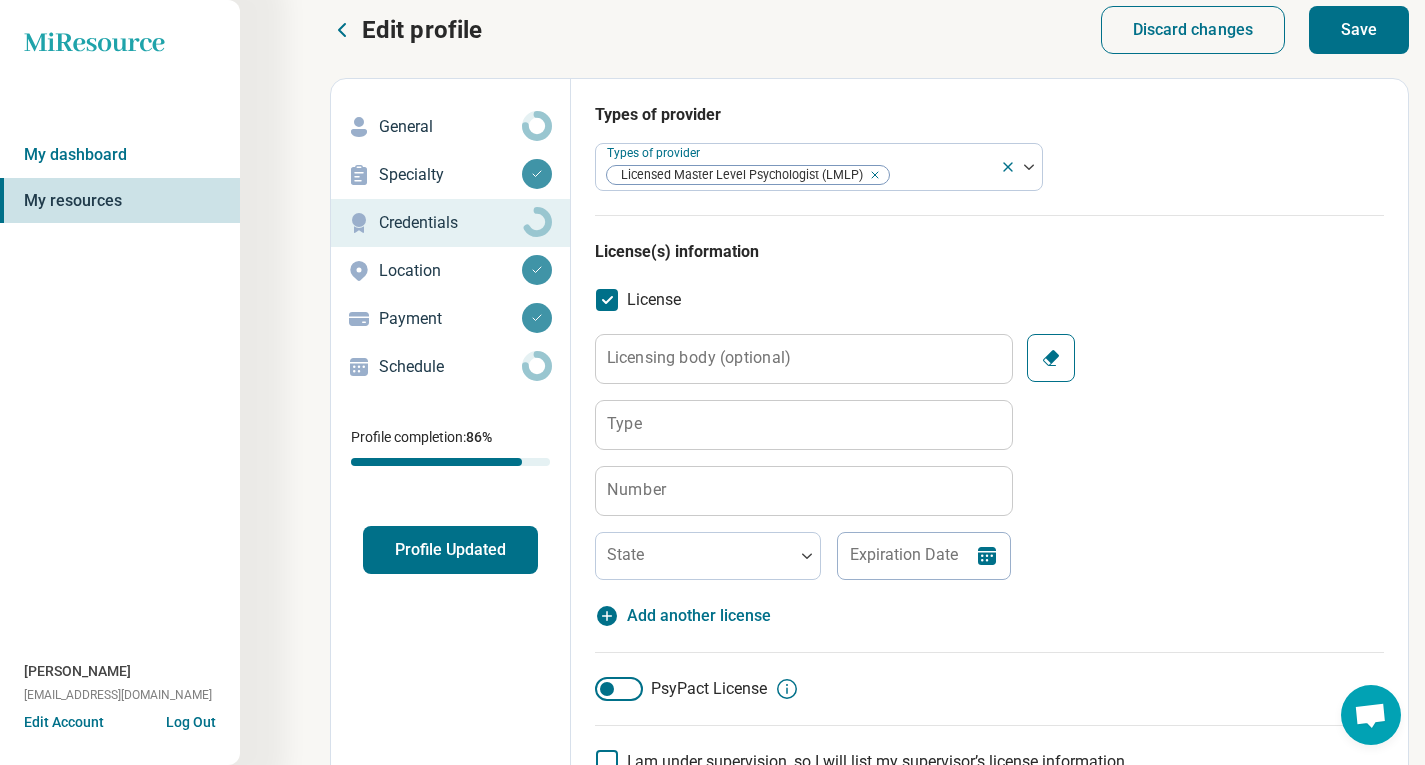 click on "Licensing body (optional) Type Number State Expiration Date Clear" at bounding box center (989, 457) 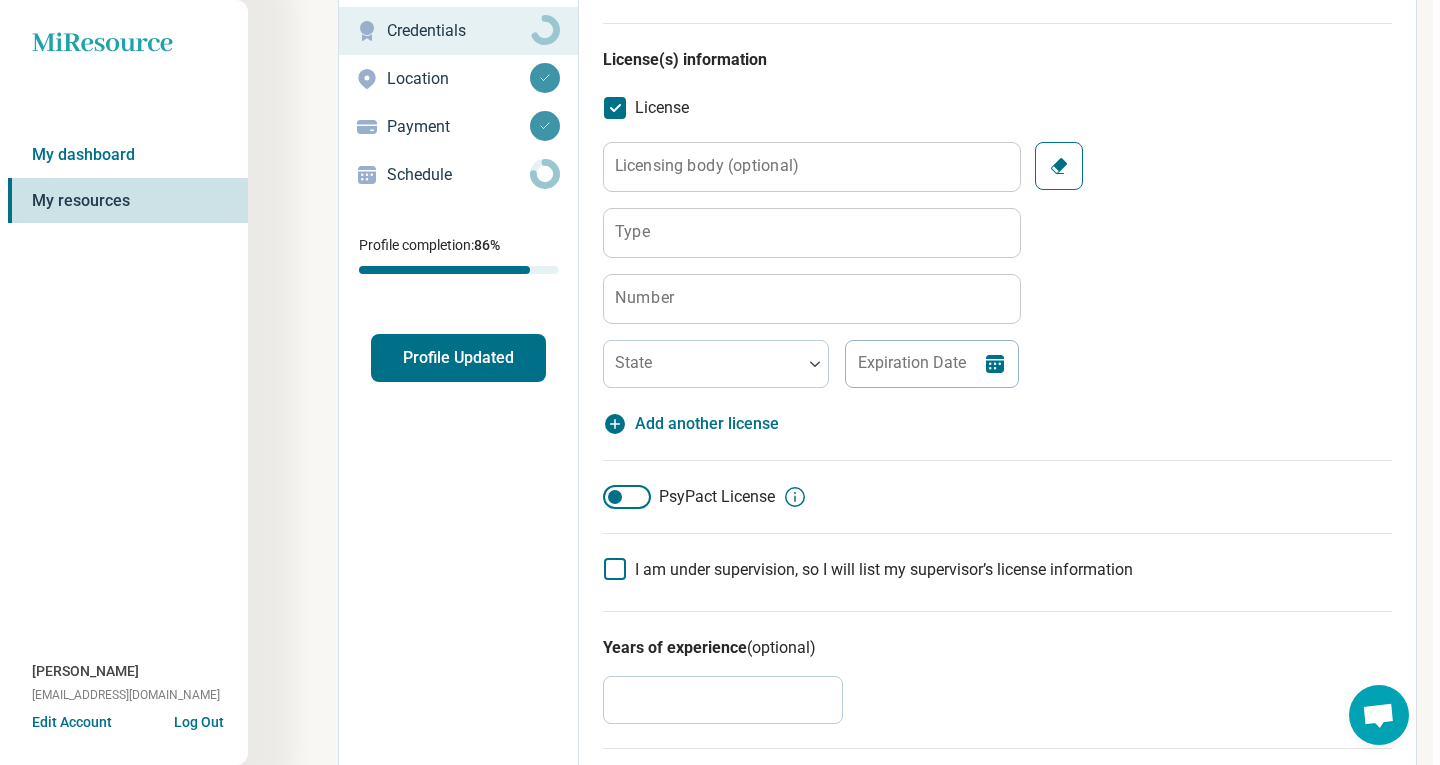scroll, scrollTop: 117, scrollLeft: 0, axis: vertical 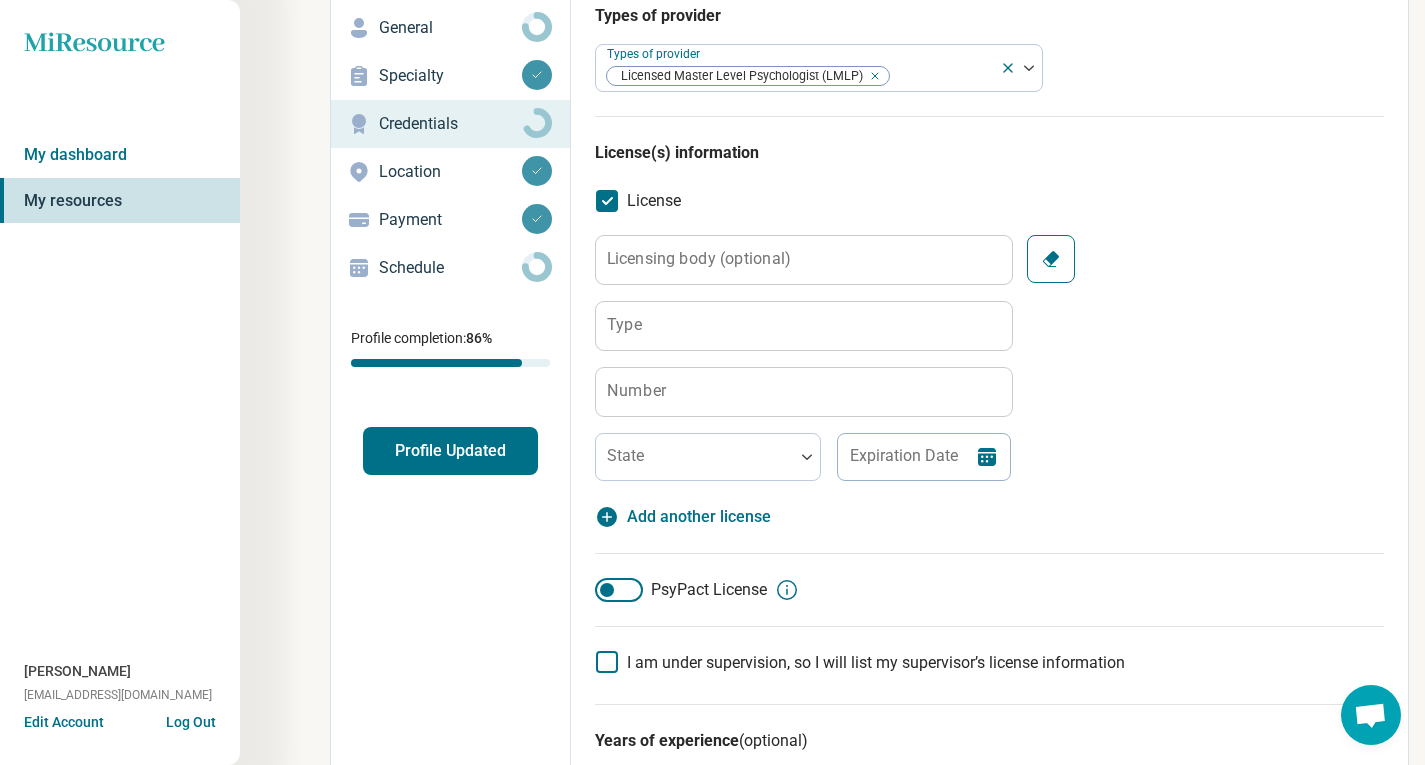 click on "Schedule" at bounding box center (450, 268) 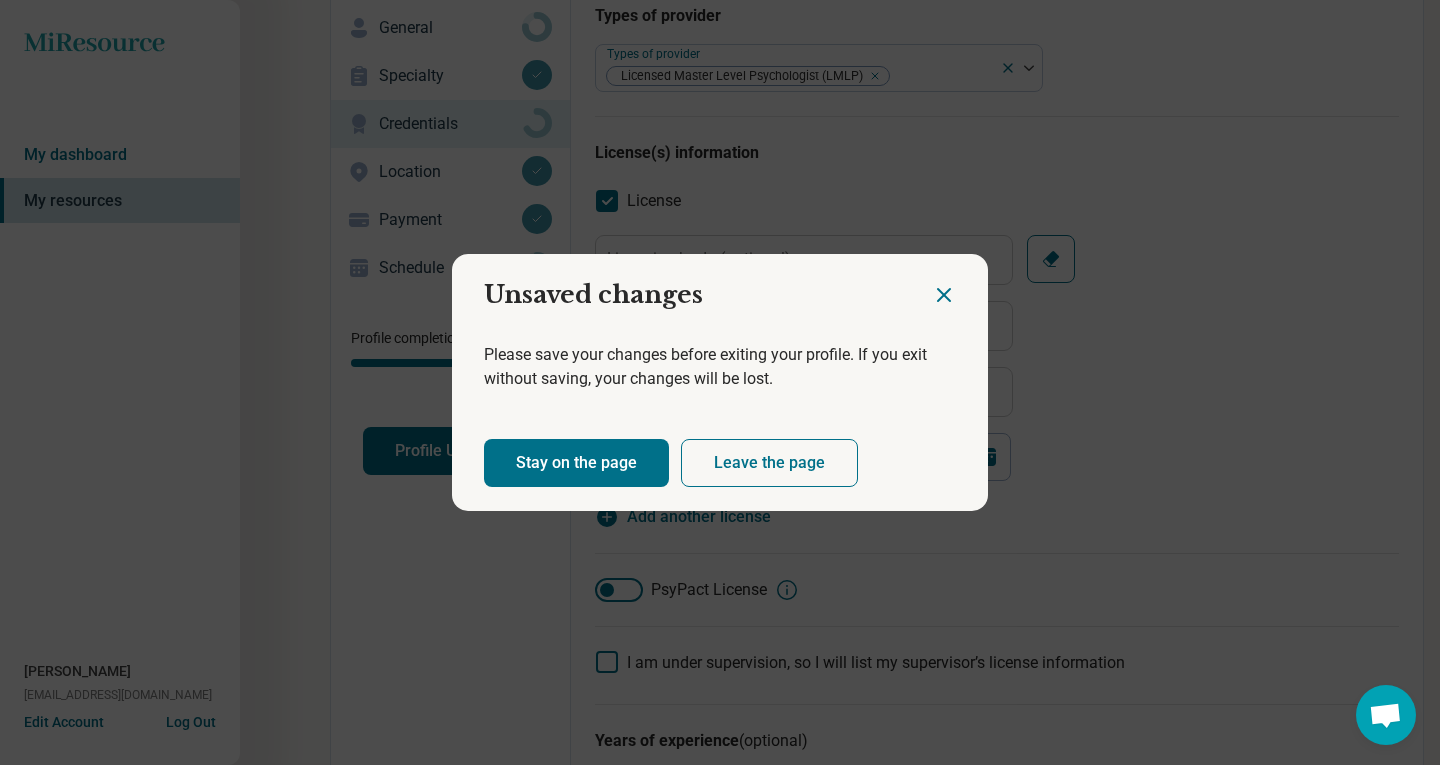 click on "Leave the page" at bounding box center (769, 463) 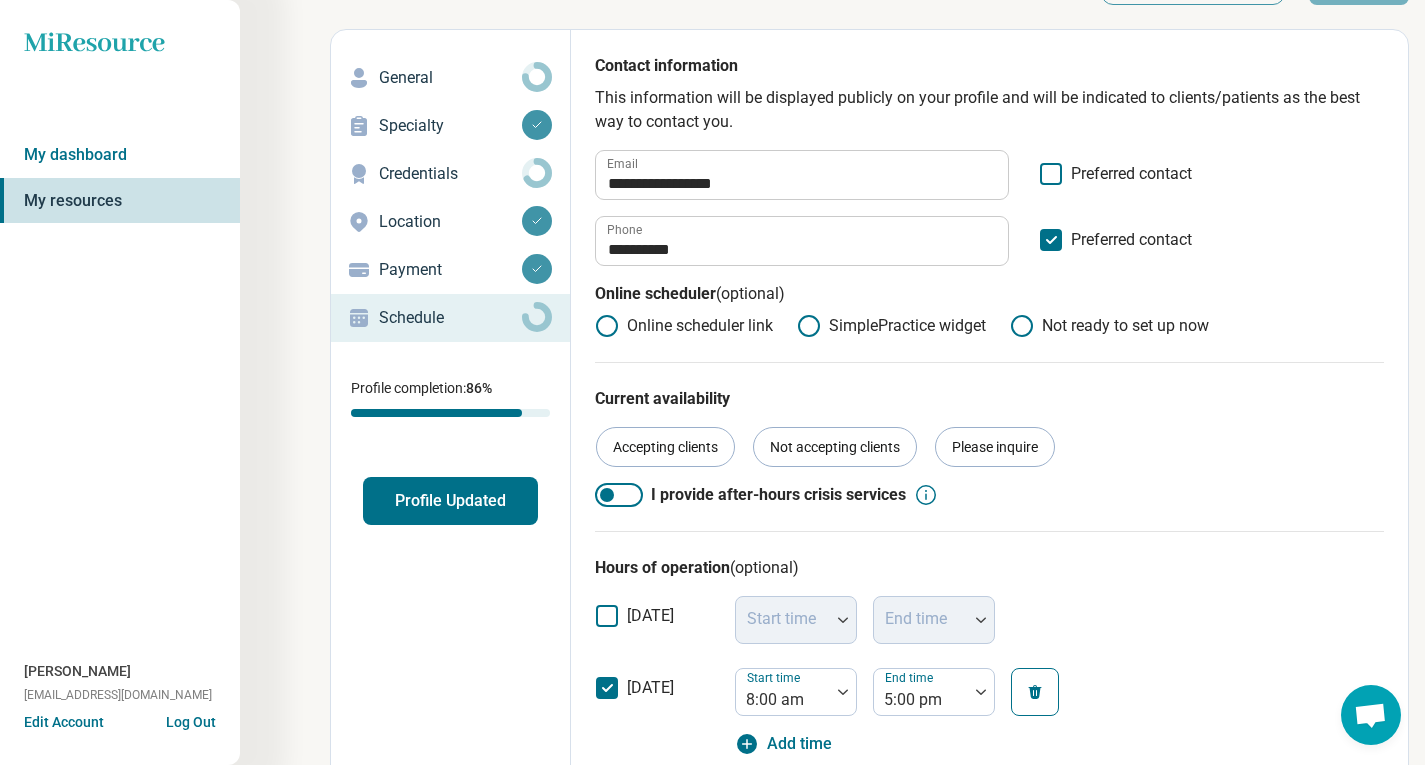 scroll, scrollTop: 0, scrollLeft: 0, axis: both 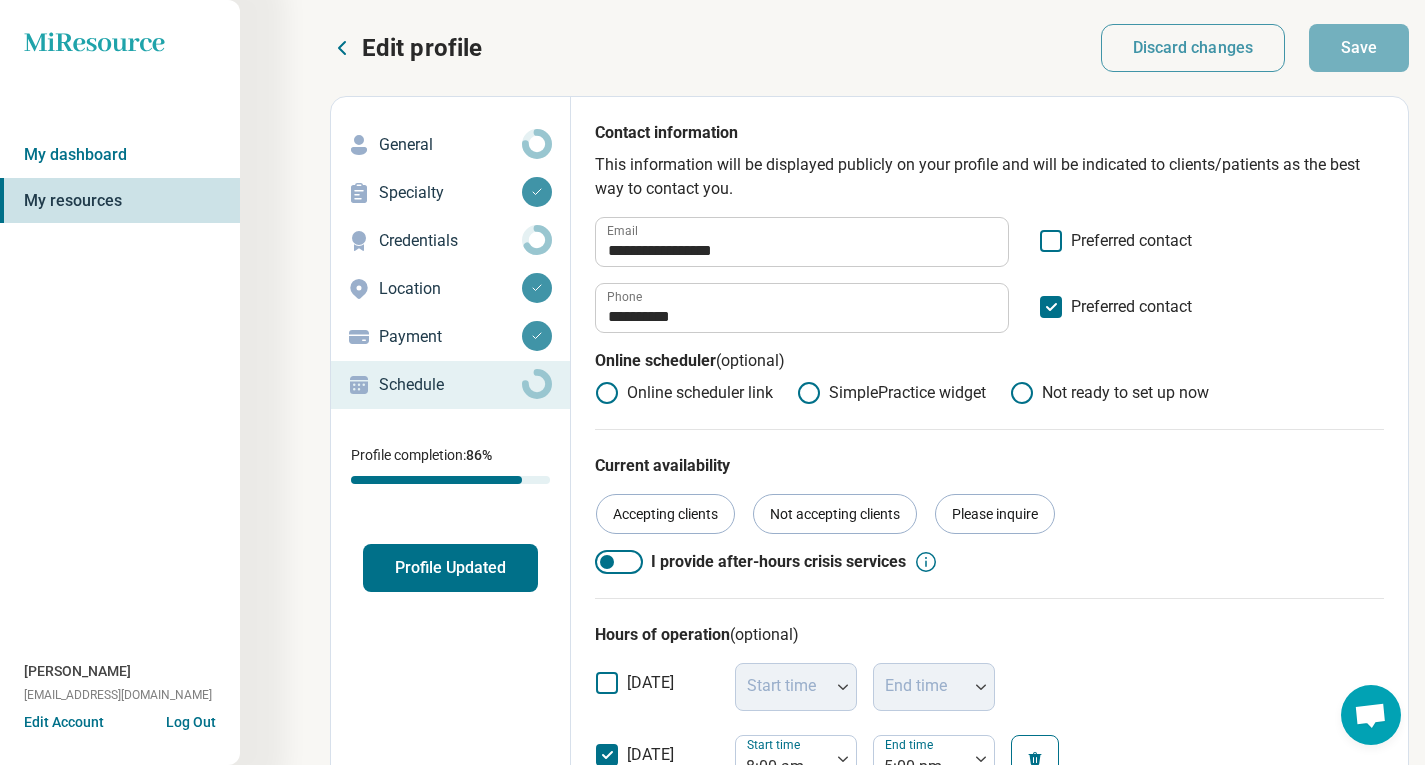 click on "Credentials" at bounding box center (450, 241) 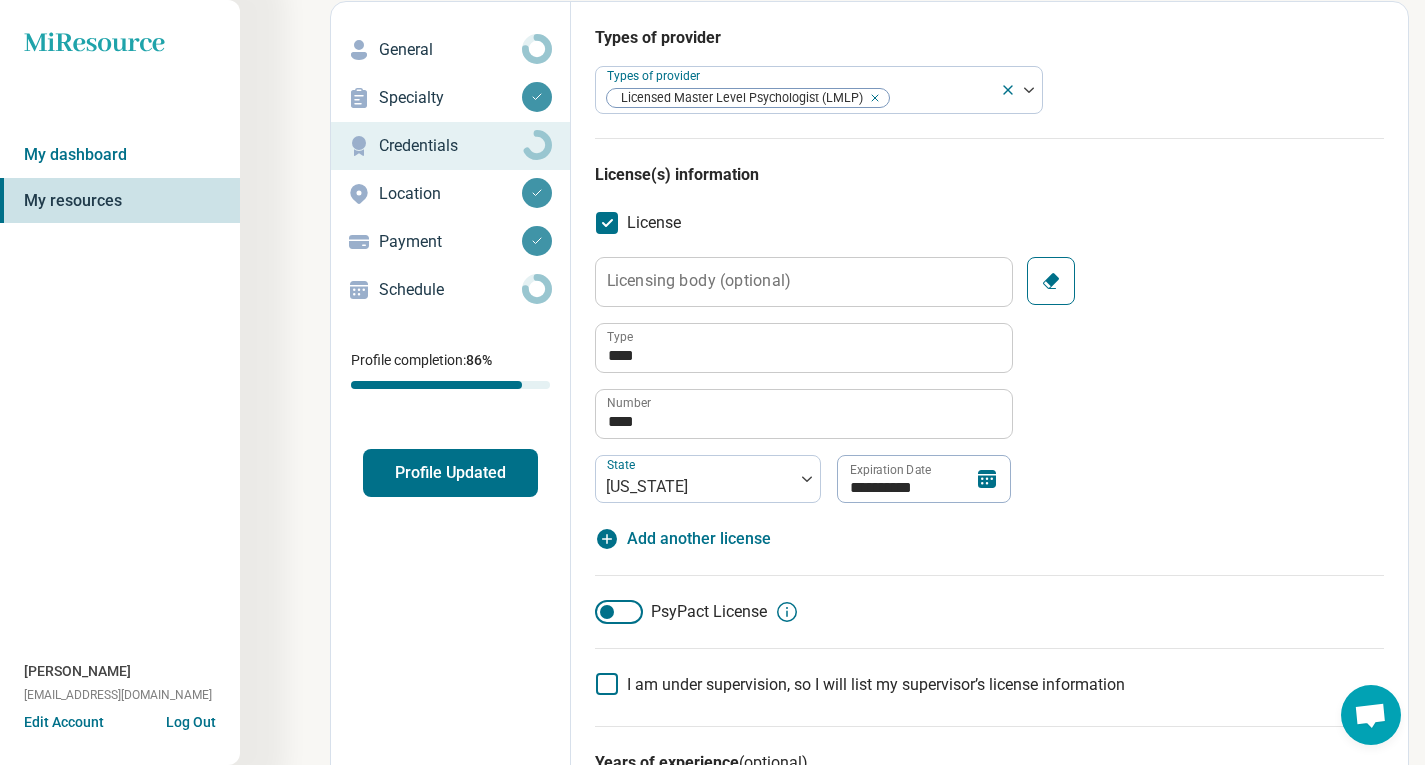 scroll, scrollTop: 96, scrollLeft: 0, axis: vertical 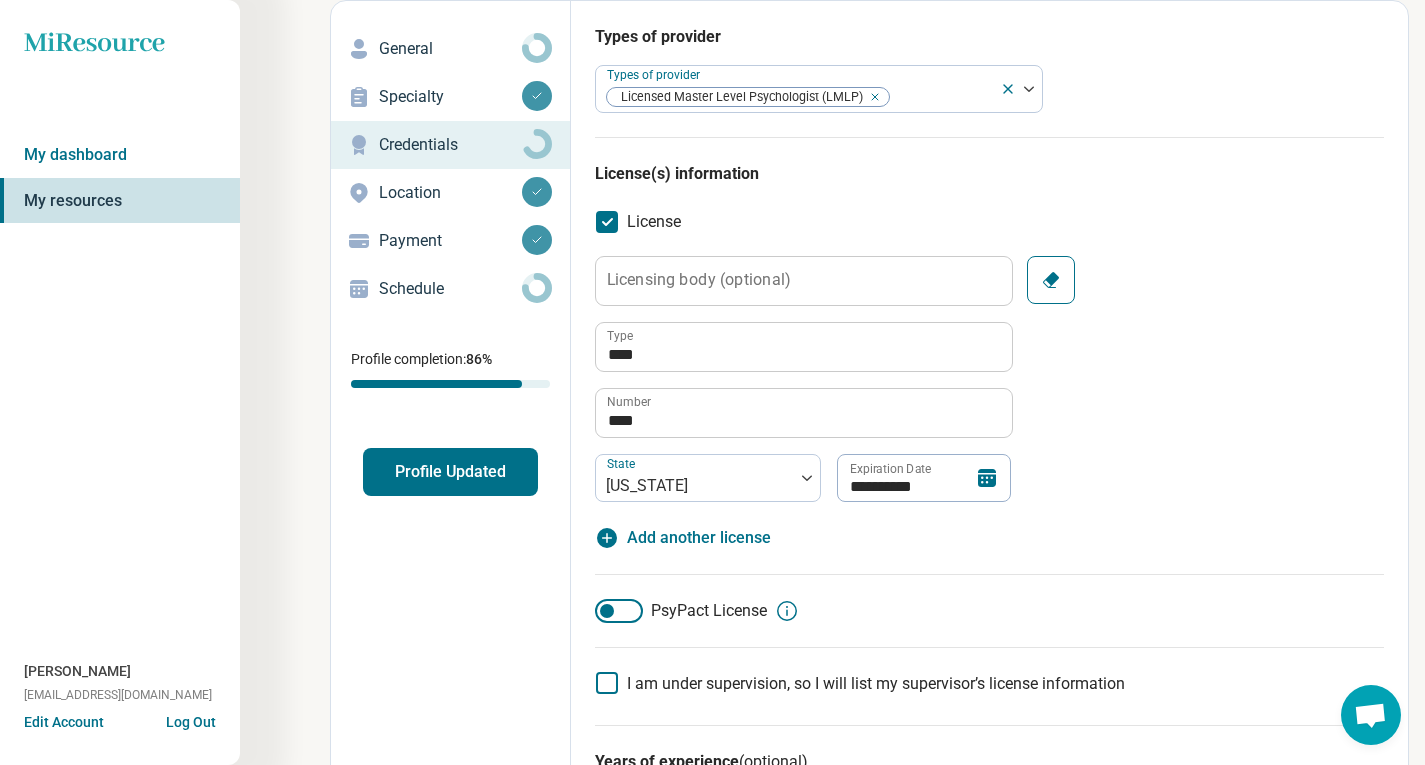 click 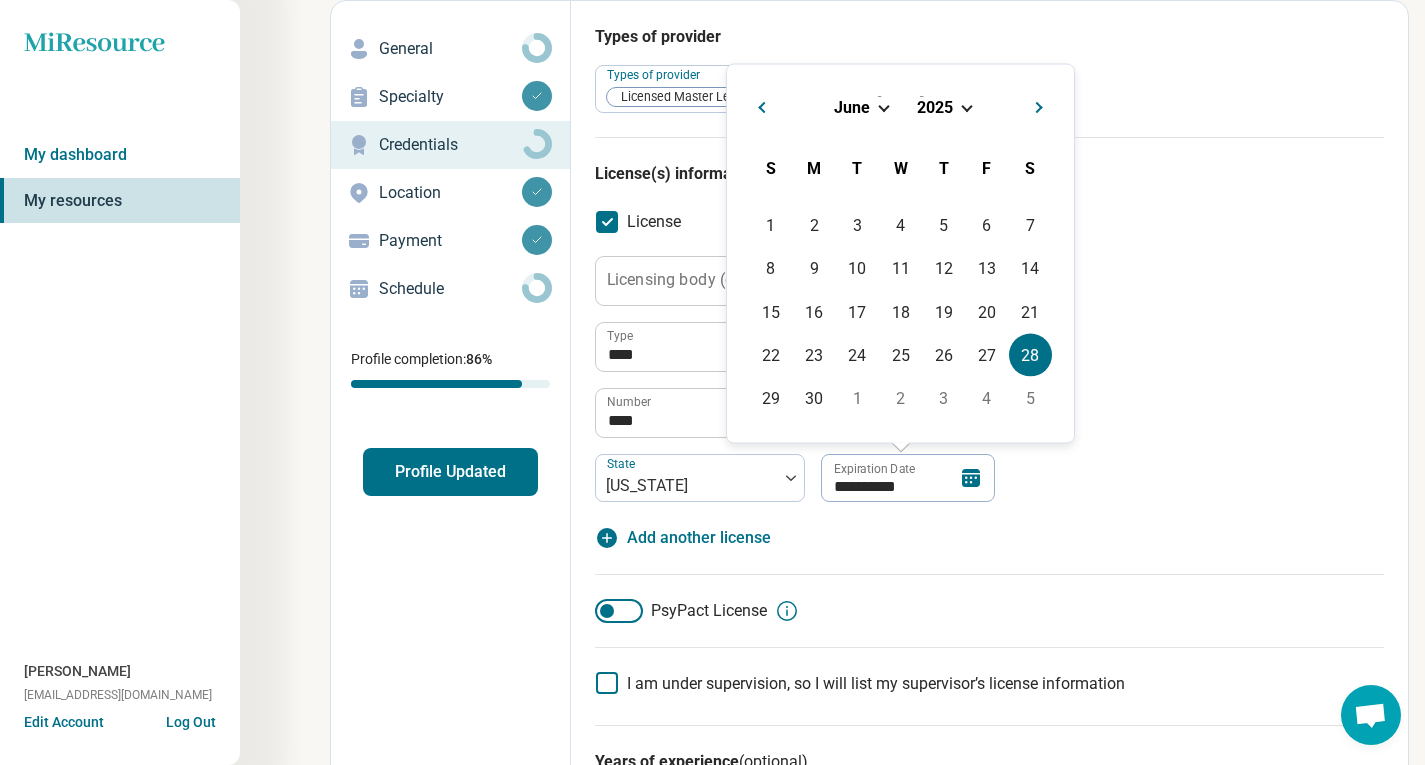 click on "[DATE]" at bounding box center [900, 106] 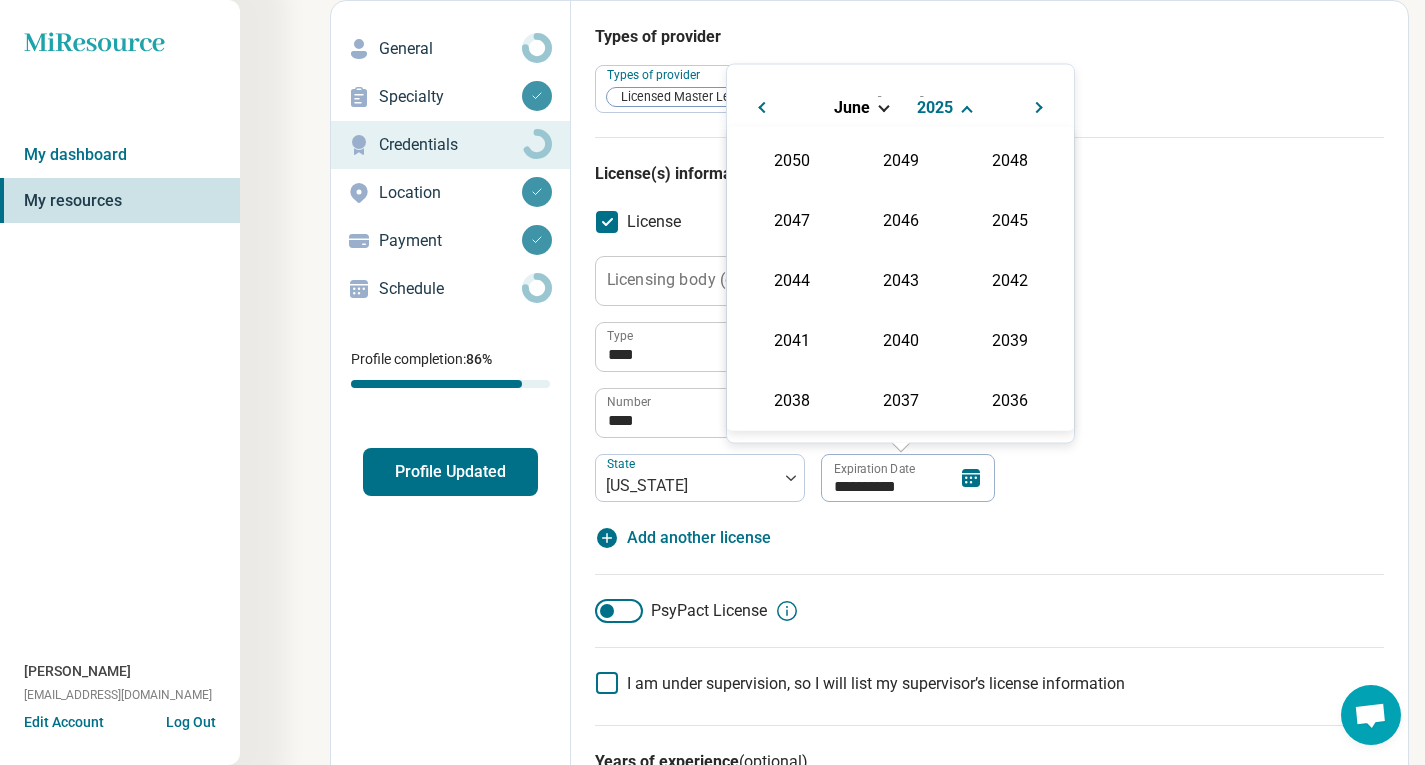 scroll, scrollTop: 362, scrollLeft: 0, axis: vertical 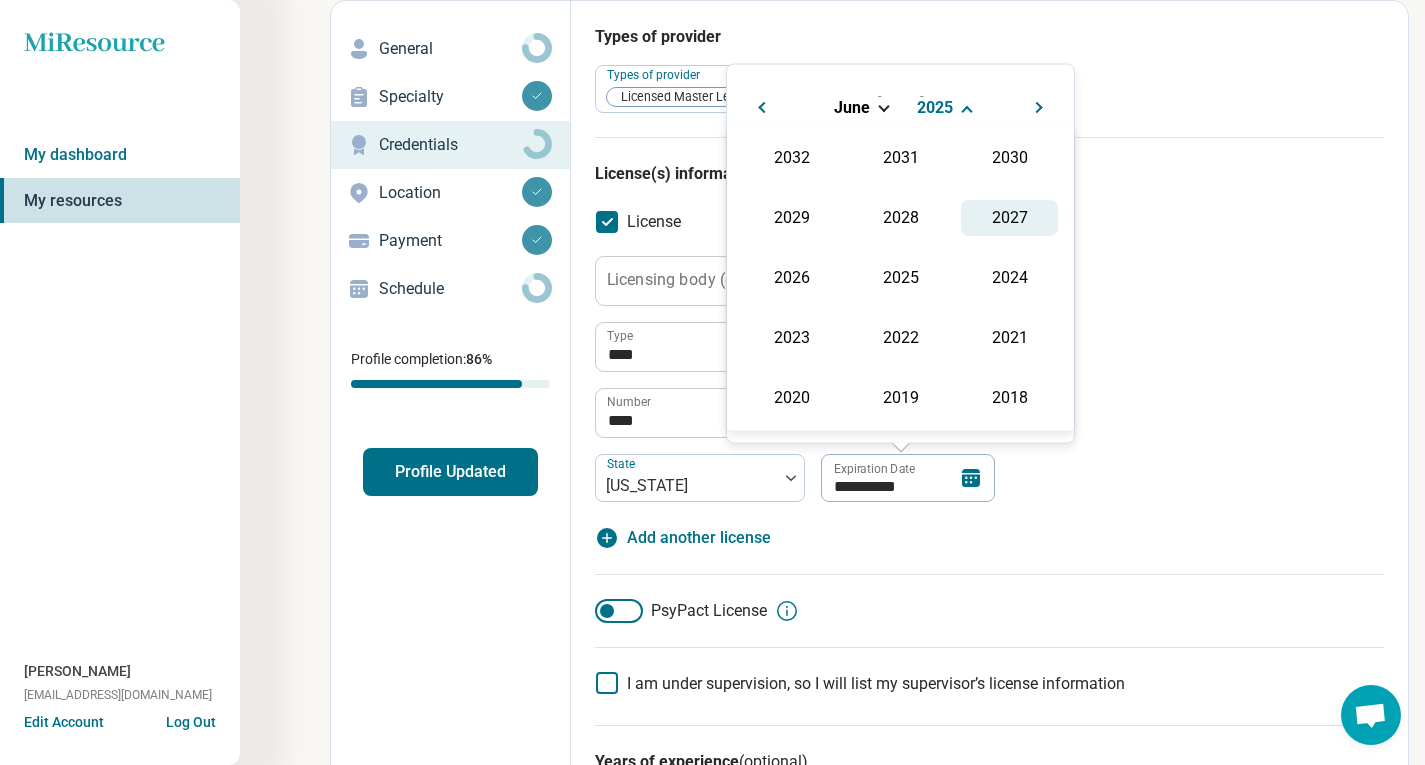 click on "2027" at bounding box center (1009, 218) 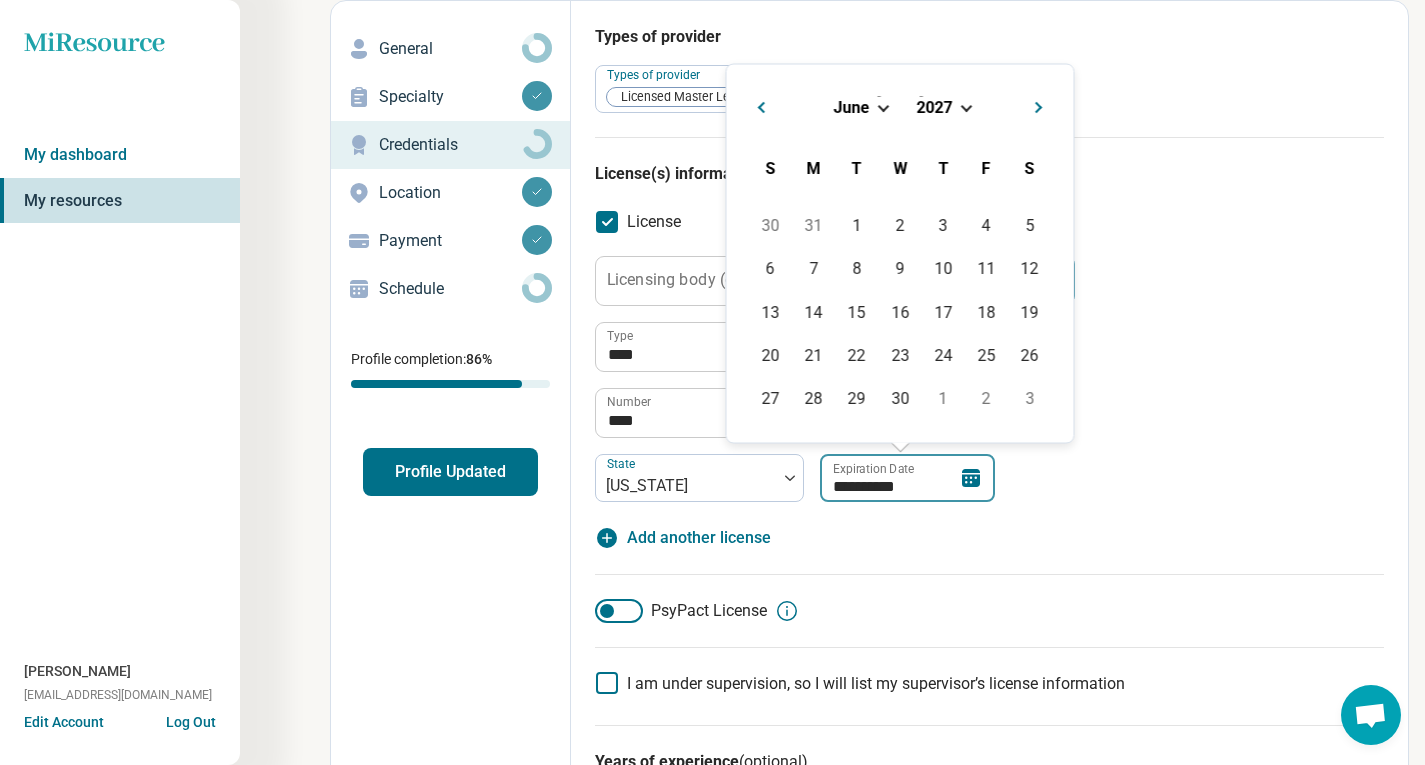 click on "**********" at bounding box center [907, 478] 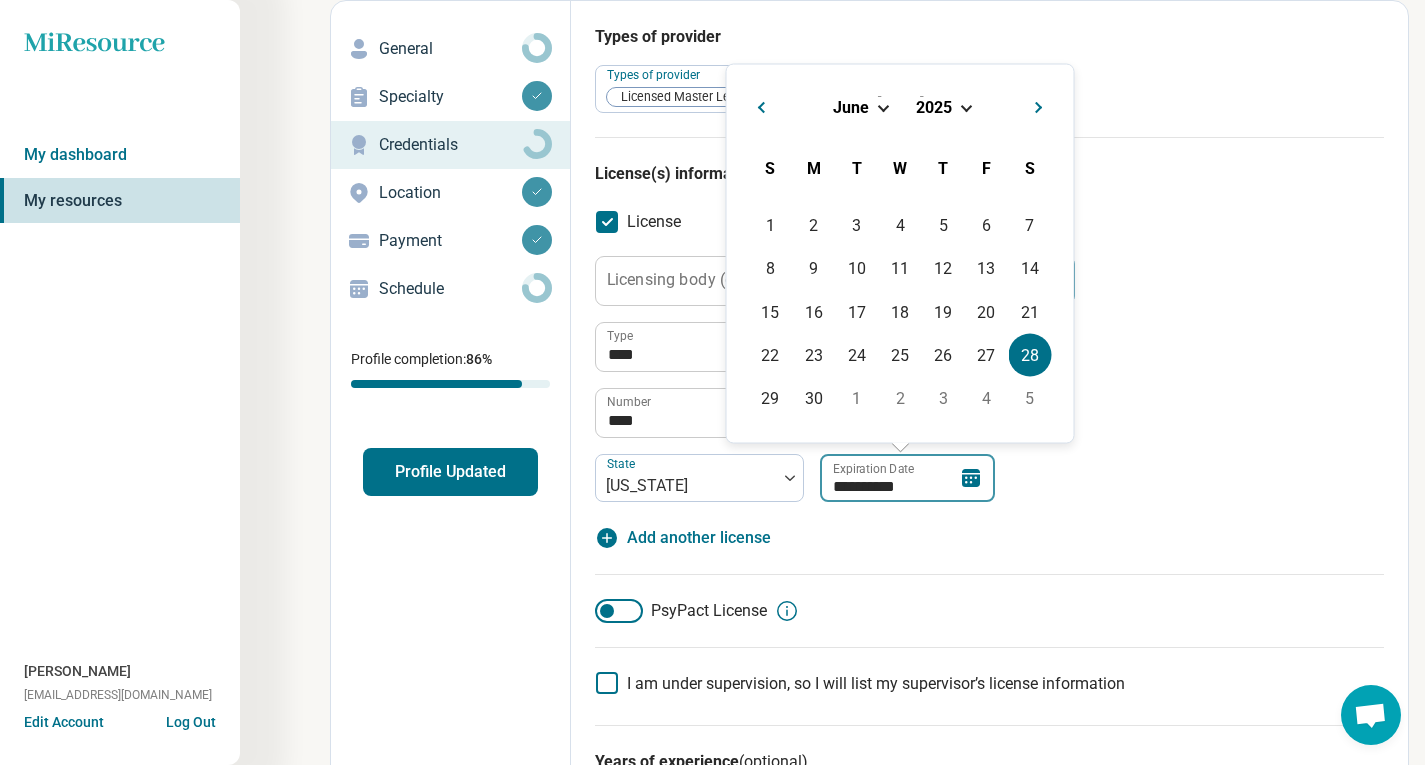 click on "**********" at bounding box center [907, 478] 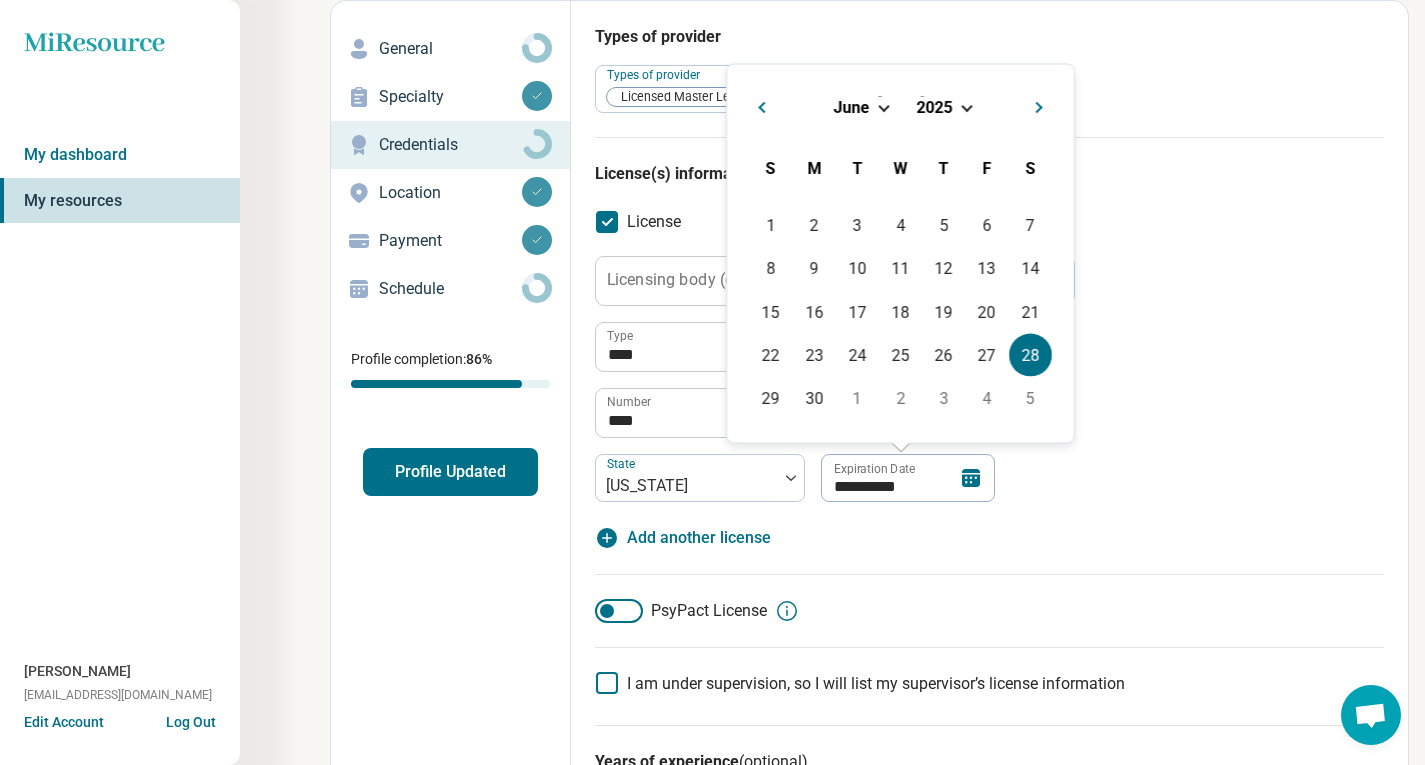 click at bounding box center [966, 105] 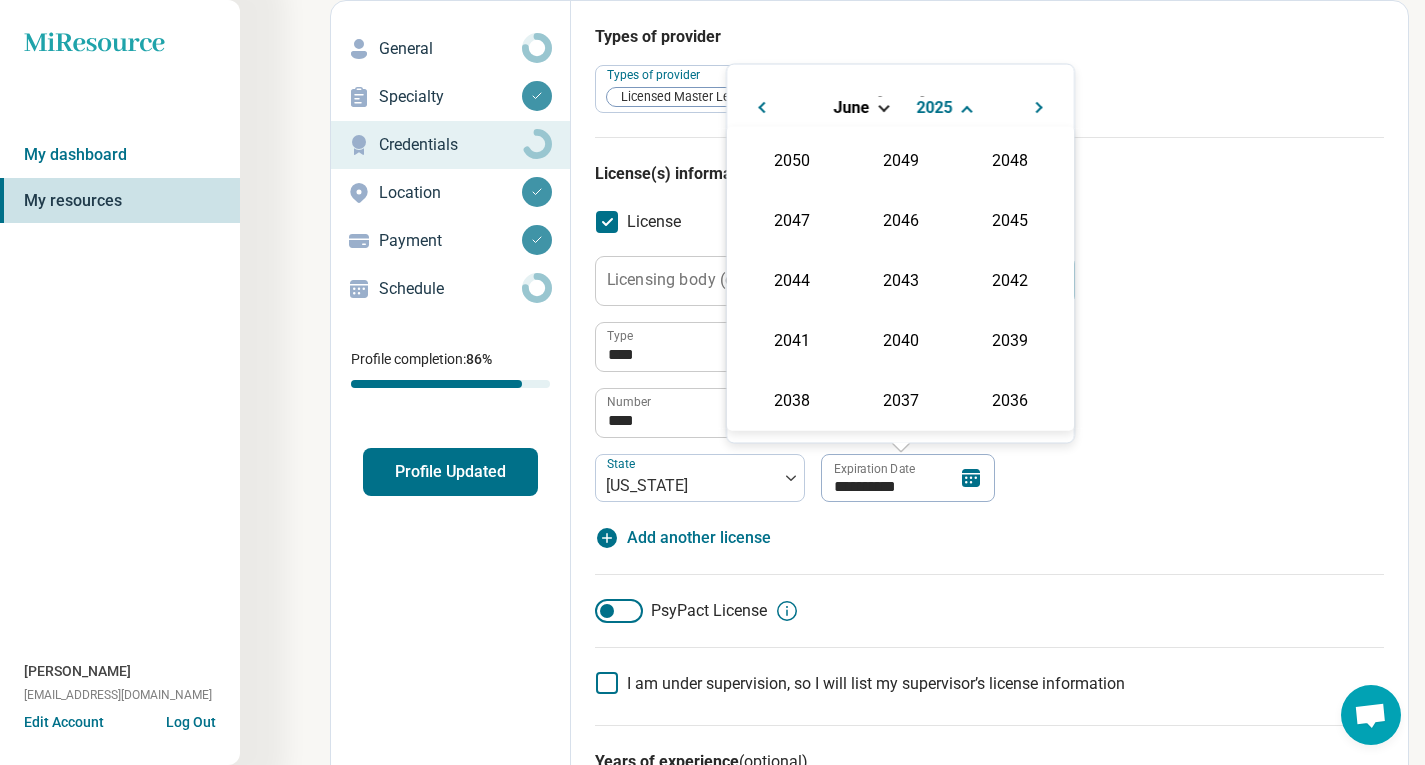 scroll, scrollTop: 362, scrollLeft: 0, axis: vertical 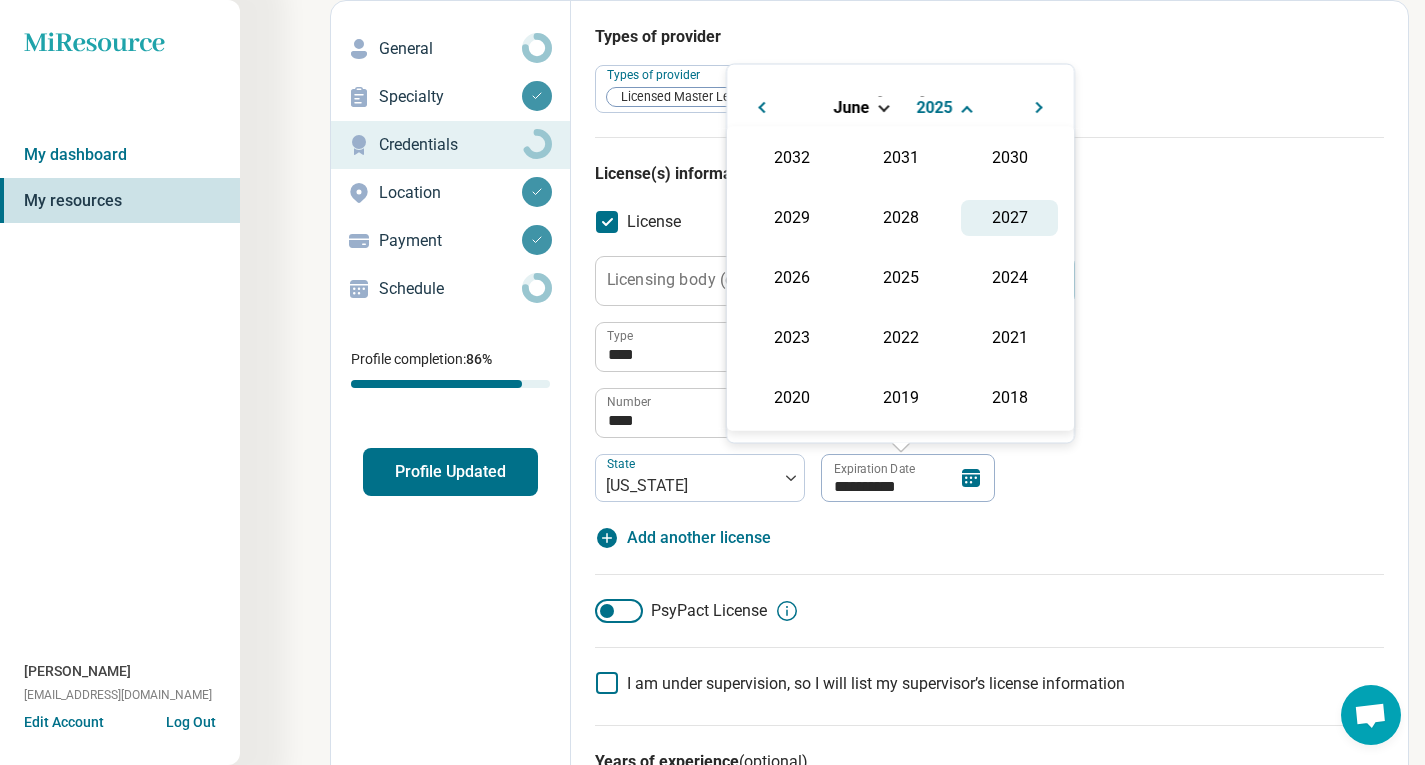 click on "2027" at bounding box center (1009, 218) 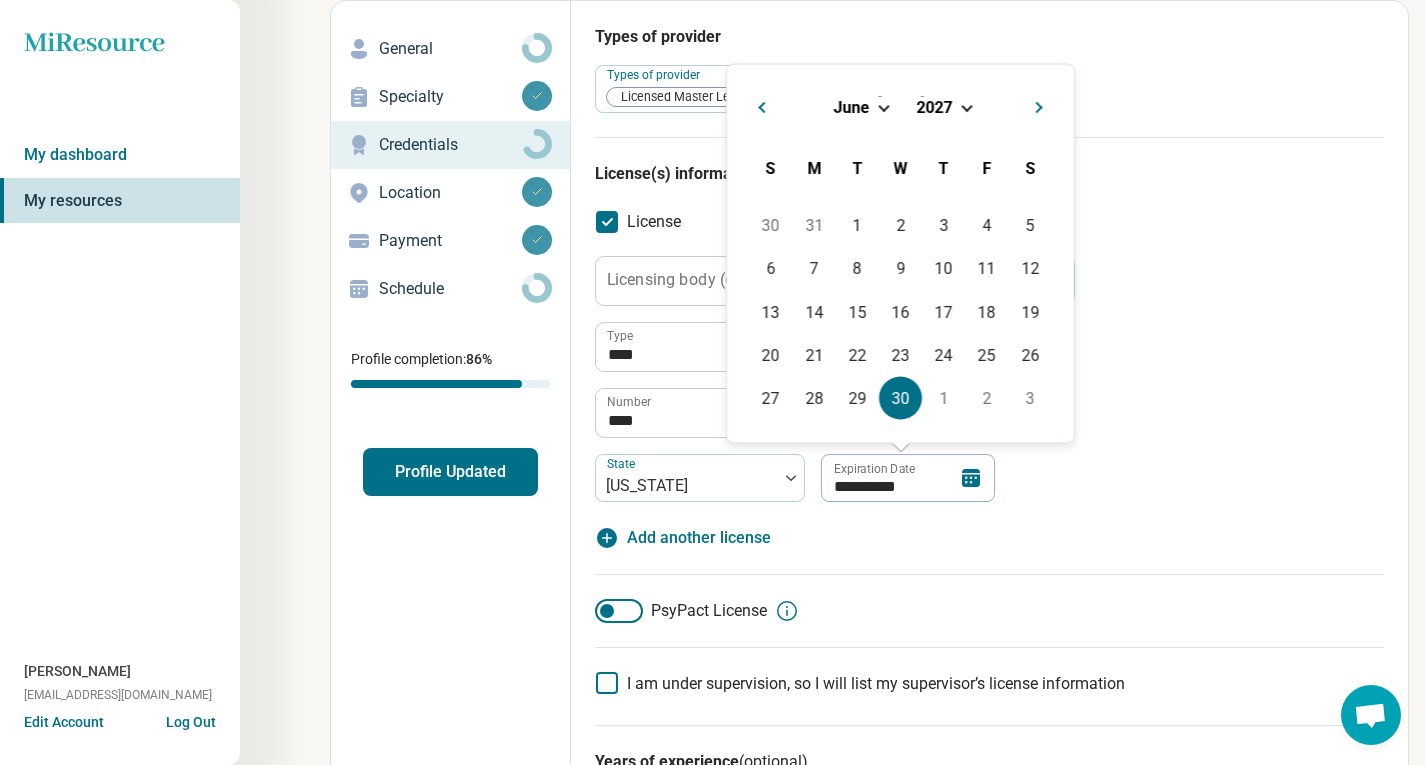 click on "30" at bounding box center (900, 398) 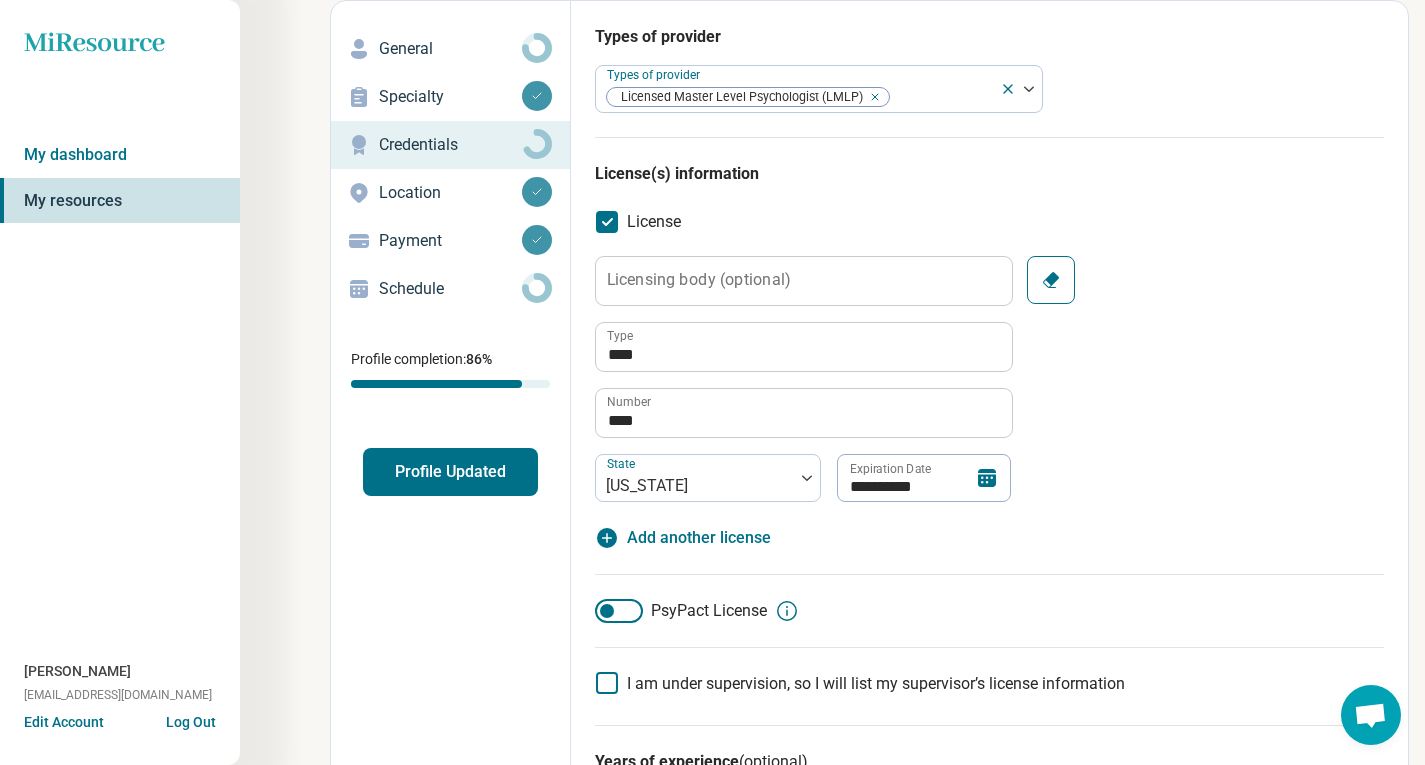 click on "**********" at bounding box center (989, 379) 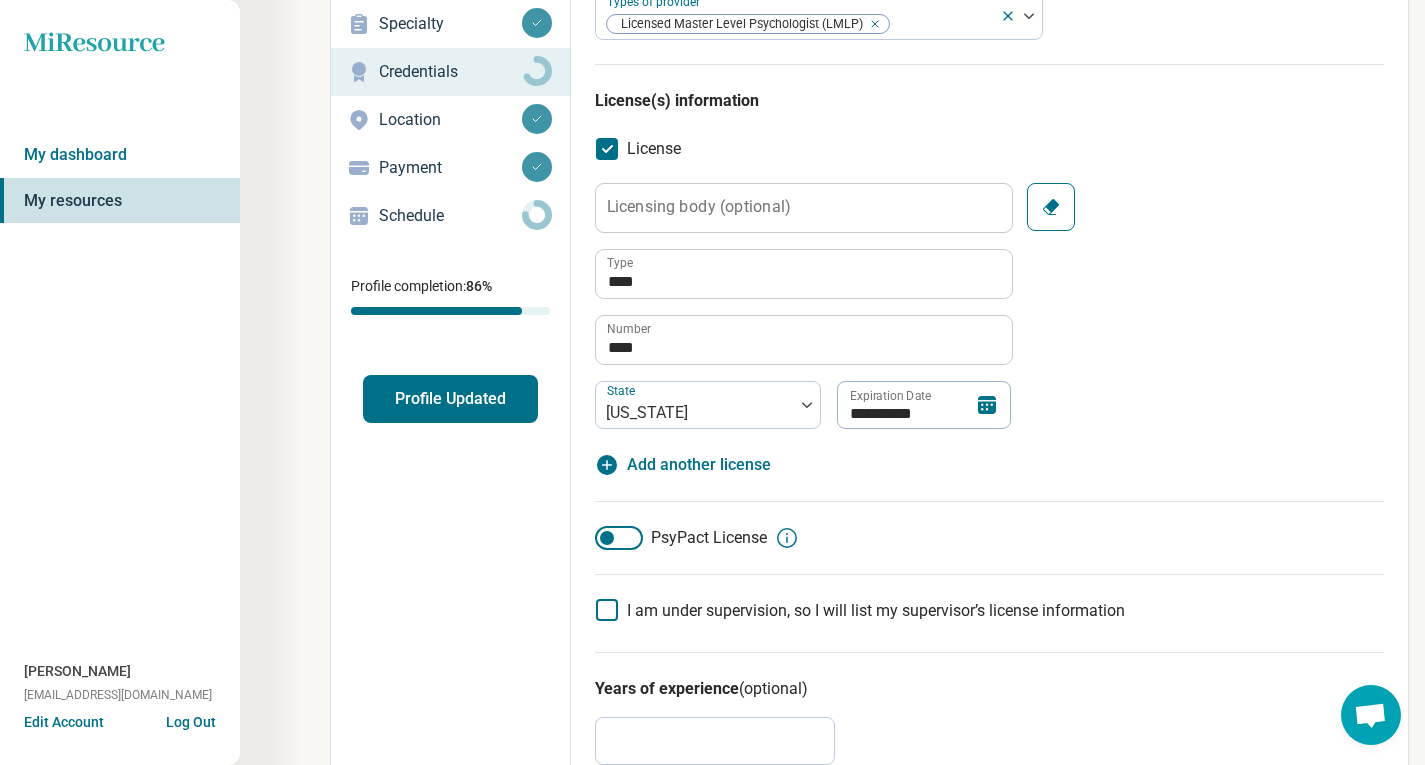 scroll, scrollTop: 0, scrollLeft: 0, axis: both 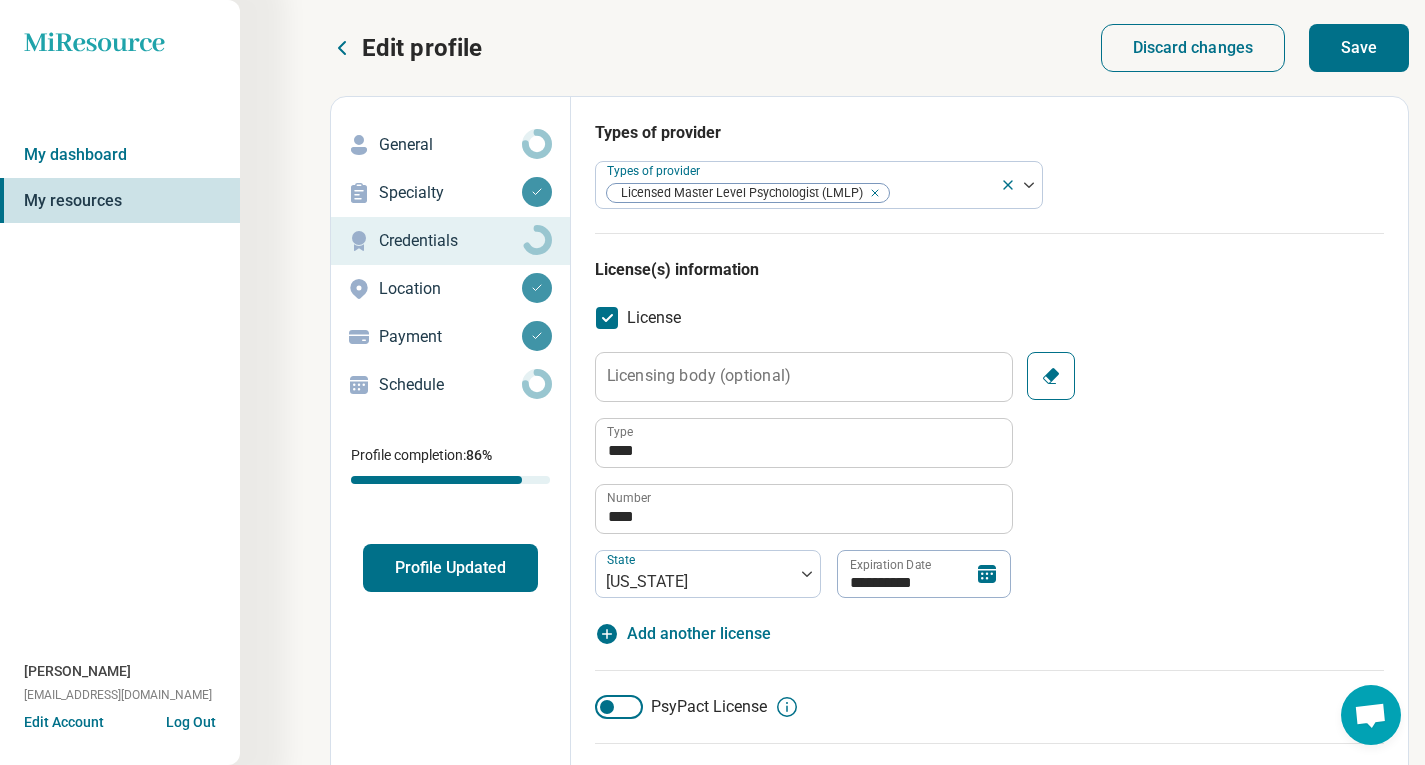 click on "Save" at bounding box center [1359, 48] 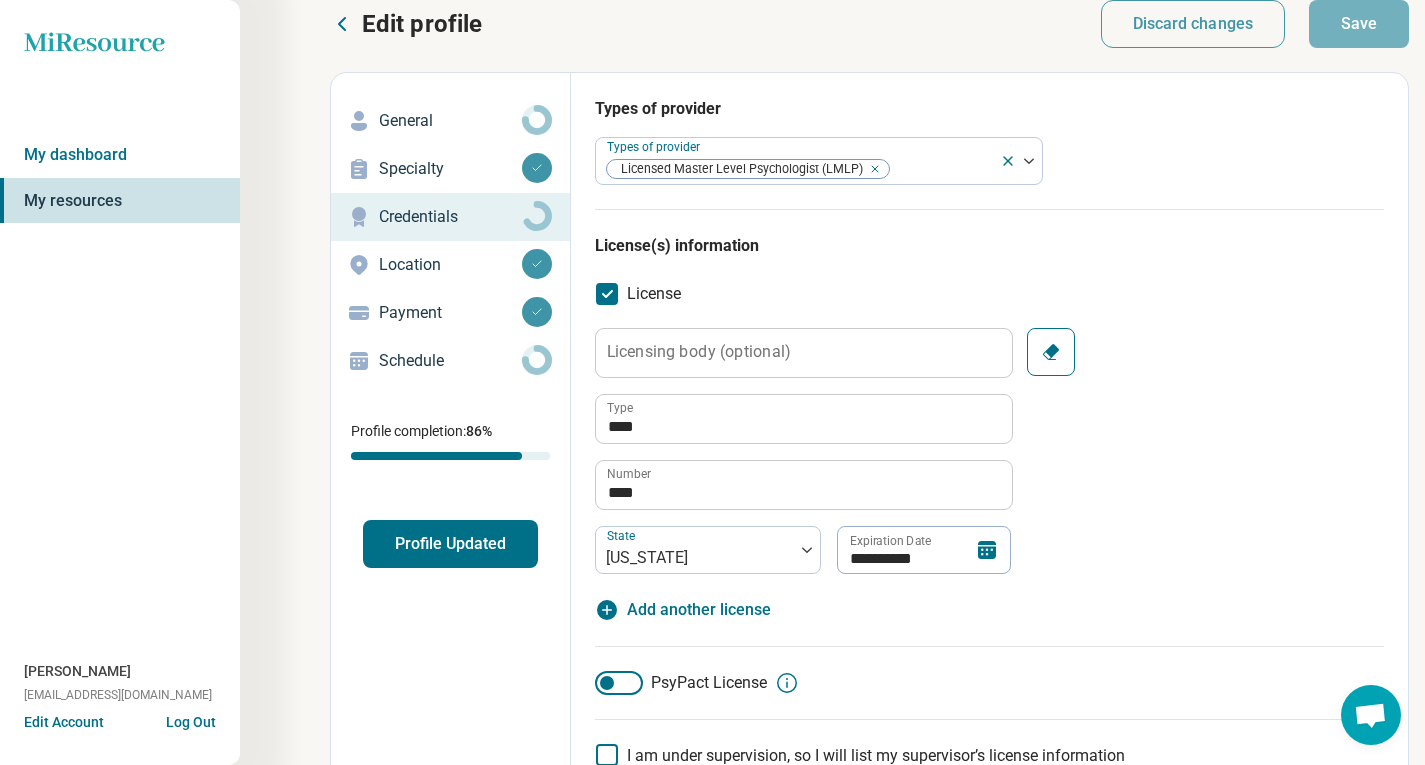 scroll, scrollTop: 0, scrollLeft: 0, axis: both 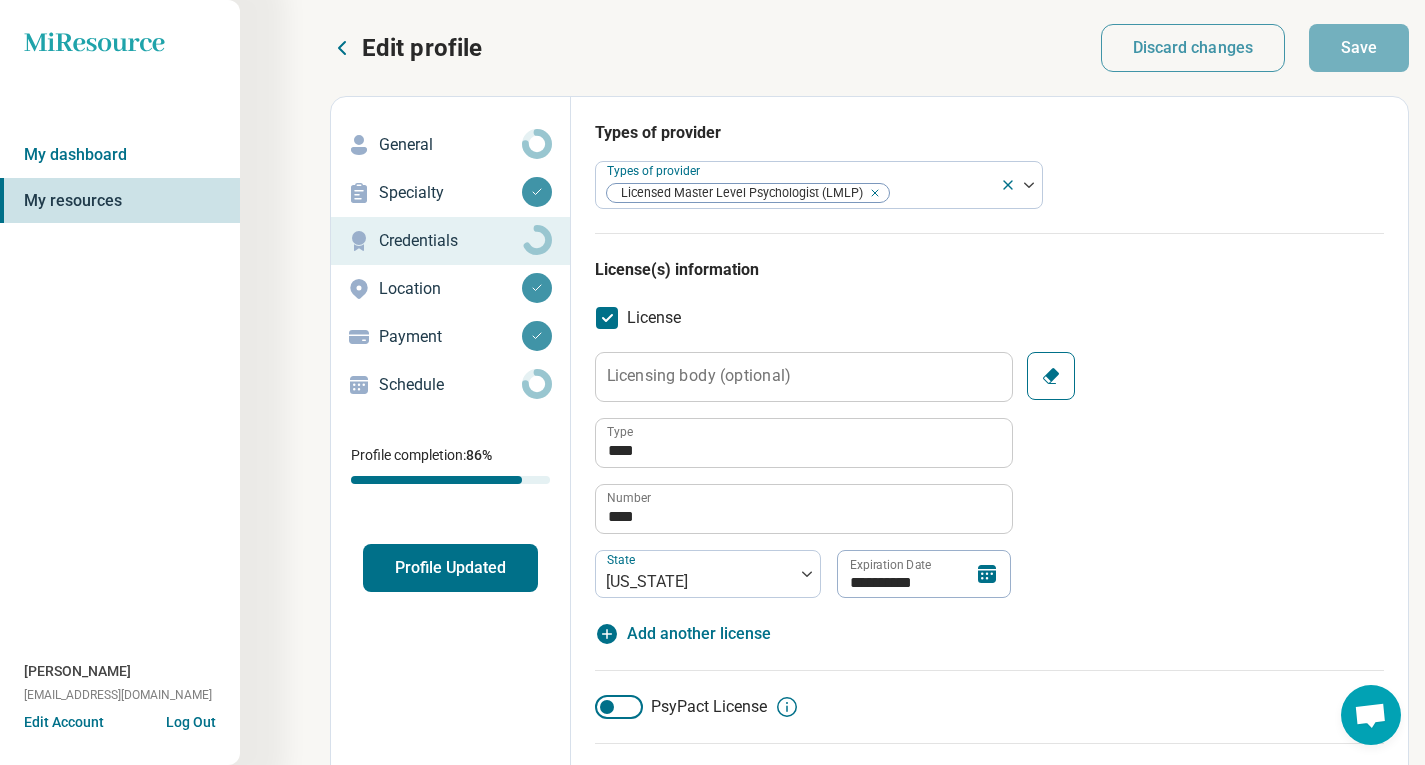 click on "Schedule" at bounding box center (450, 385) 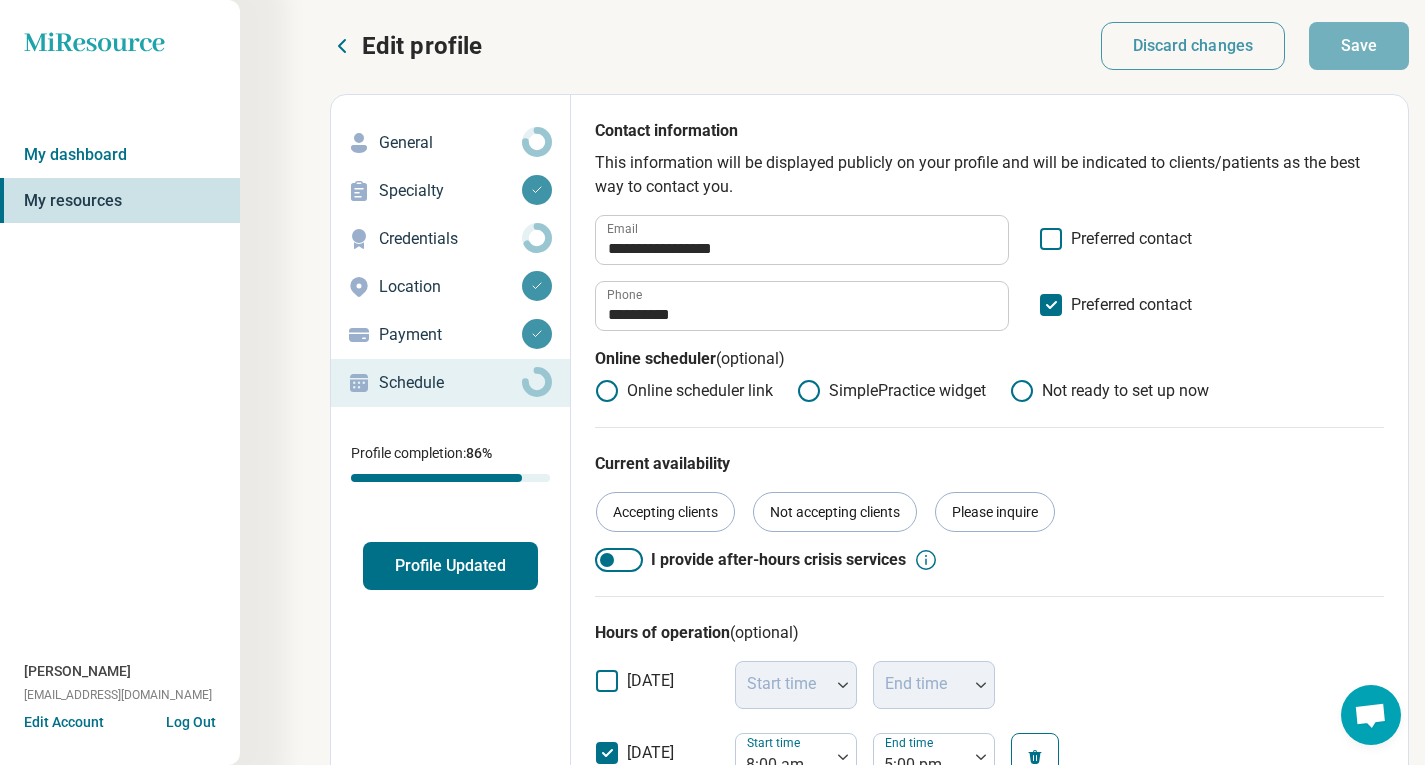 scroll, scrollTop: 1, scrollLeft: 0, axis: vertical 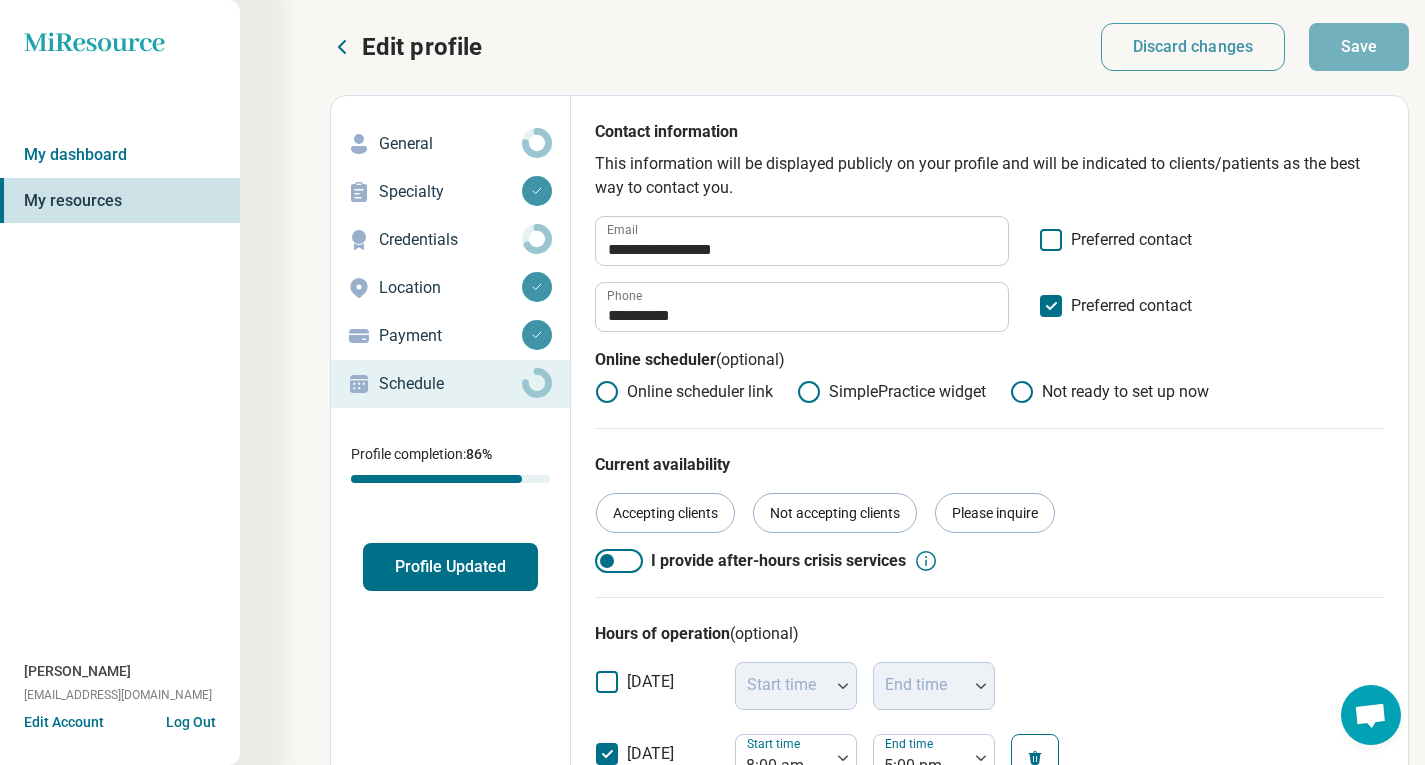click on "General" at bounding box center (450, 144) 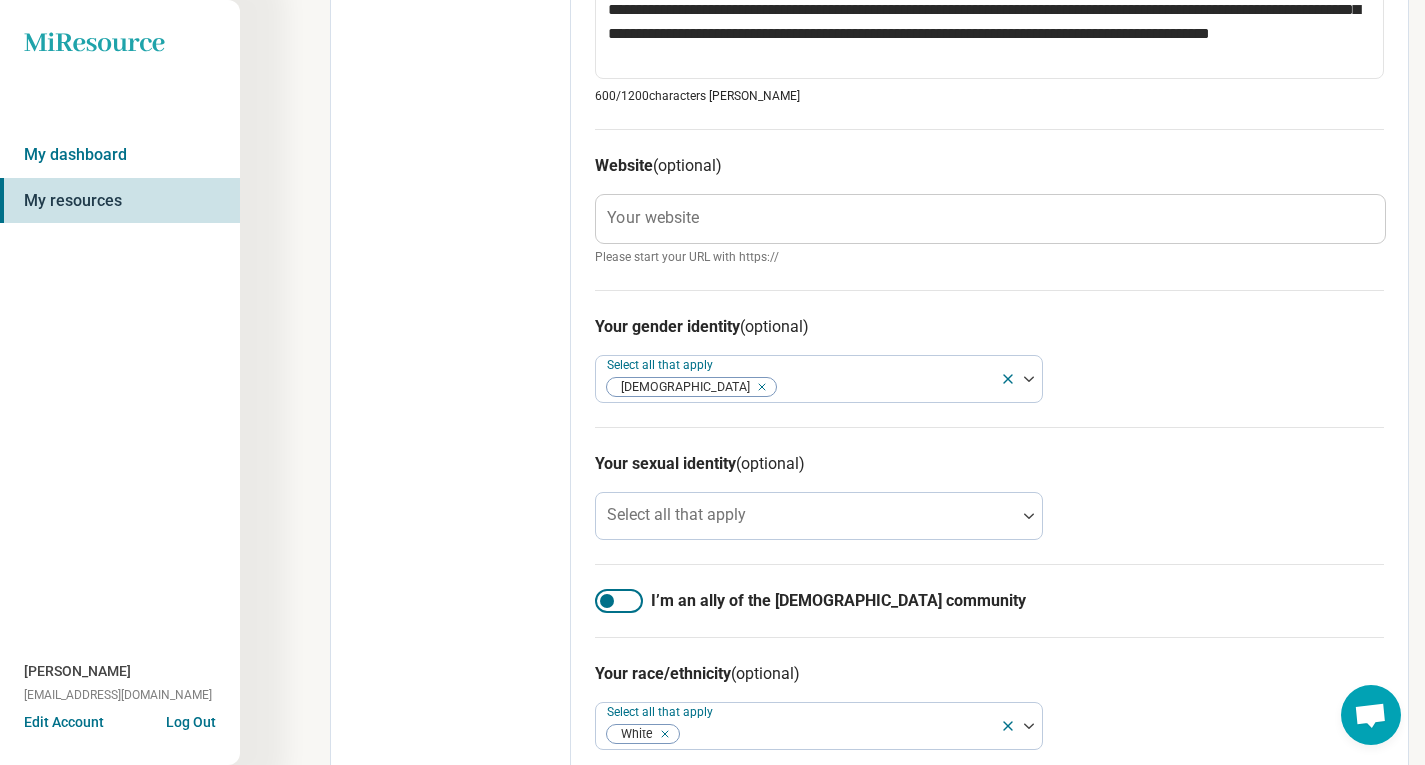 scroll, scrollTop: 1080, scrollLeft: 0, axis: vertical 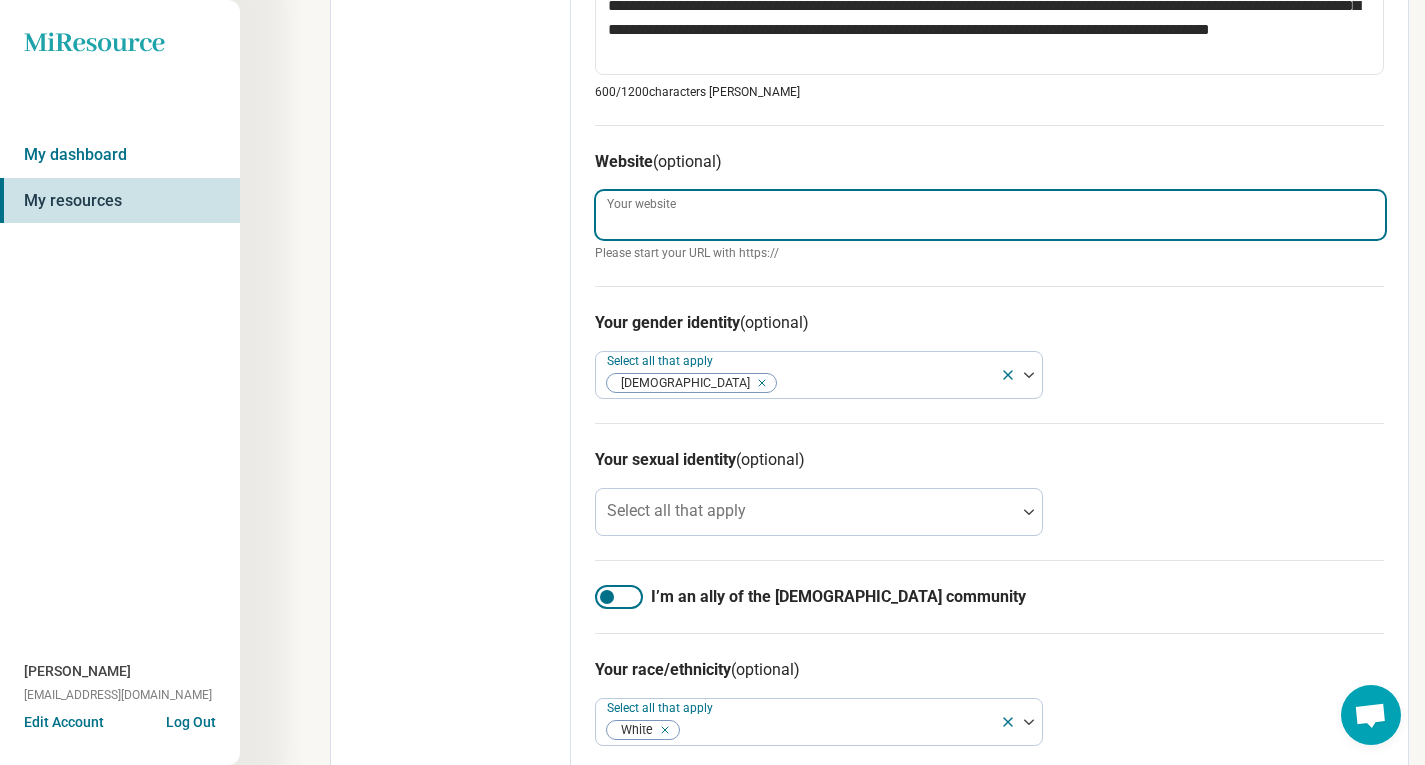 click on "Your website" at bounding box center (990, 215) 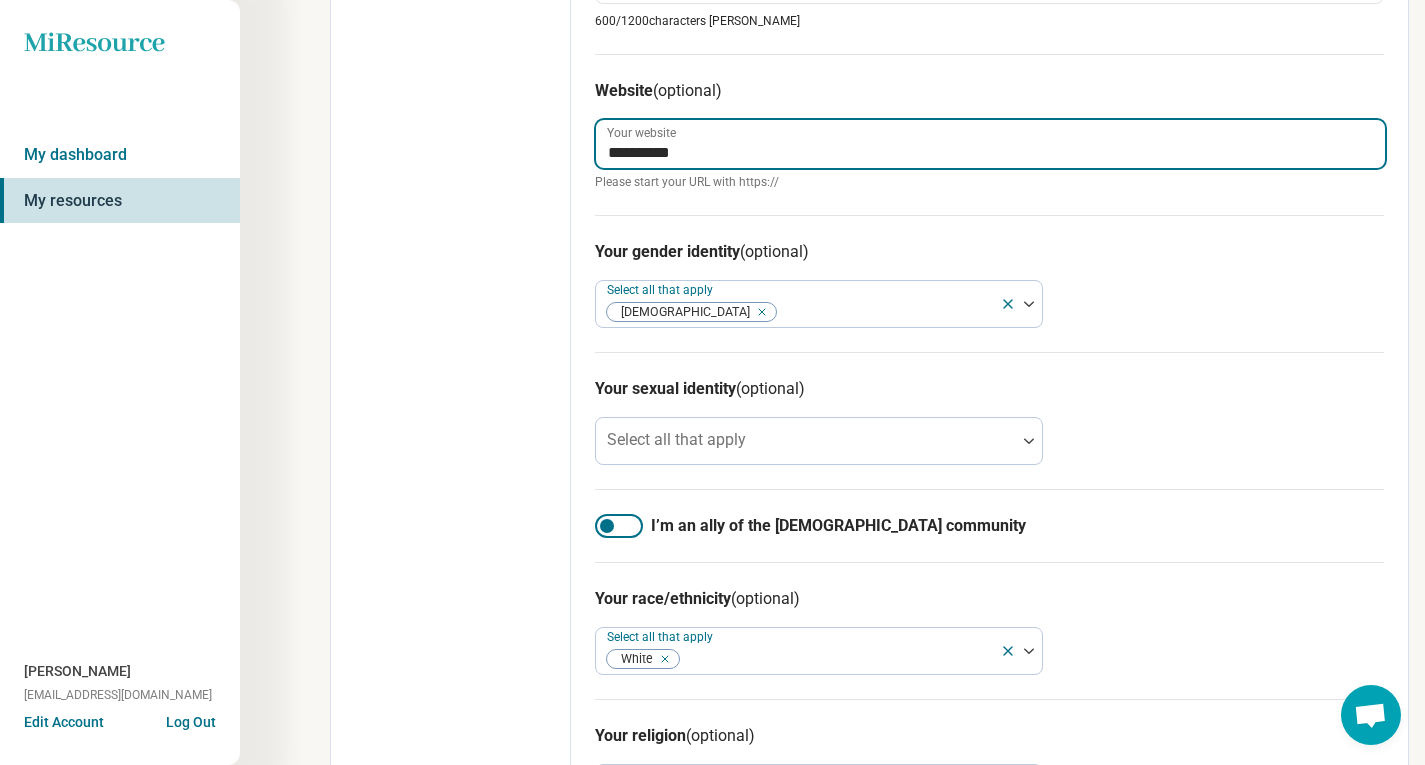scroll, scrollTop: 1247, scrollLeft: 0, axis: vertical 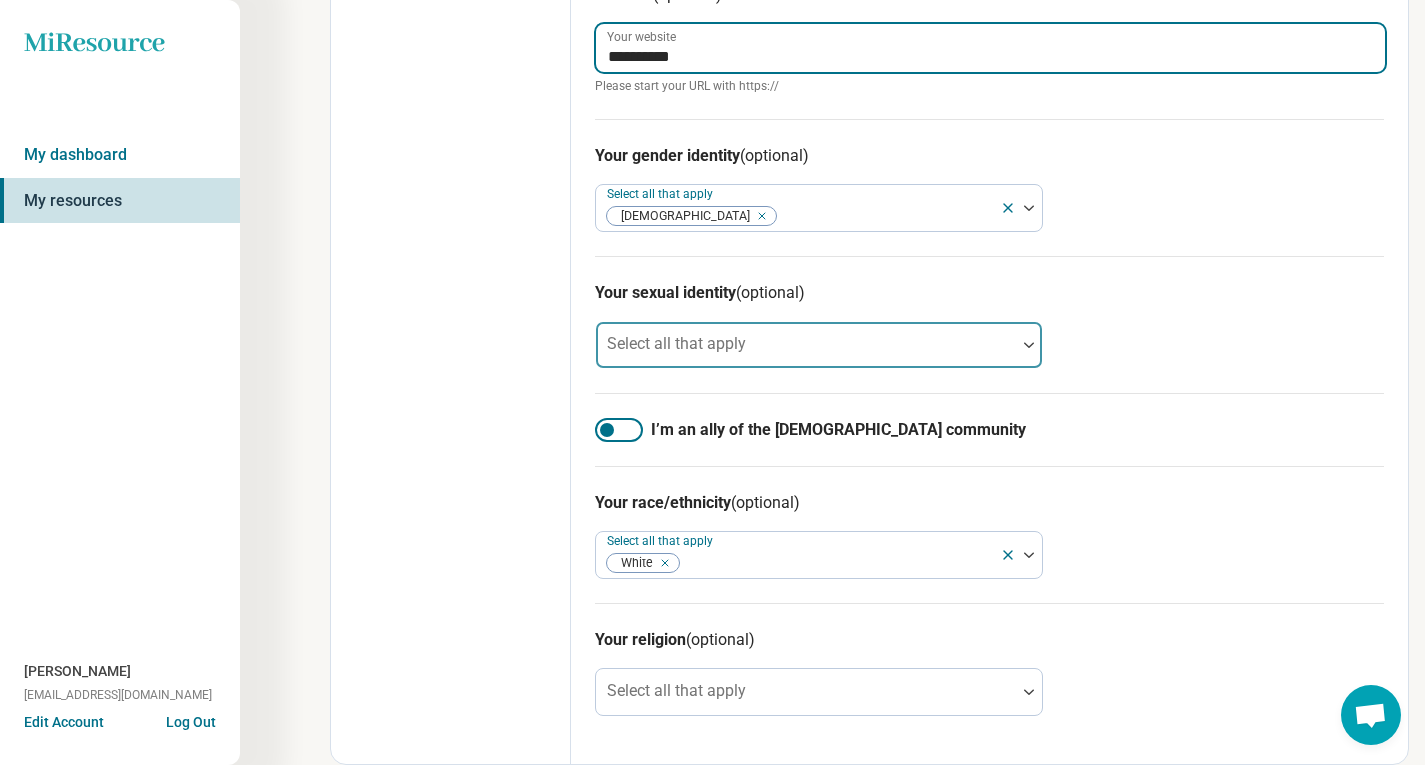 type on "**********" 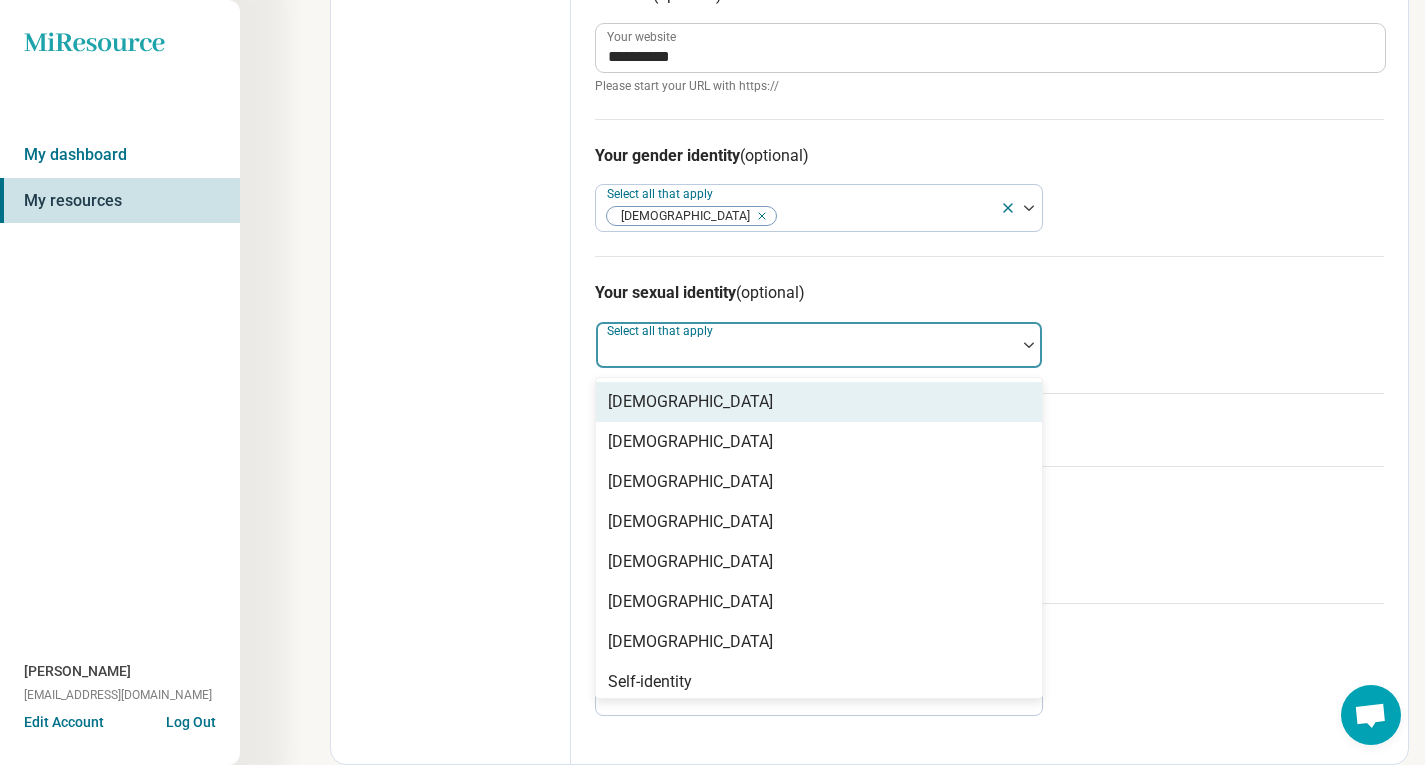 click at bounding box center (1029, 345) 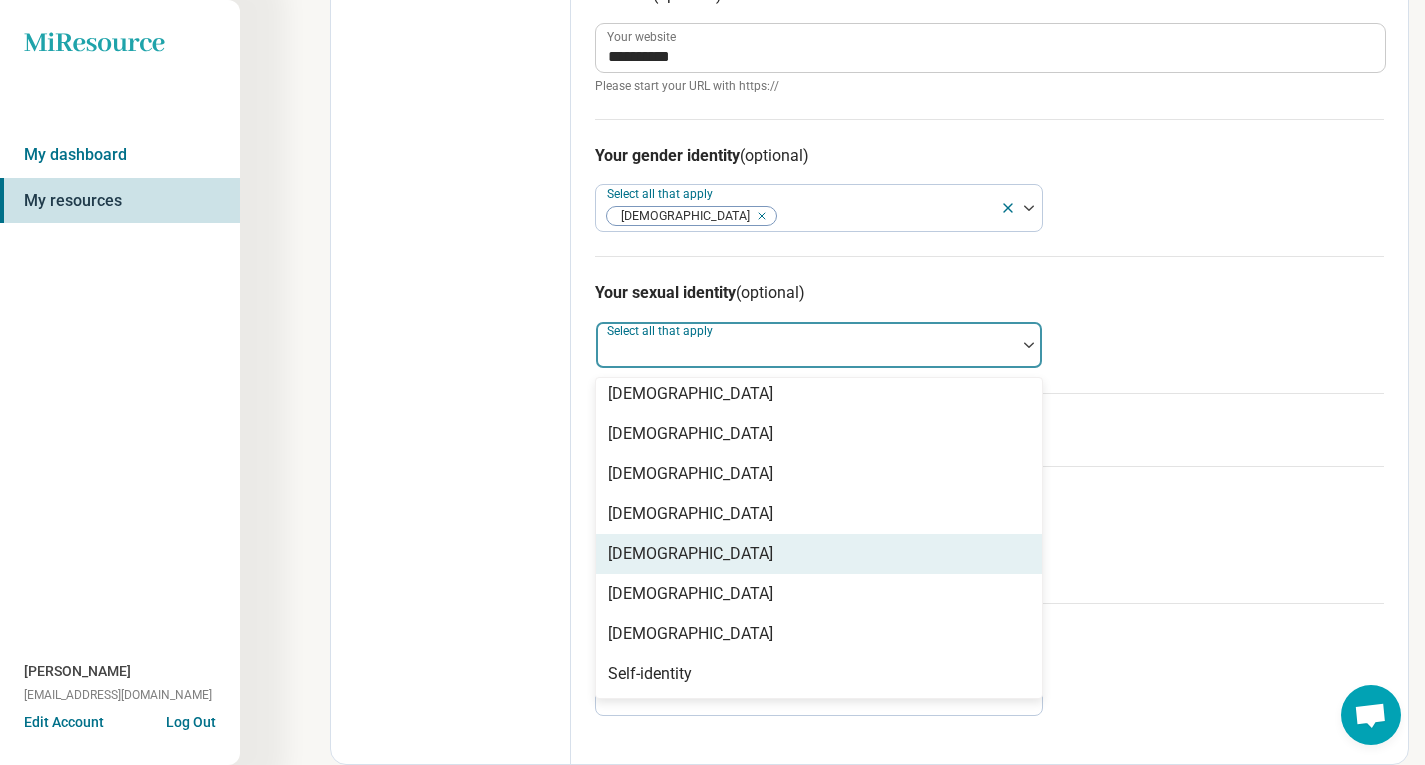 scroll, scrollTop: 0, scrollLeft: 0, axis: both 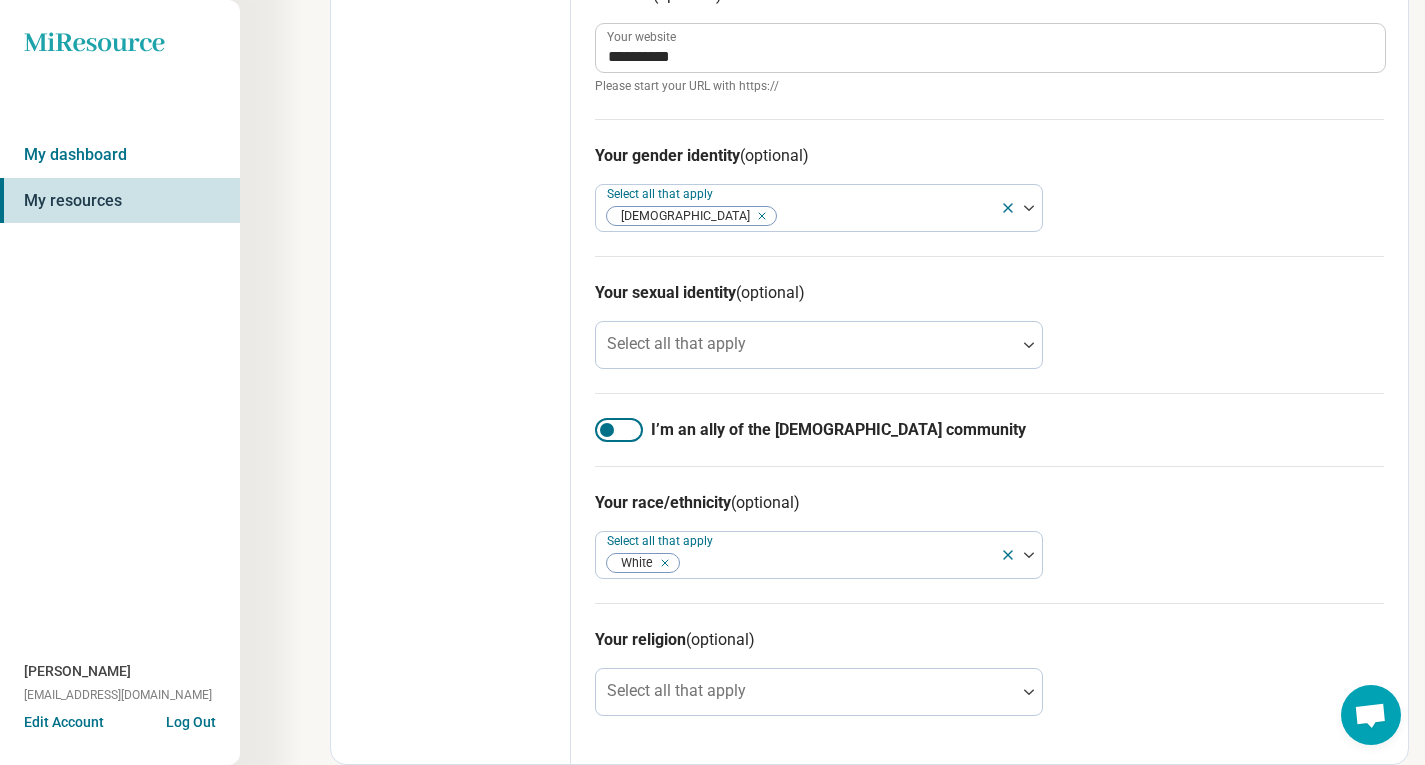 click on "Your sexual identity  (optional)" at bounding box center (989, 293) 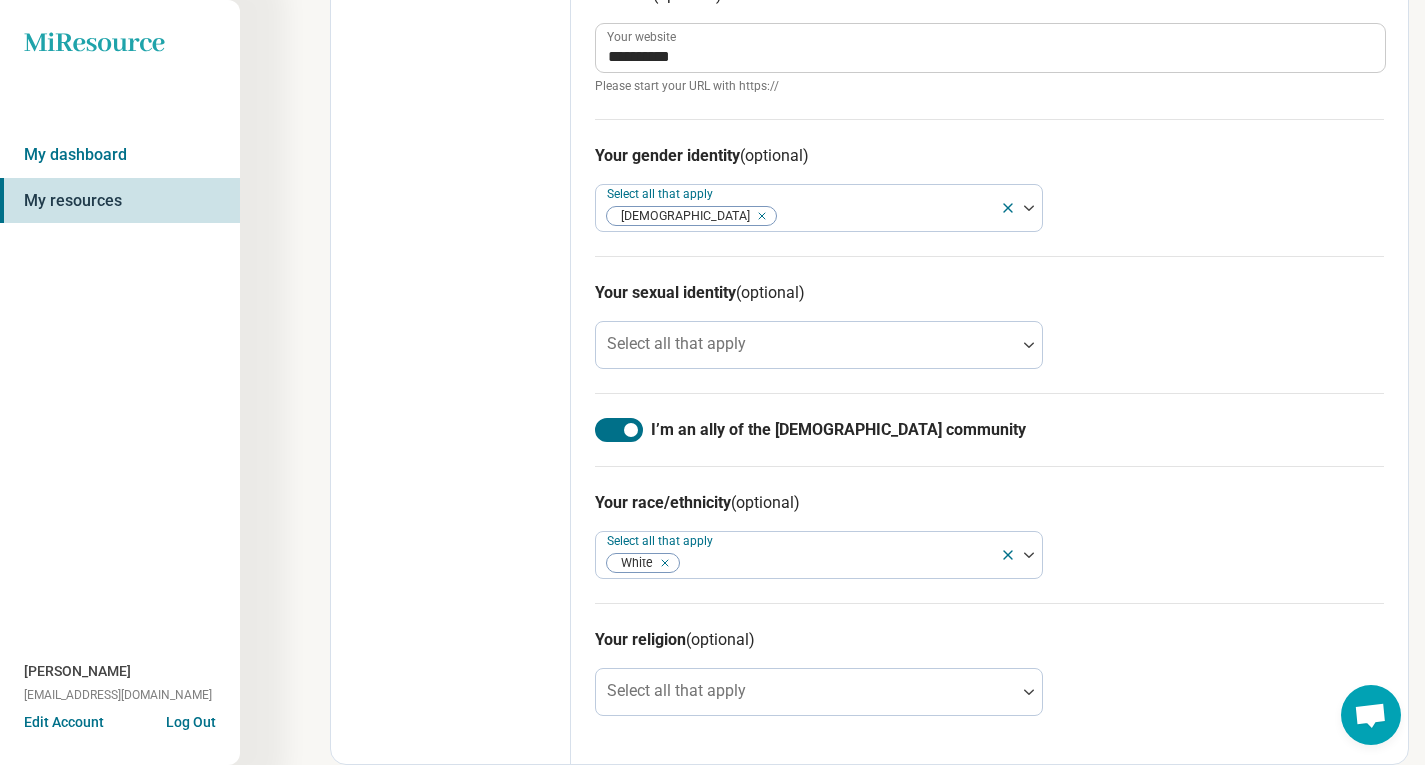 click on "Edit profile General Specialty Credentials Location Payment Schedule Profile completion:  86 % Profile Updated" at bounding box center [451, -193] 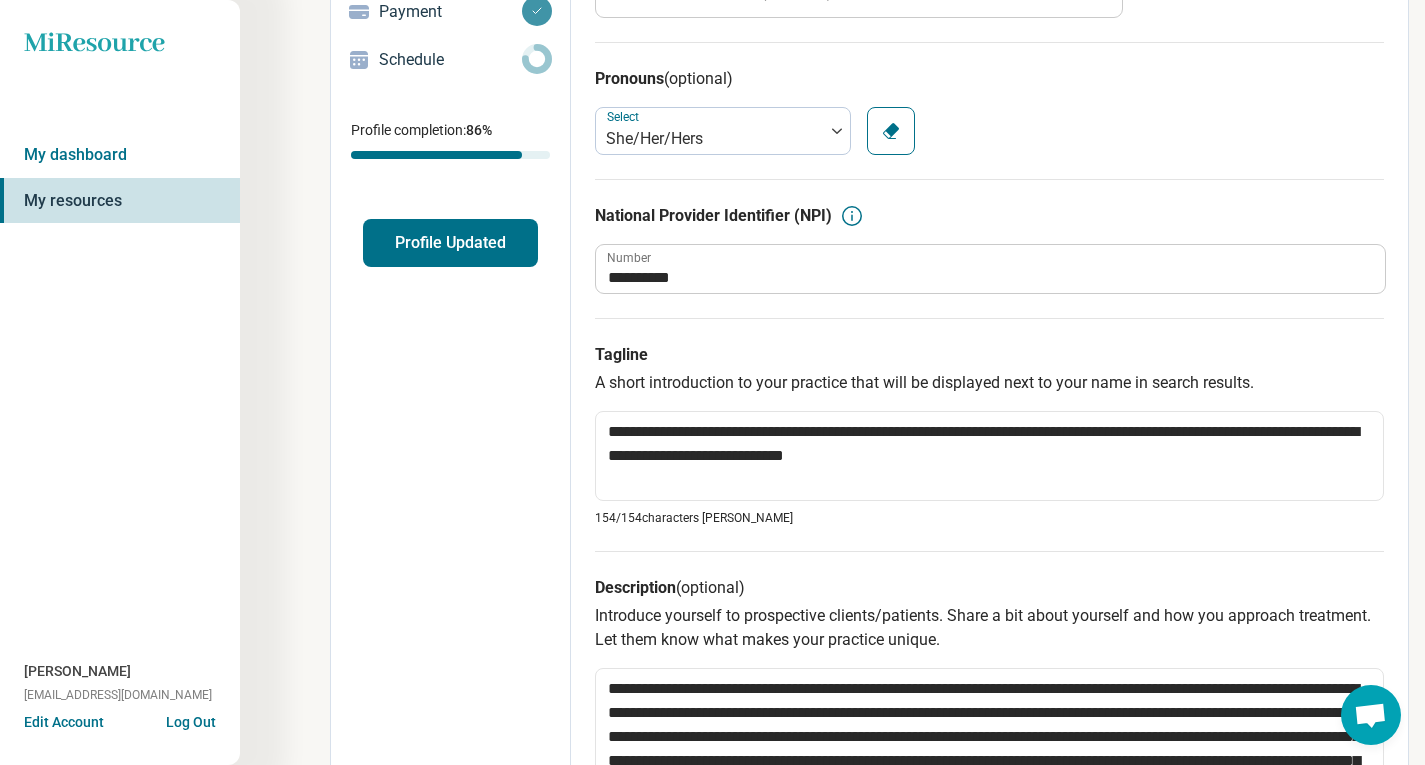 scroll, scrollTop: 0, scrollLeft: 0, axis: both 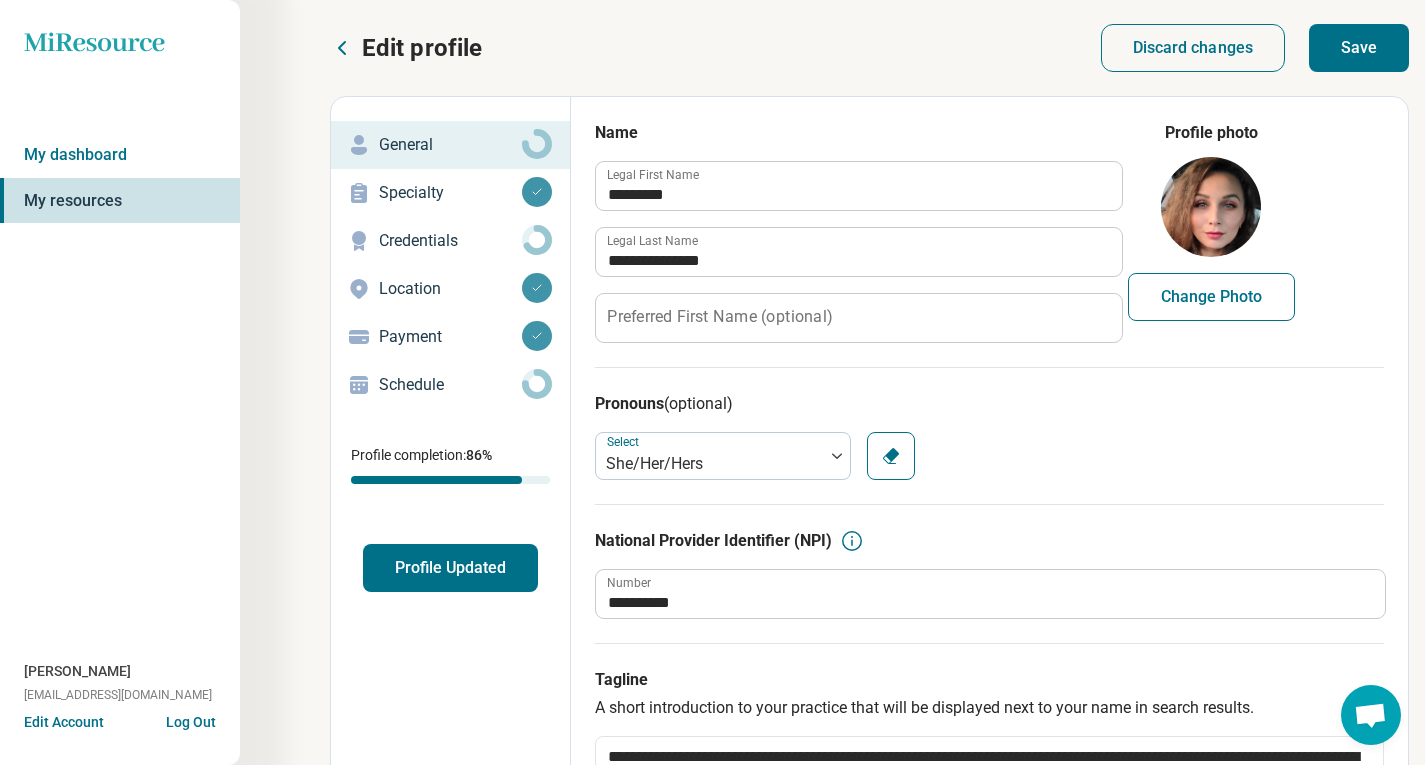 click on "Save" at bounding box center (1359, 48) 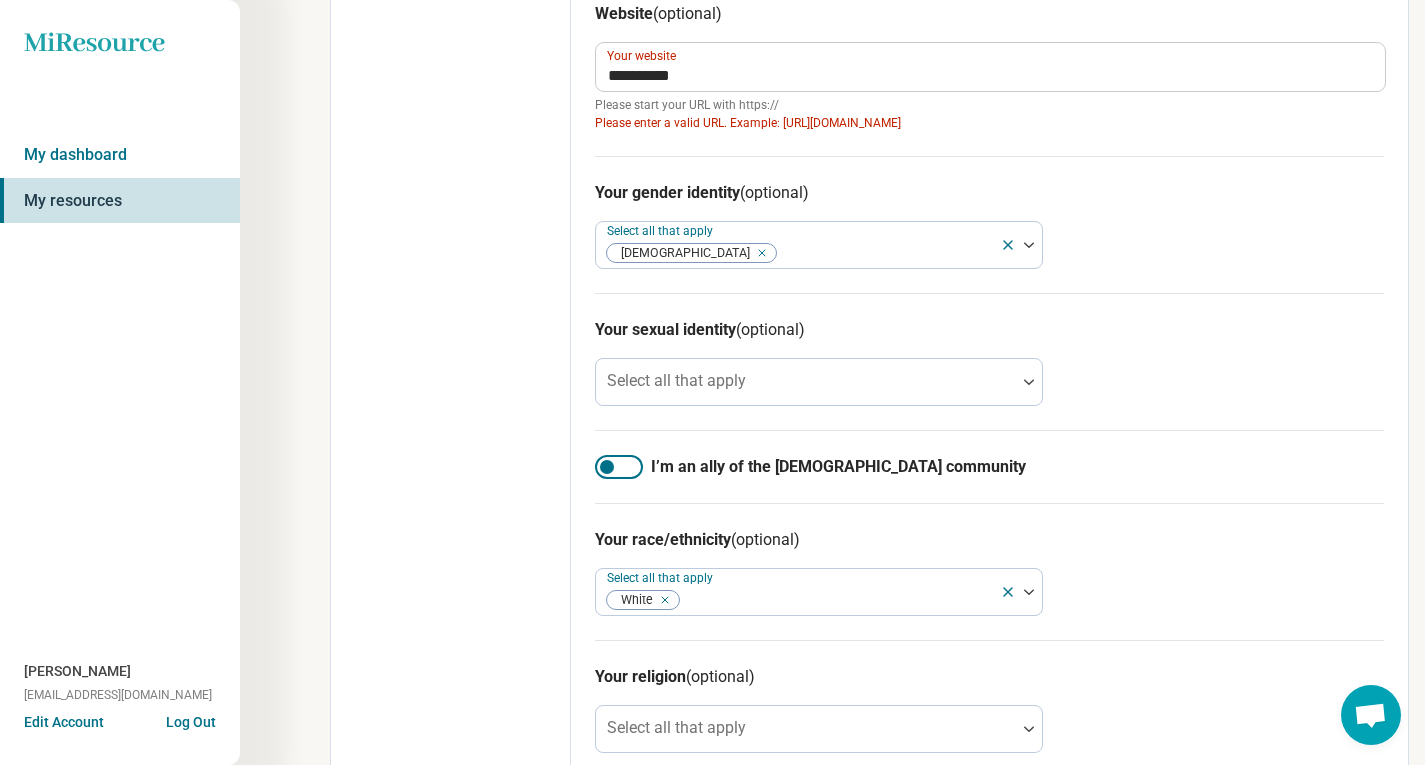 scroll, scrollTop: 1265, scrollLeft: 0, axis: vertical 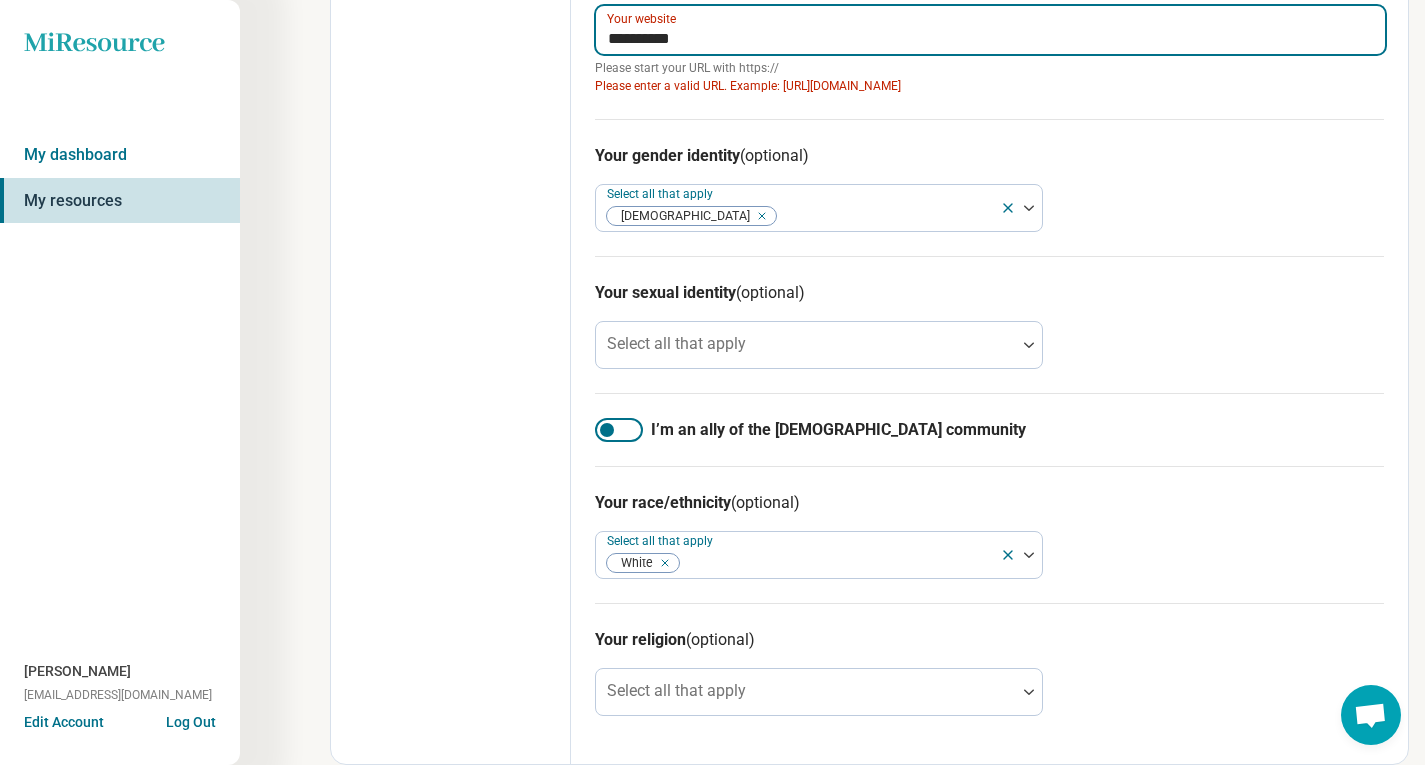 click on "**********" at bounding box center (990, 30) 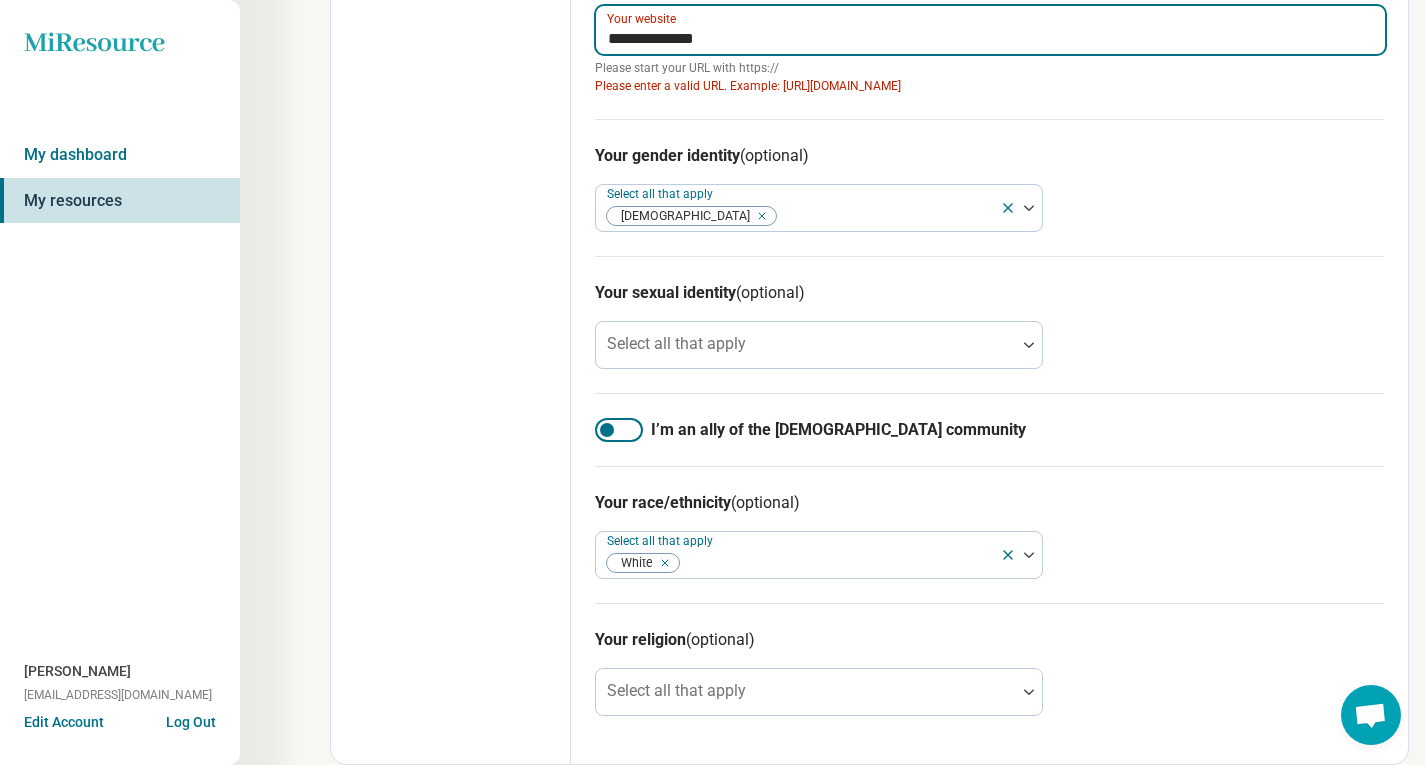 type on "**********" 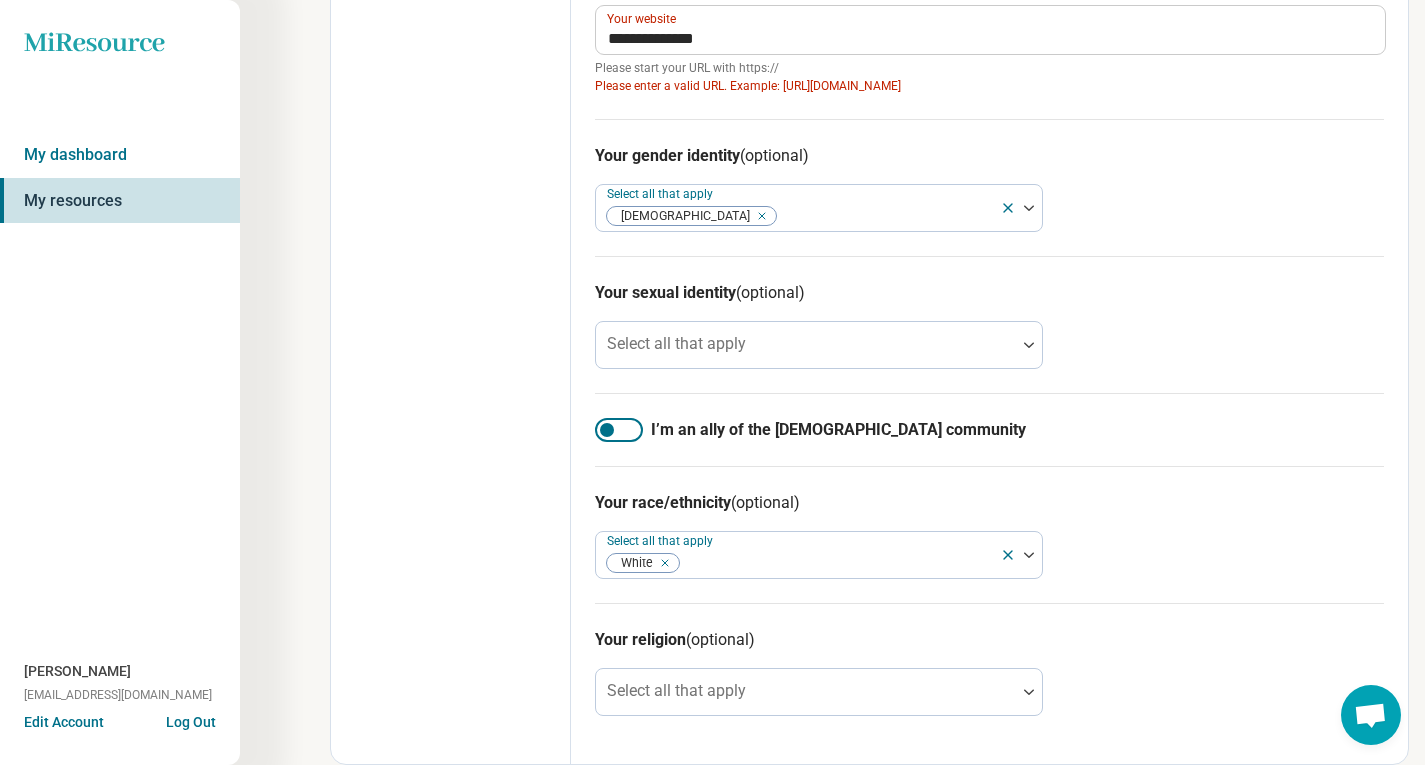 click on "Your gender identity  (optional) Select all that apply [DEMOGRAPHIC_DATA]" at bounding box center (989, 187) 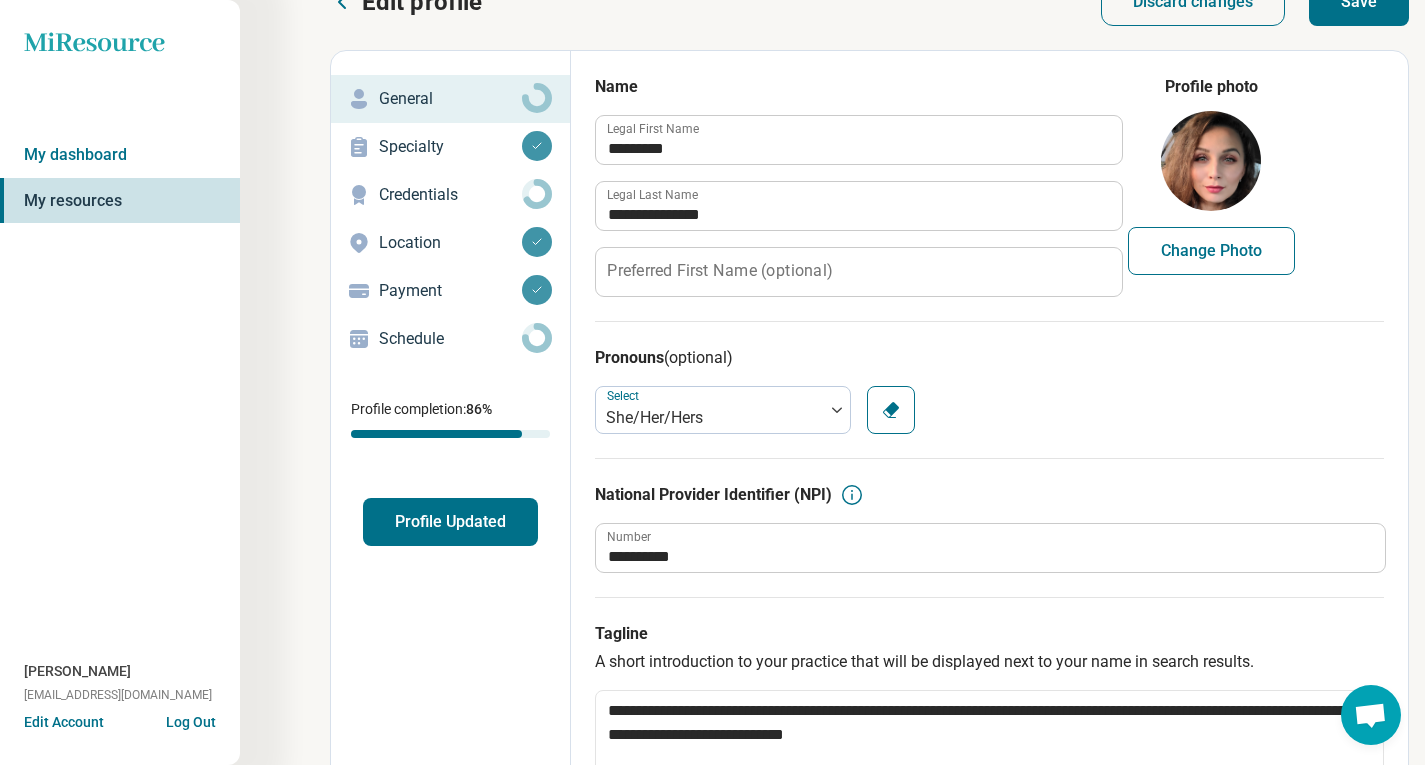 scroll, scrollTop: 0, scrollLeft: 0, axis: both 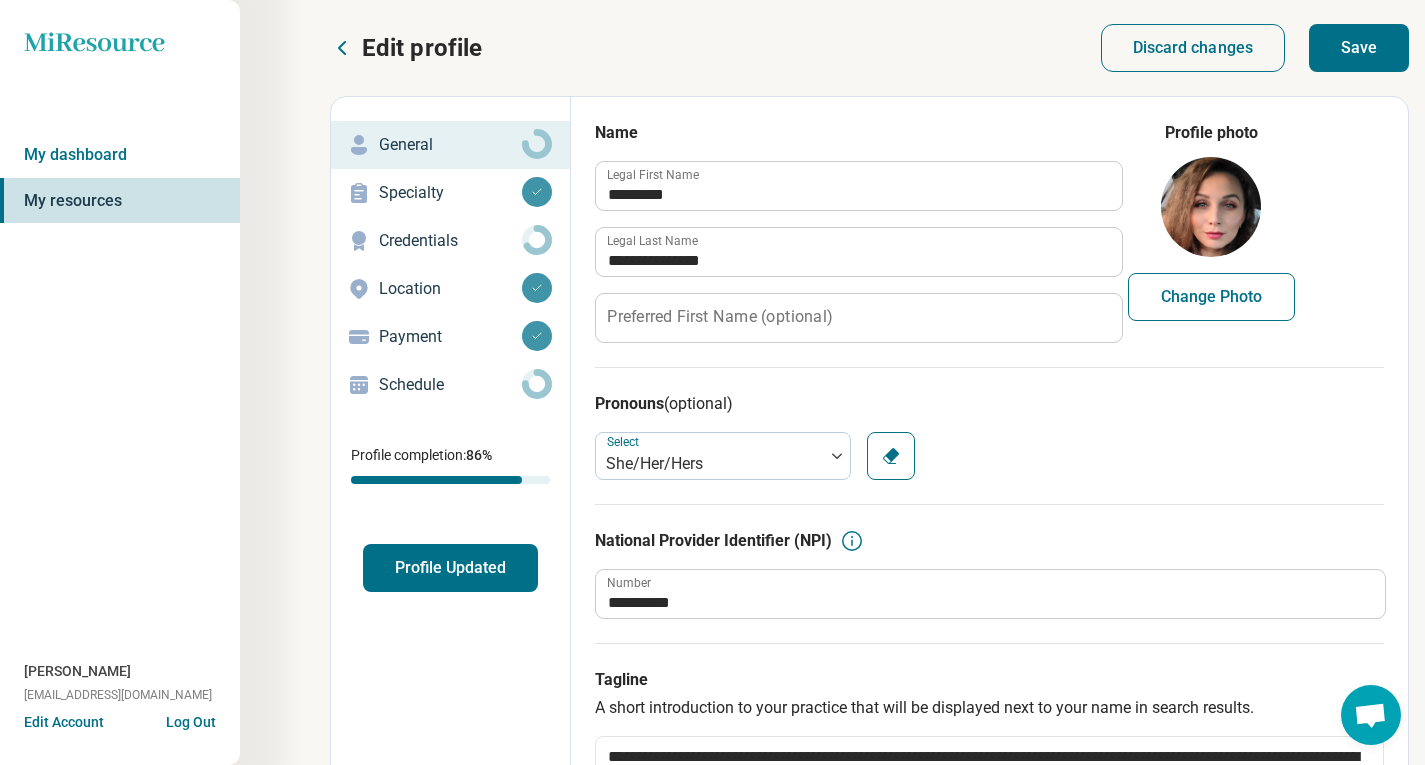 click on "Save" at bounding box center (1359, 48) 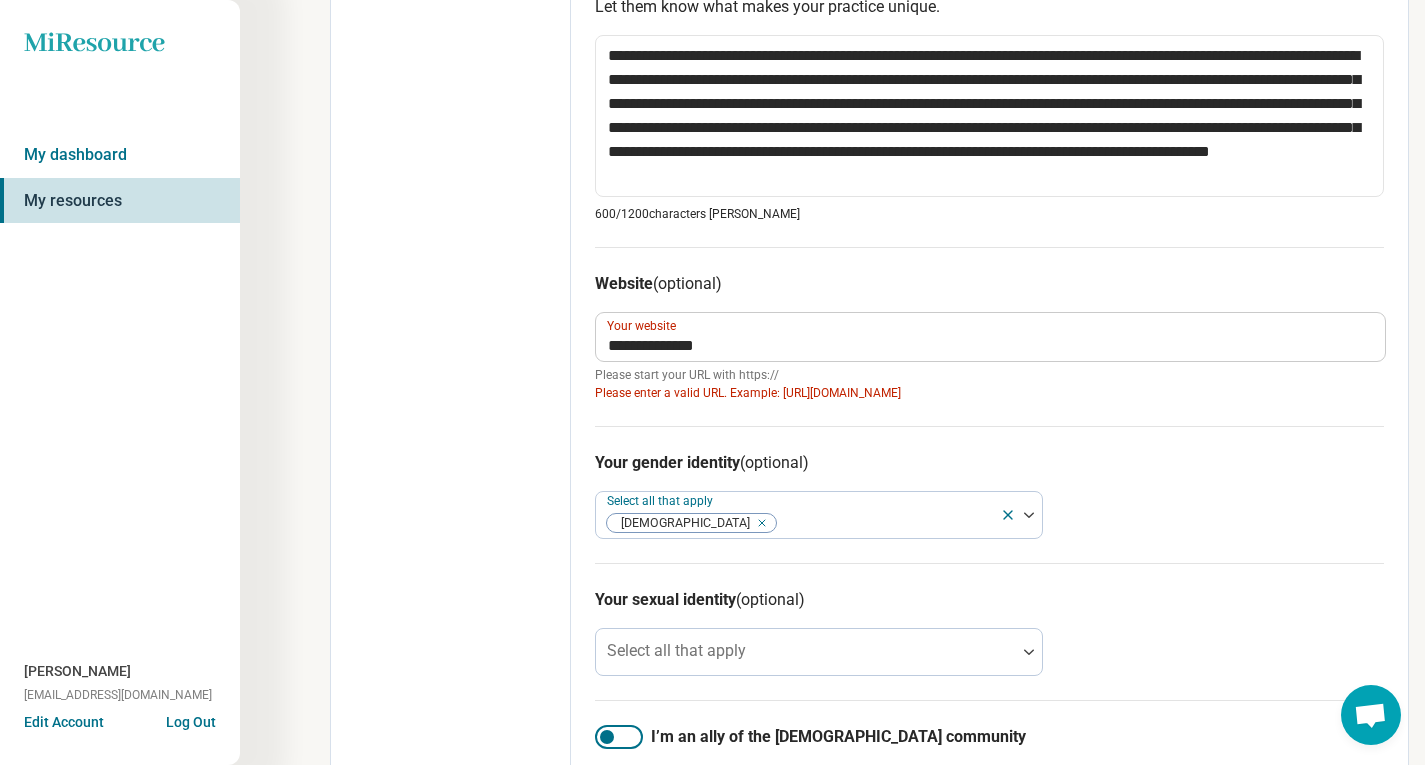 scroll, scrollTop: 959, scrollLeft: 0, axis: vertical 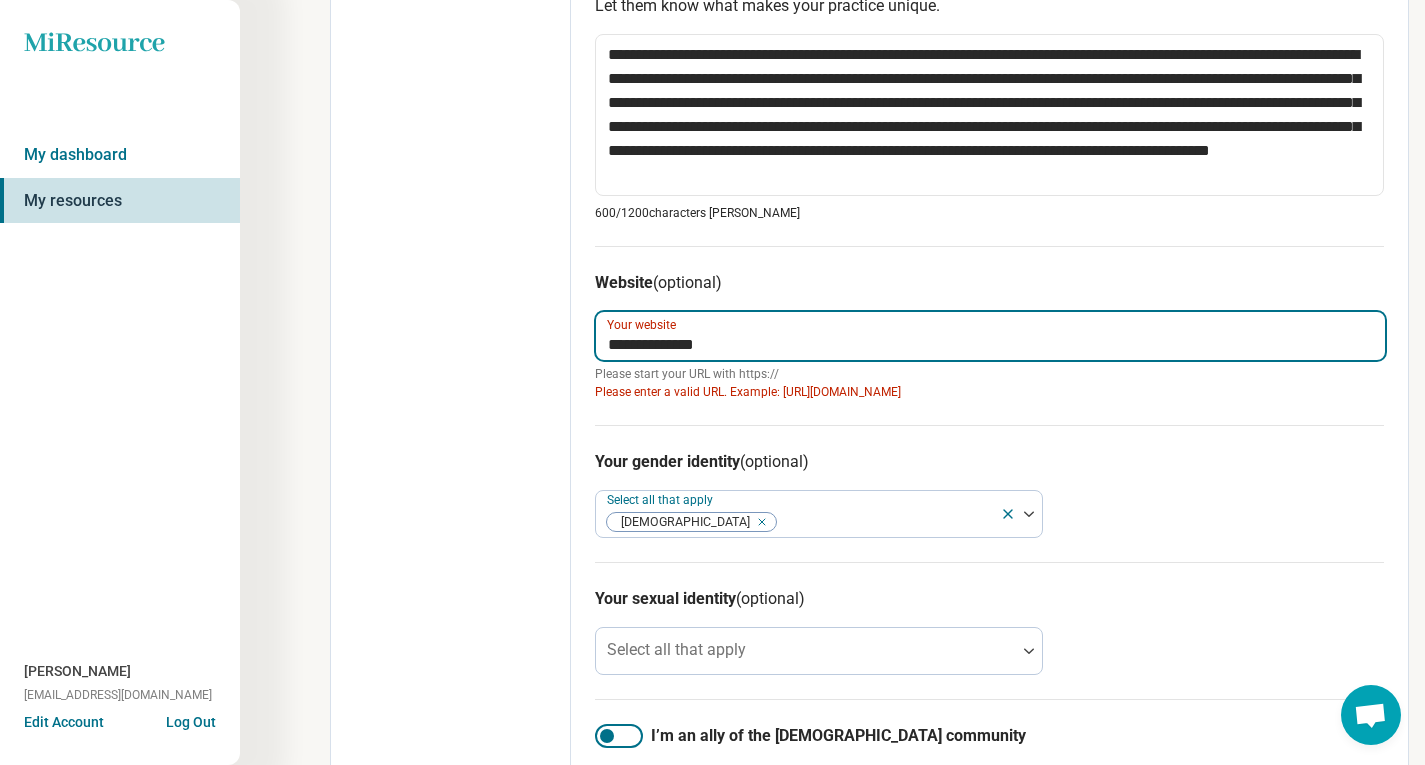 click on "**********" at bounding box center [990, 336] 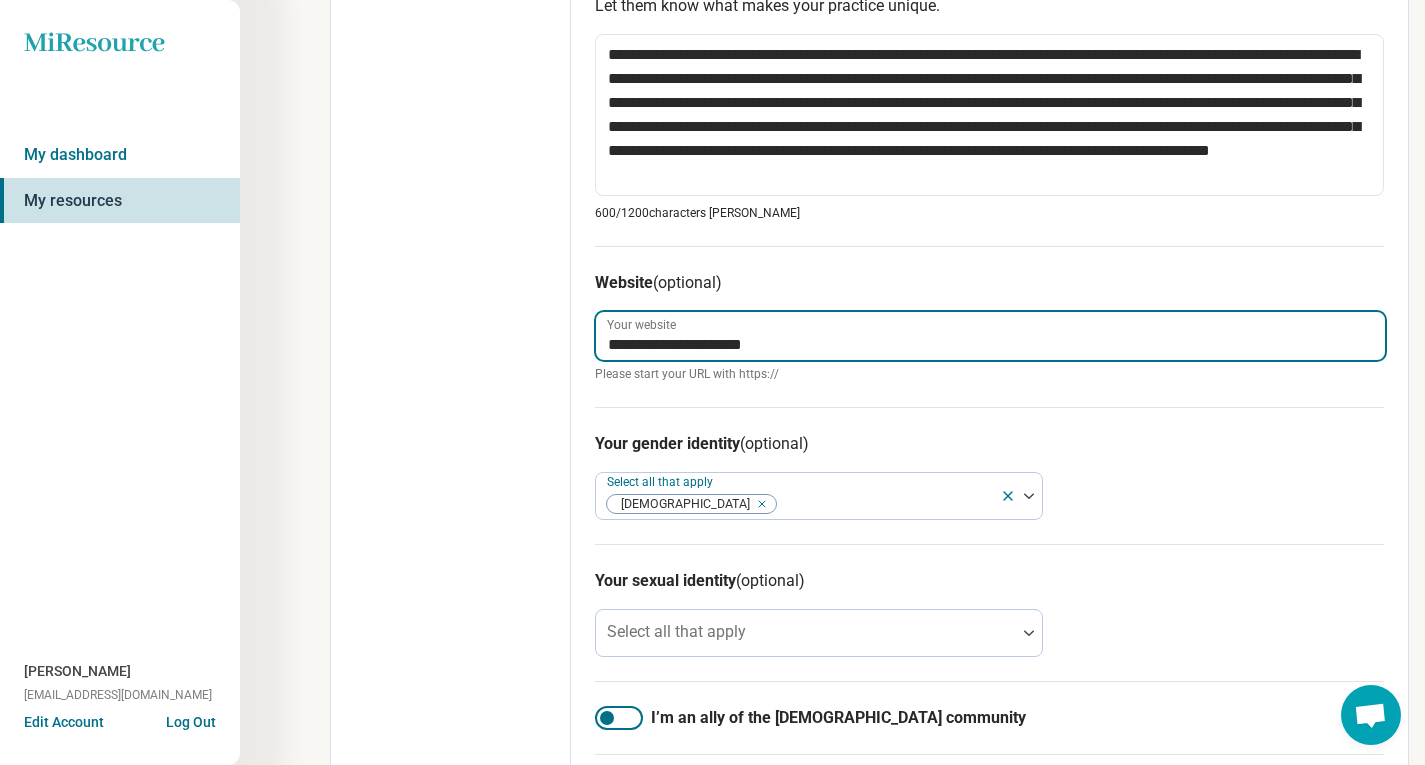 click on "**********" at bounding box center [990, 336] 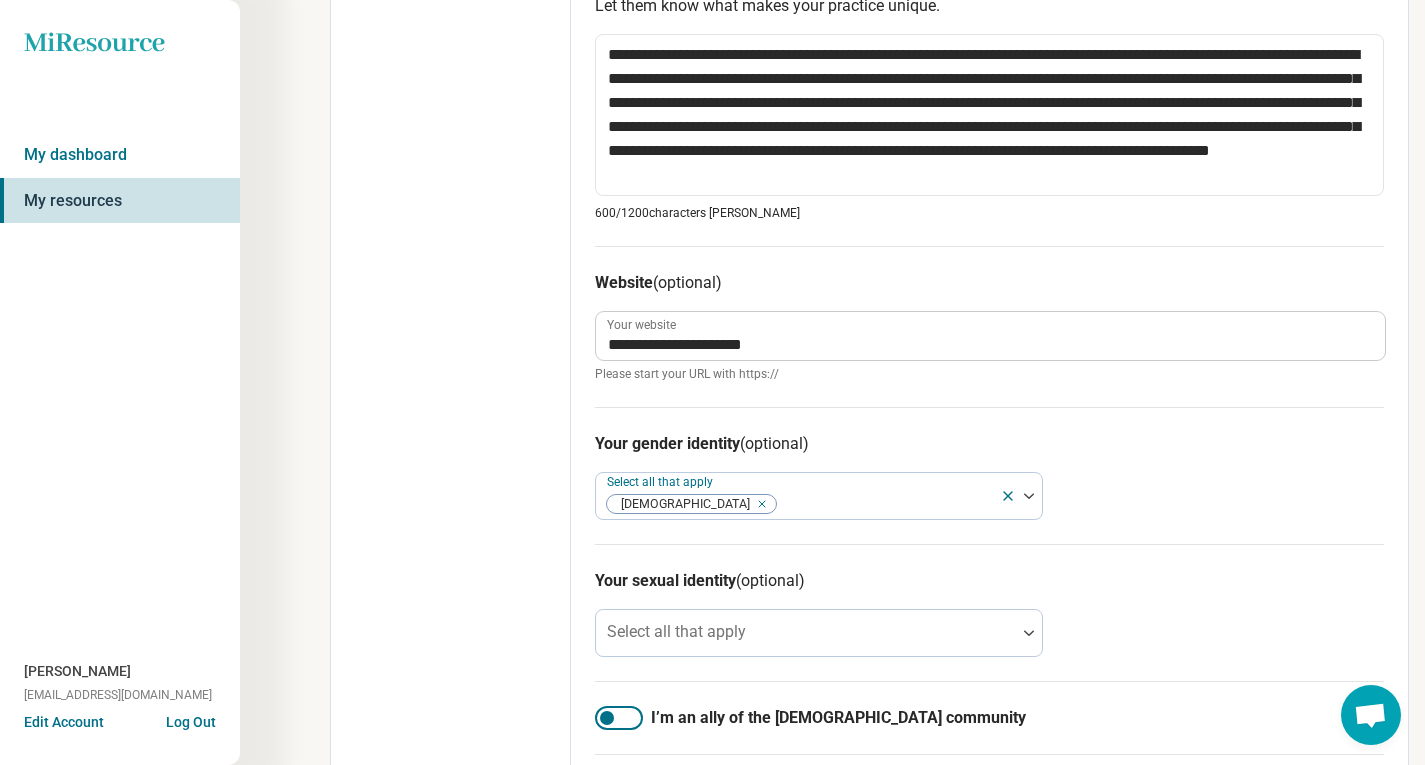 click on "Edit profile General Specialty Credentials Location Payment Schedule Profile completion:  86 % Profile Updated" at bounding box center [451, 95] 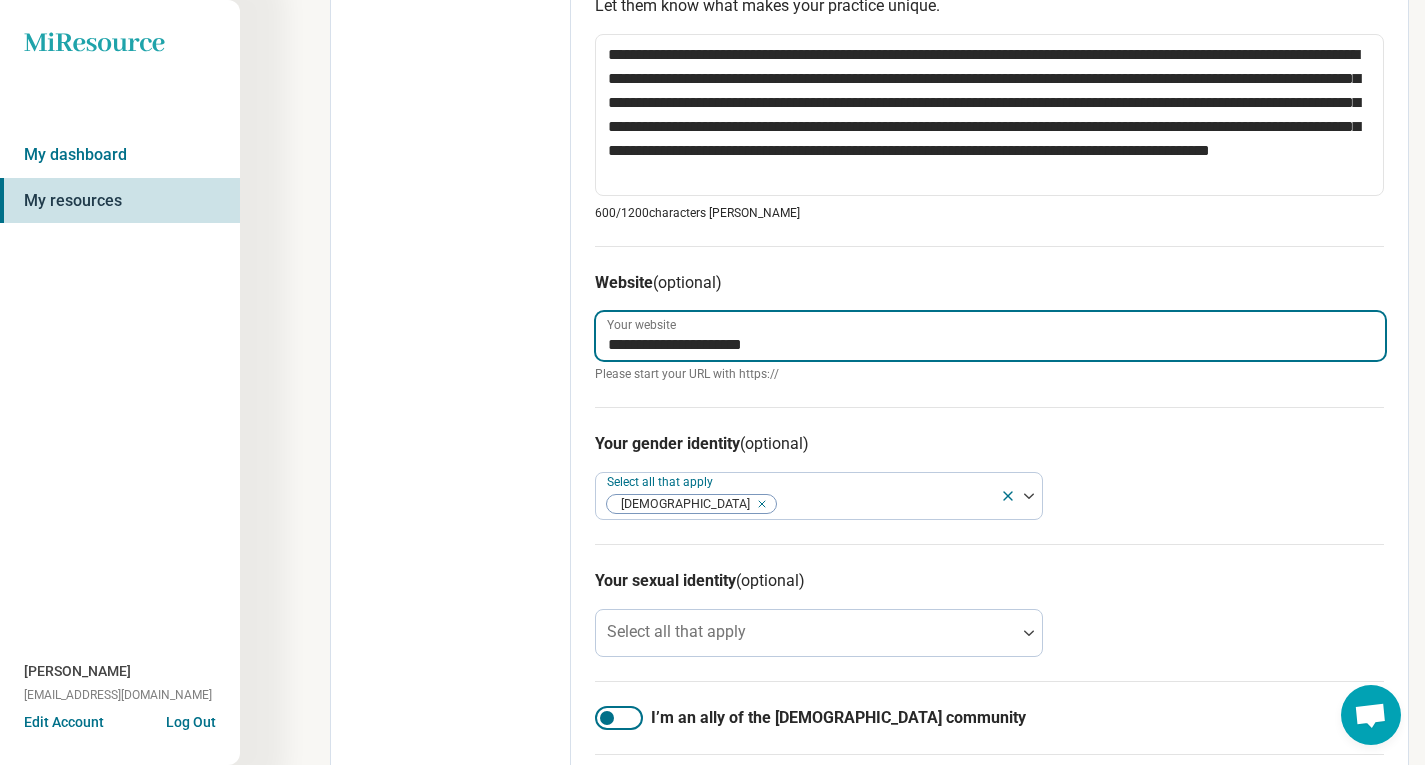click on "**********" at bounding box center [990, 336] 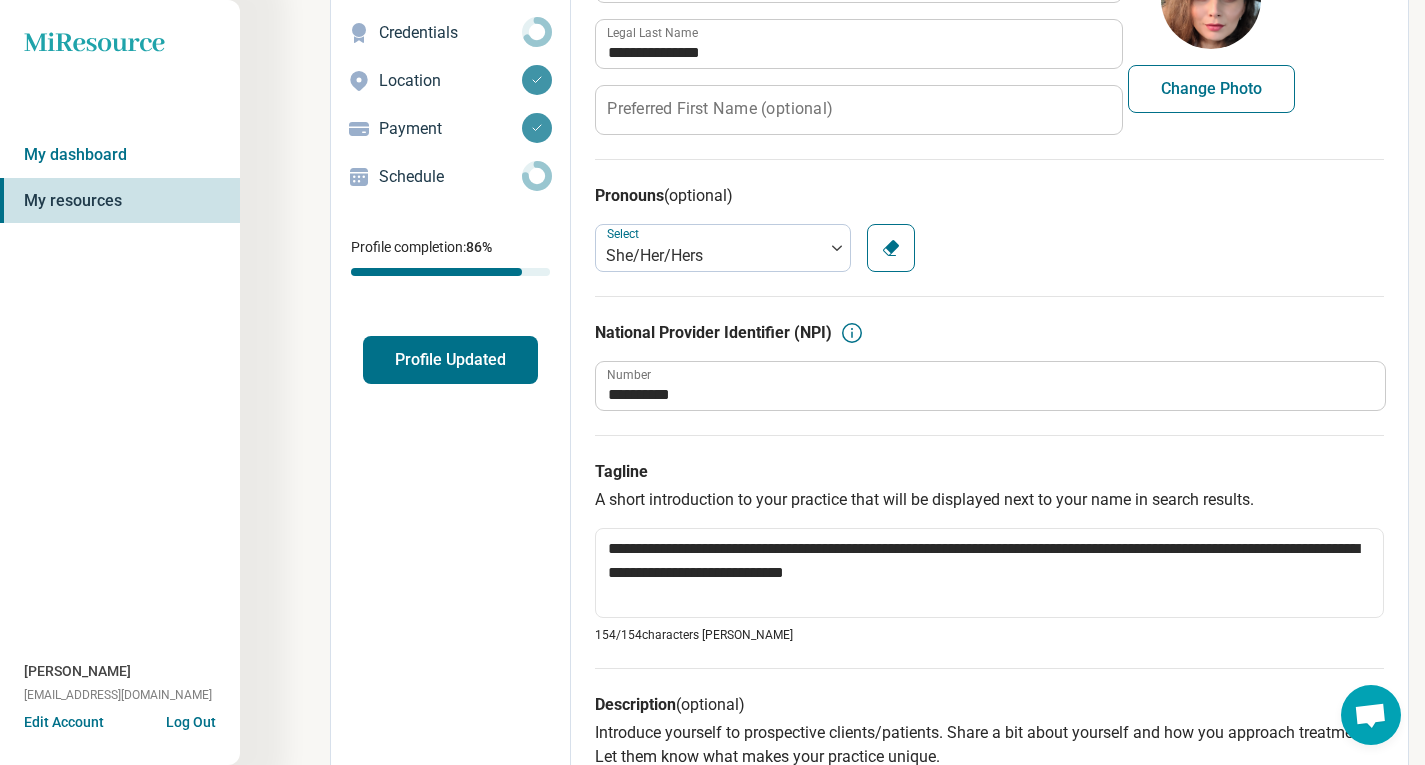 scroll, scrollTop: 0, scrollLeft: 0, axis: both 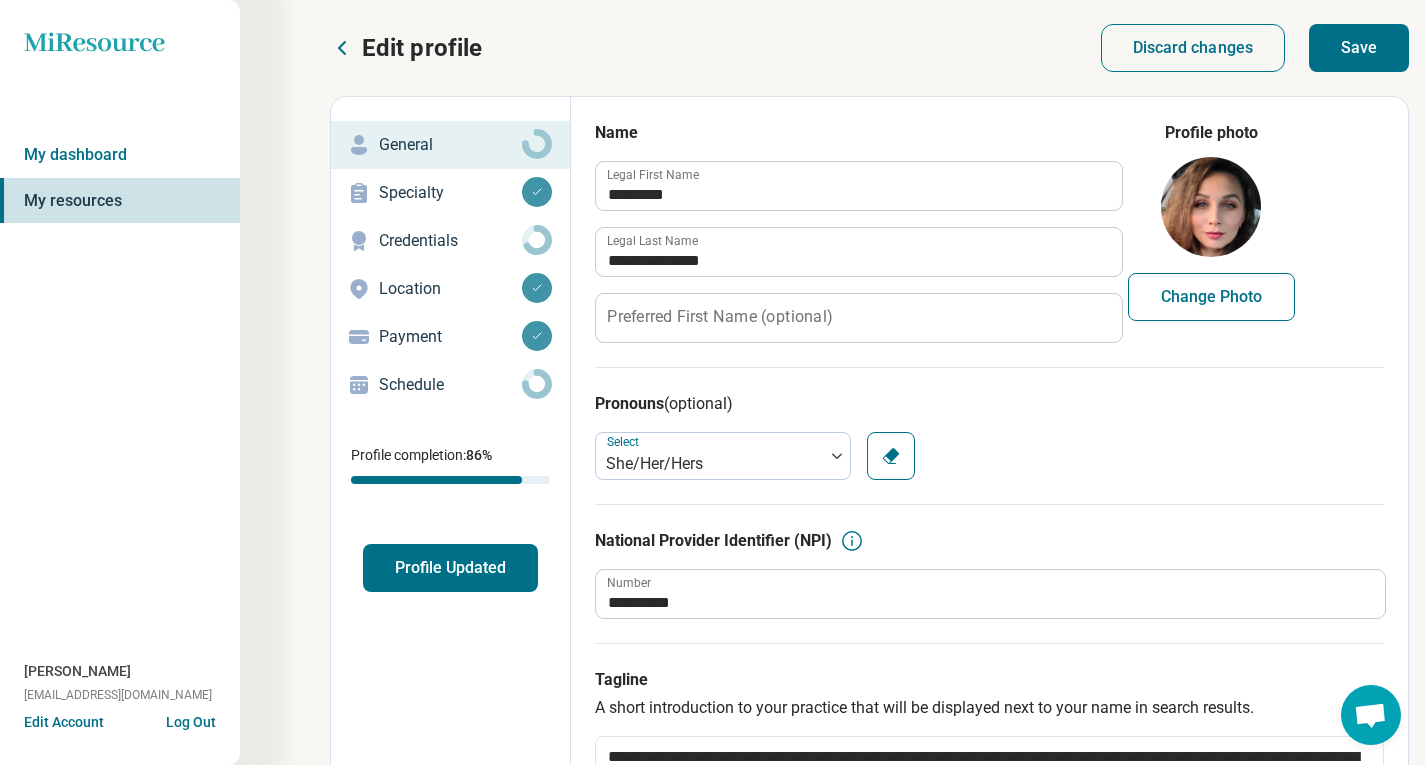 type on "**********" 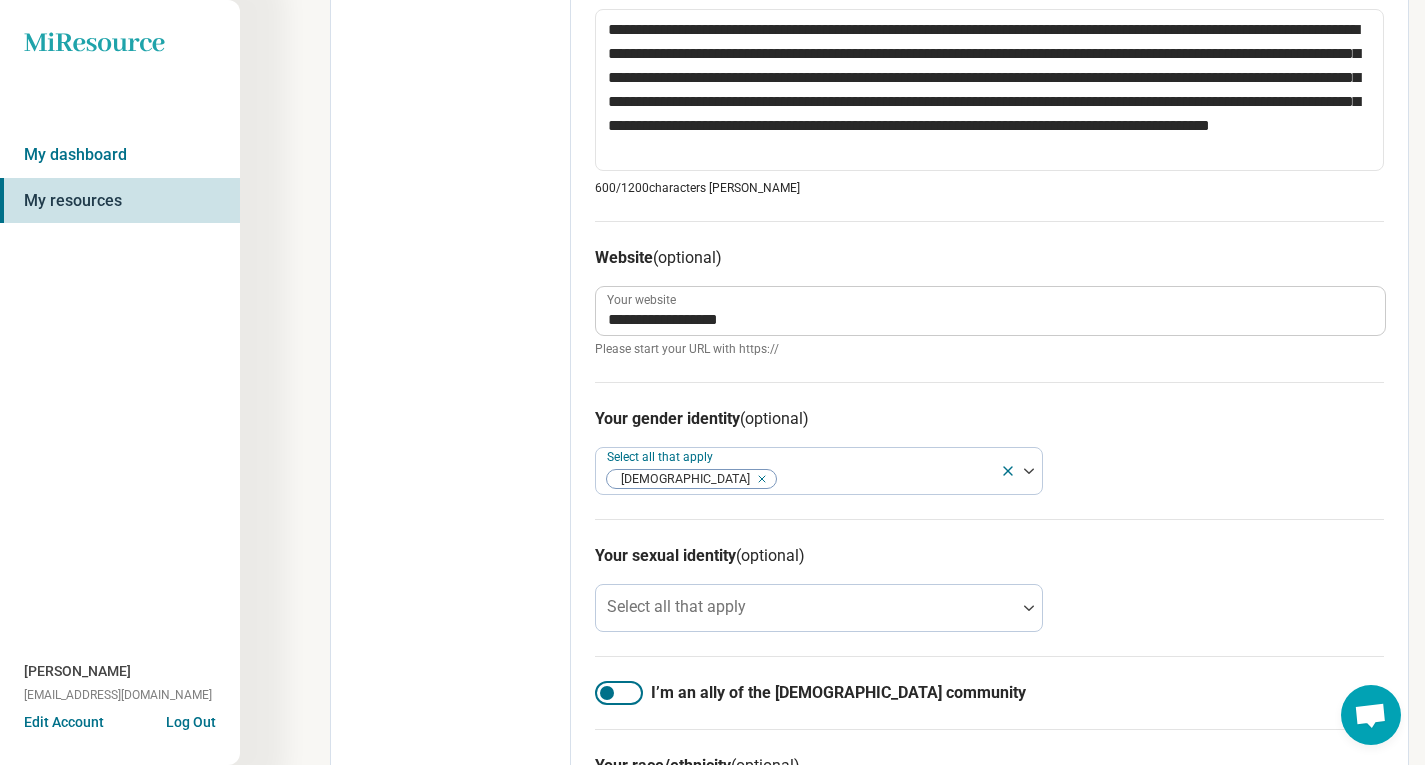 scroll, scrollTop: 1247, scrollLeft: 0, axis: vertical 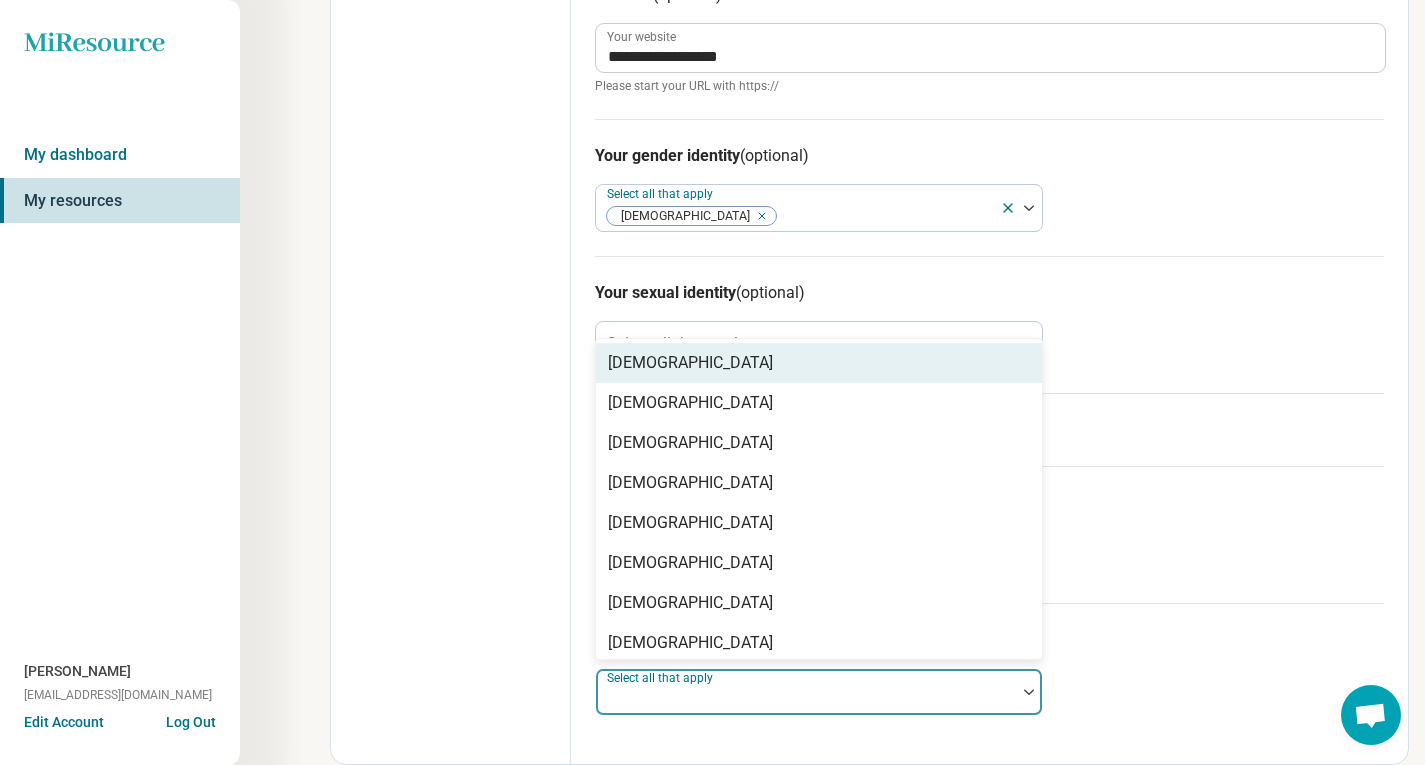click at bounding box center [806, 700] 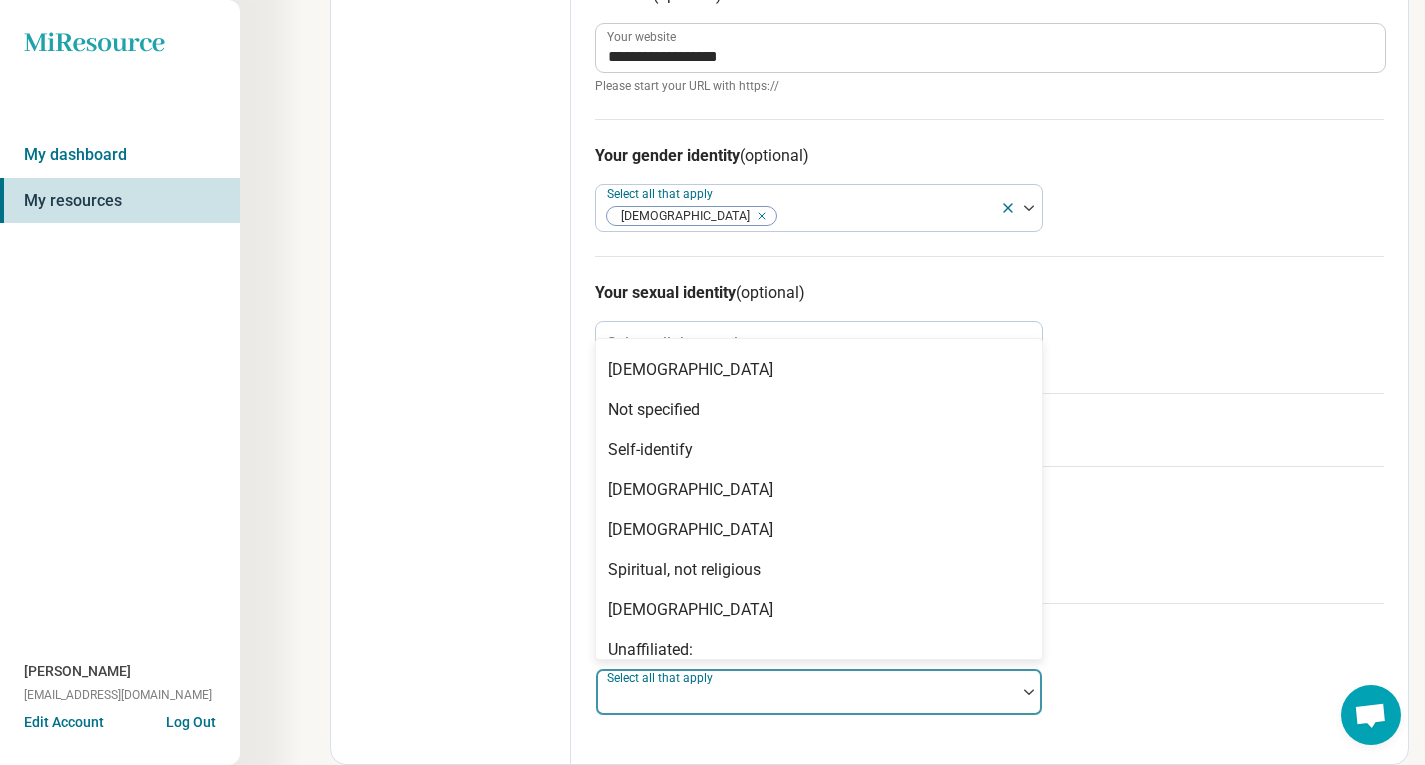 scroll, scrollTop: 288, scrollLeft: 0, axis: vertical 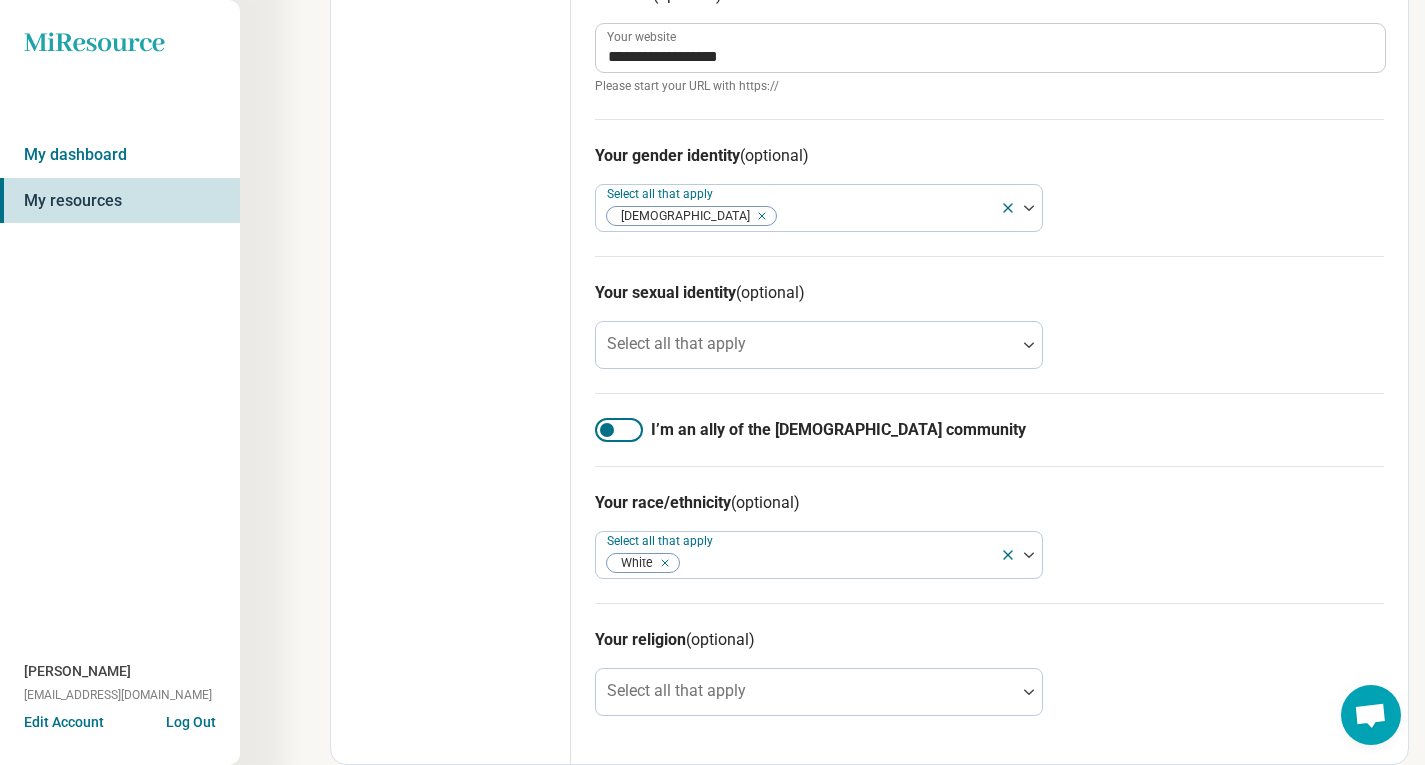 click on "Edit profile General Specialty Credentials Location Payment Schedule Profile completion:  87 % Profile Updated" at bounding box center [451, -193] 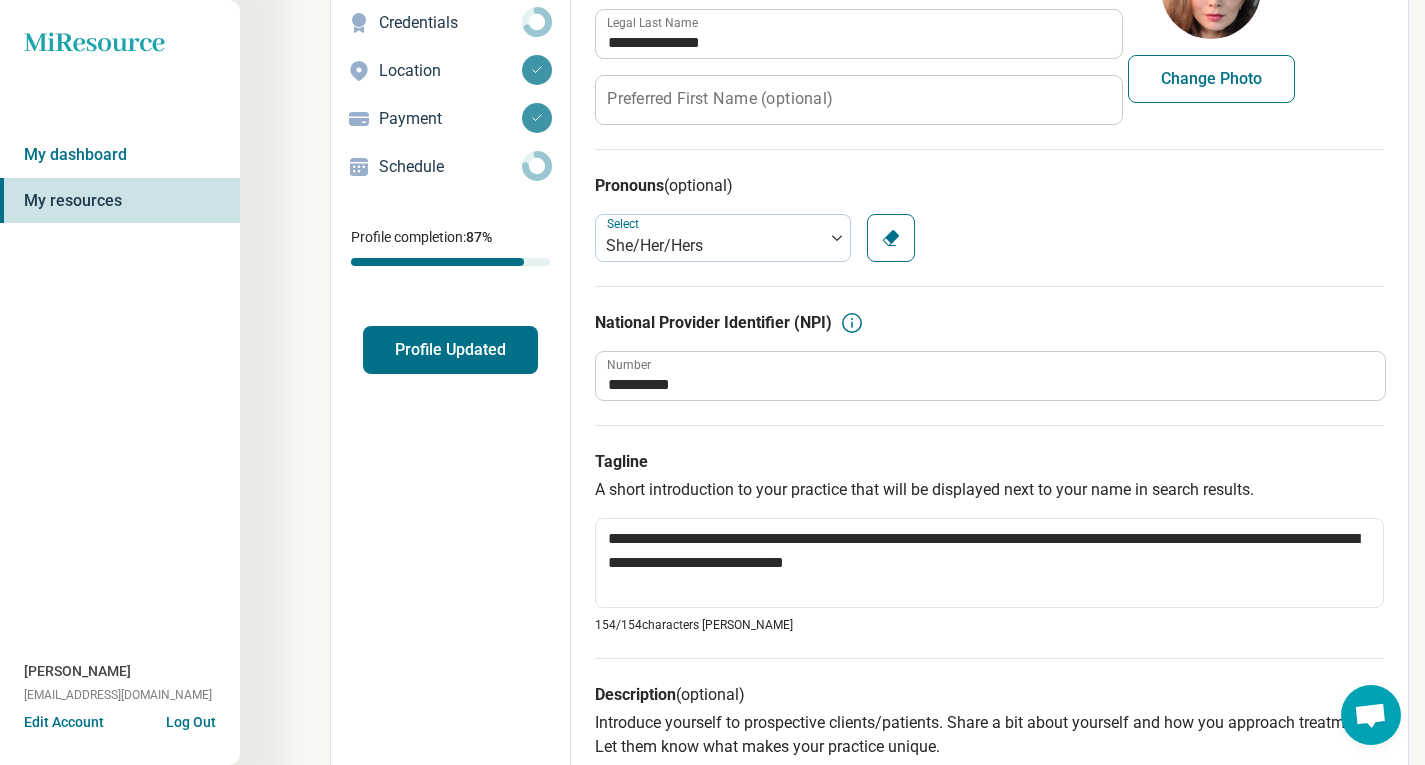 scroll, scrollTop: 0, scrollLeft: 0, axis: both 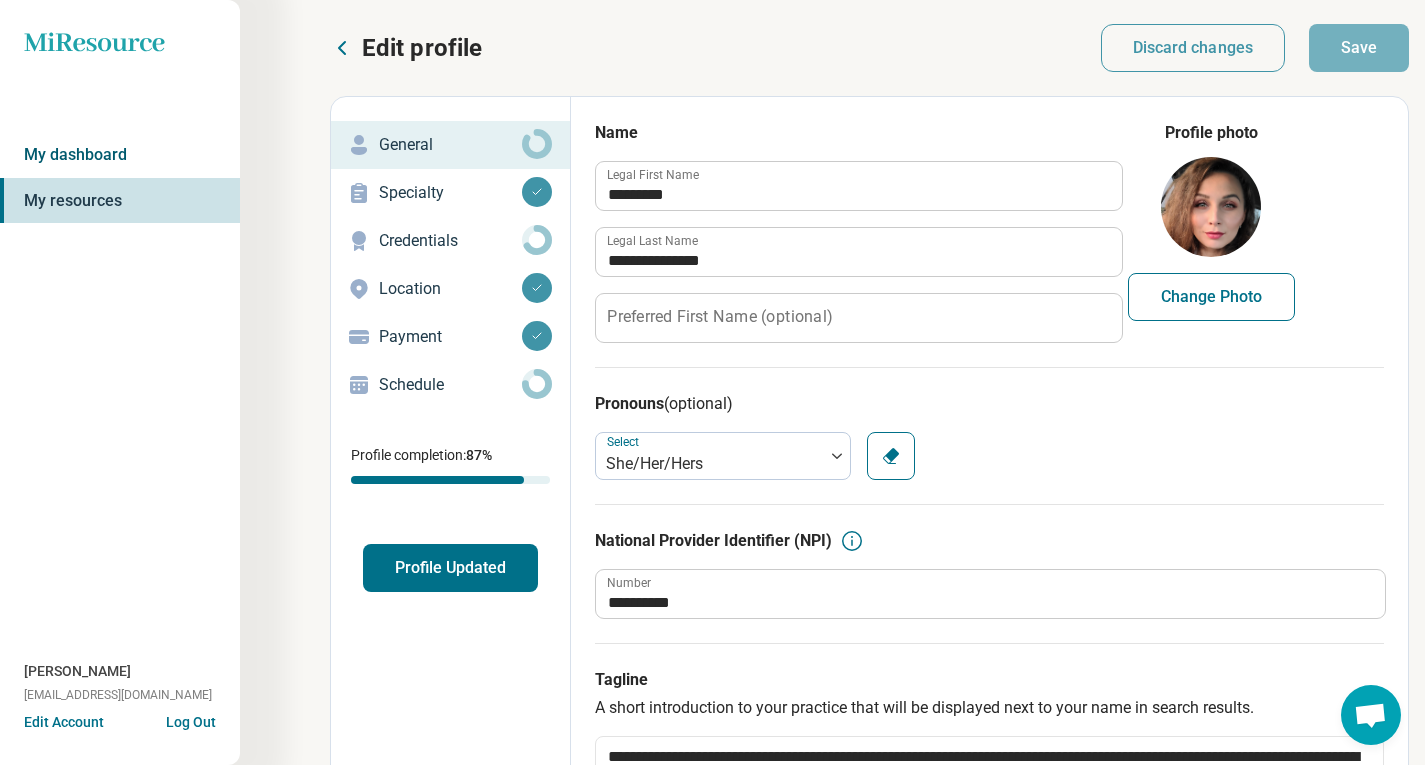 click on "My dashboard" at bounding box center (120, 155) 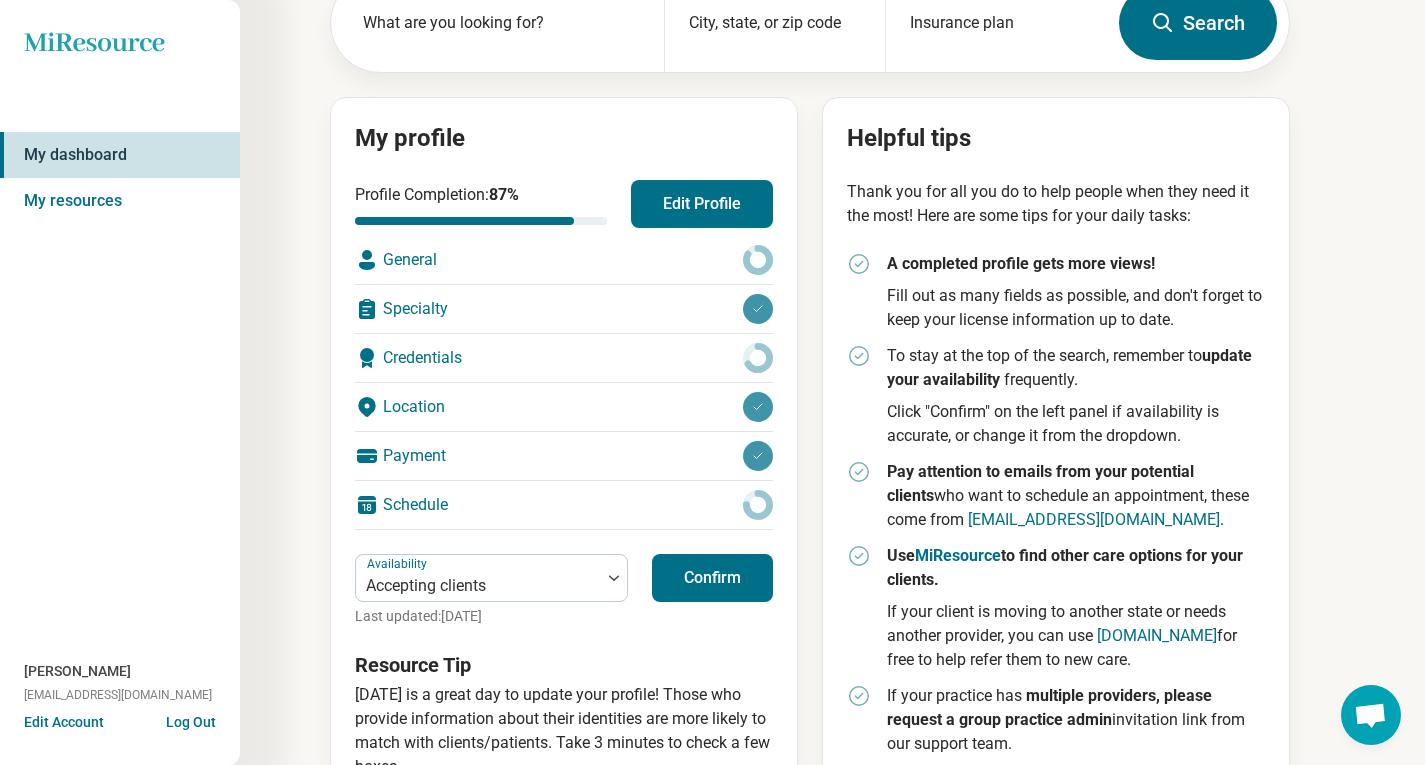 scroll, scrollTop: 239, scrollLeft: 0, axis: vertical 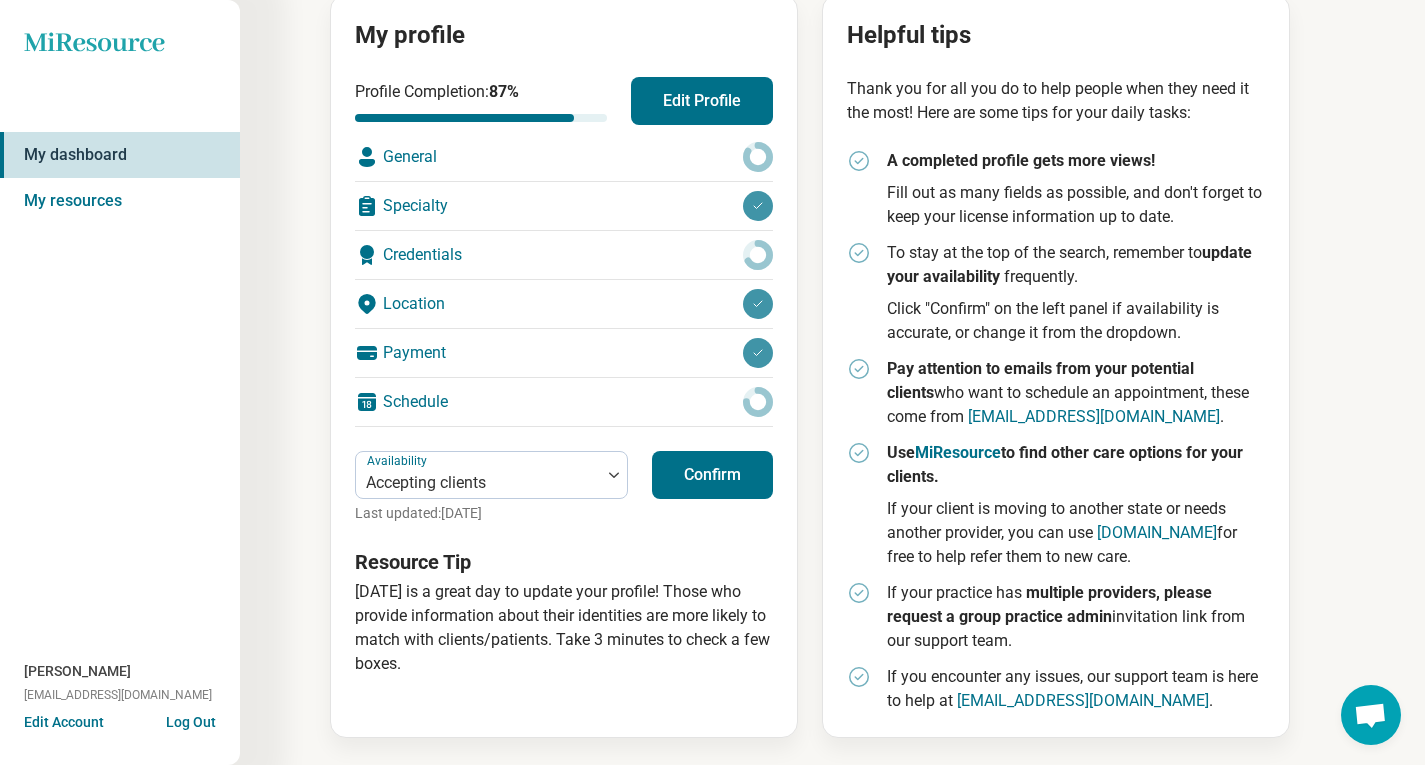 click on "Confirm" at bounding box center (712, 475) 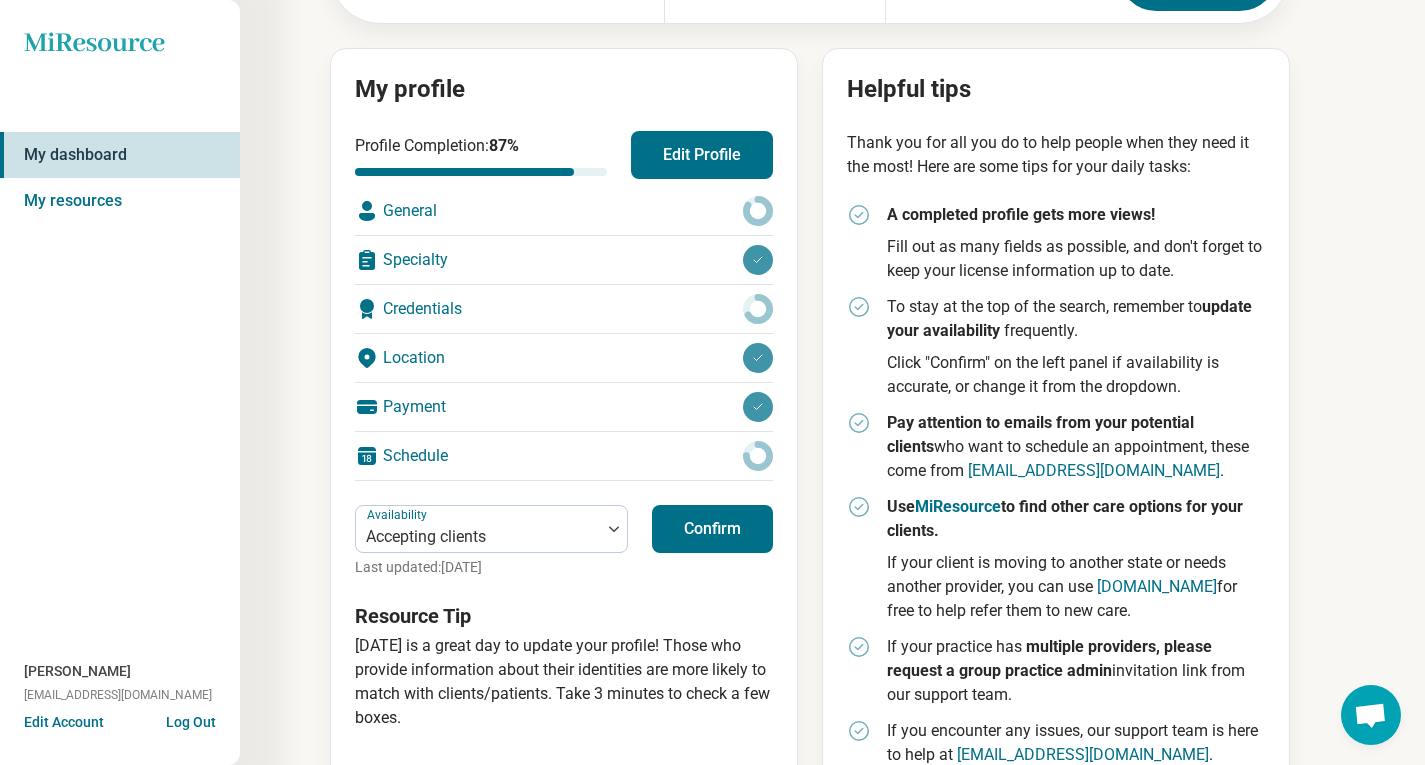 scroll, scrollTop: 184, scrollLeft: 0, axis: vertical 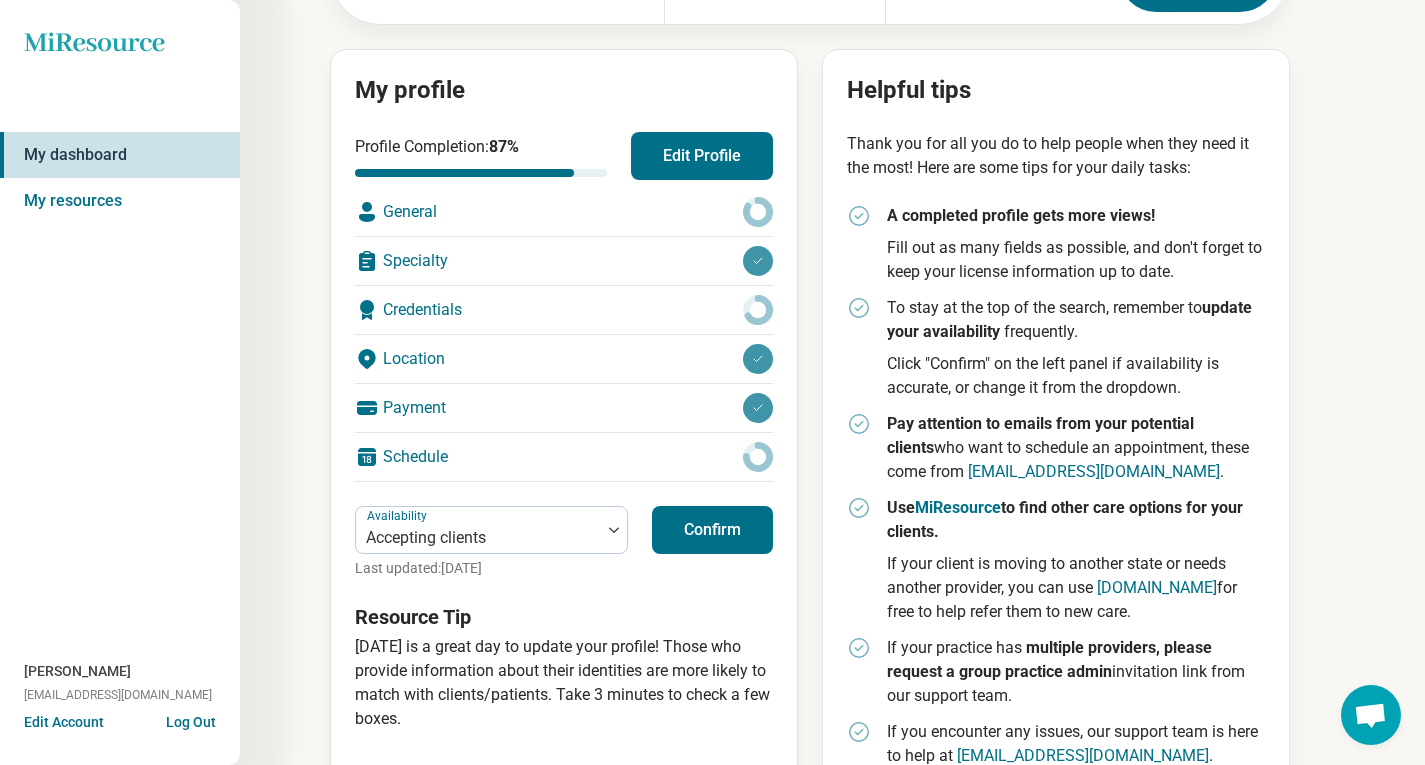 click on "Credentials" at bounding box center [564, 310] 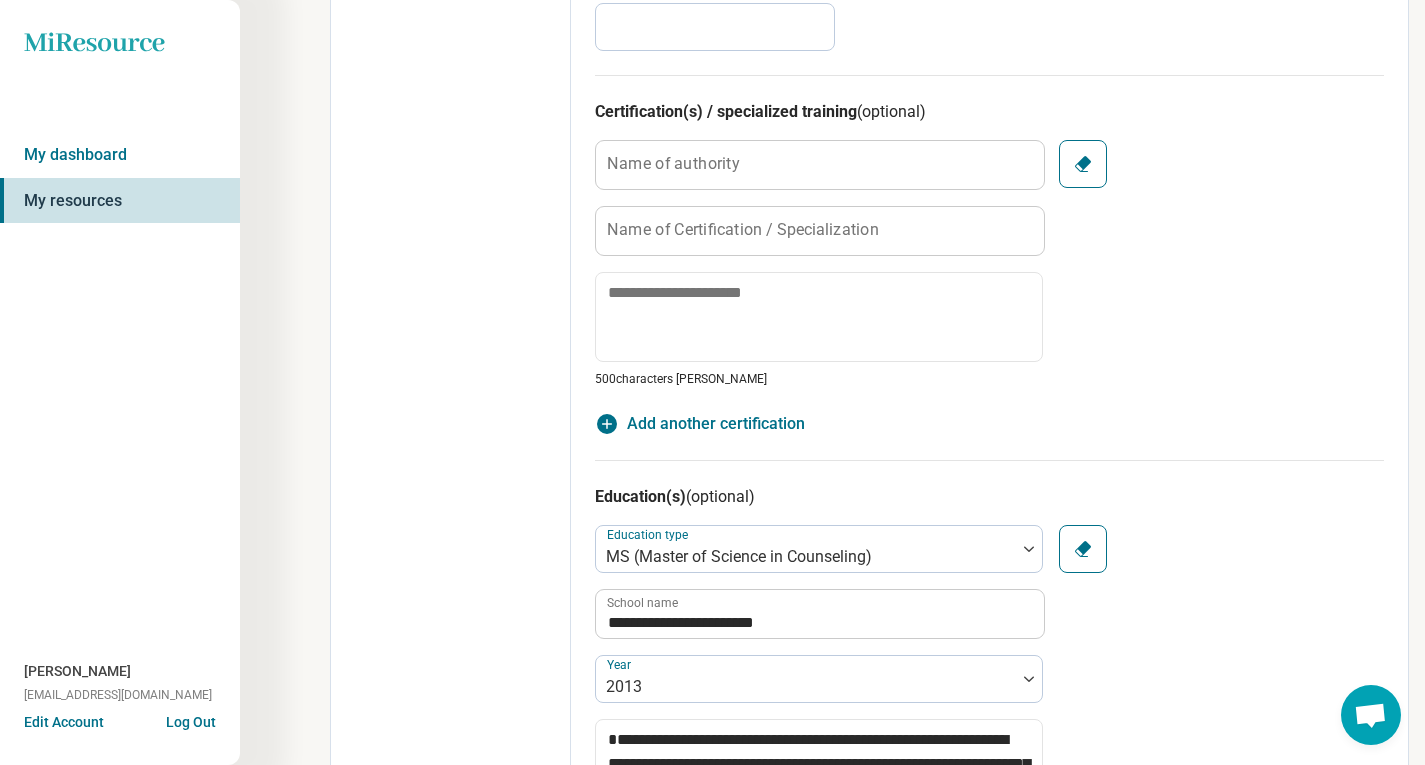 scroll, scrollTop: 885, scrollLeft: 0, axis: vertical 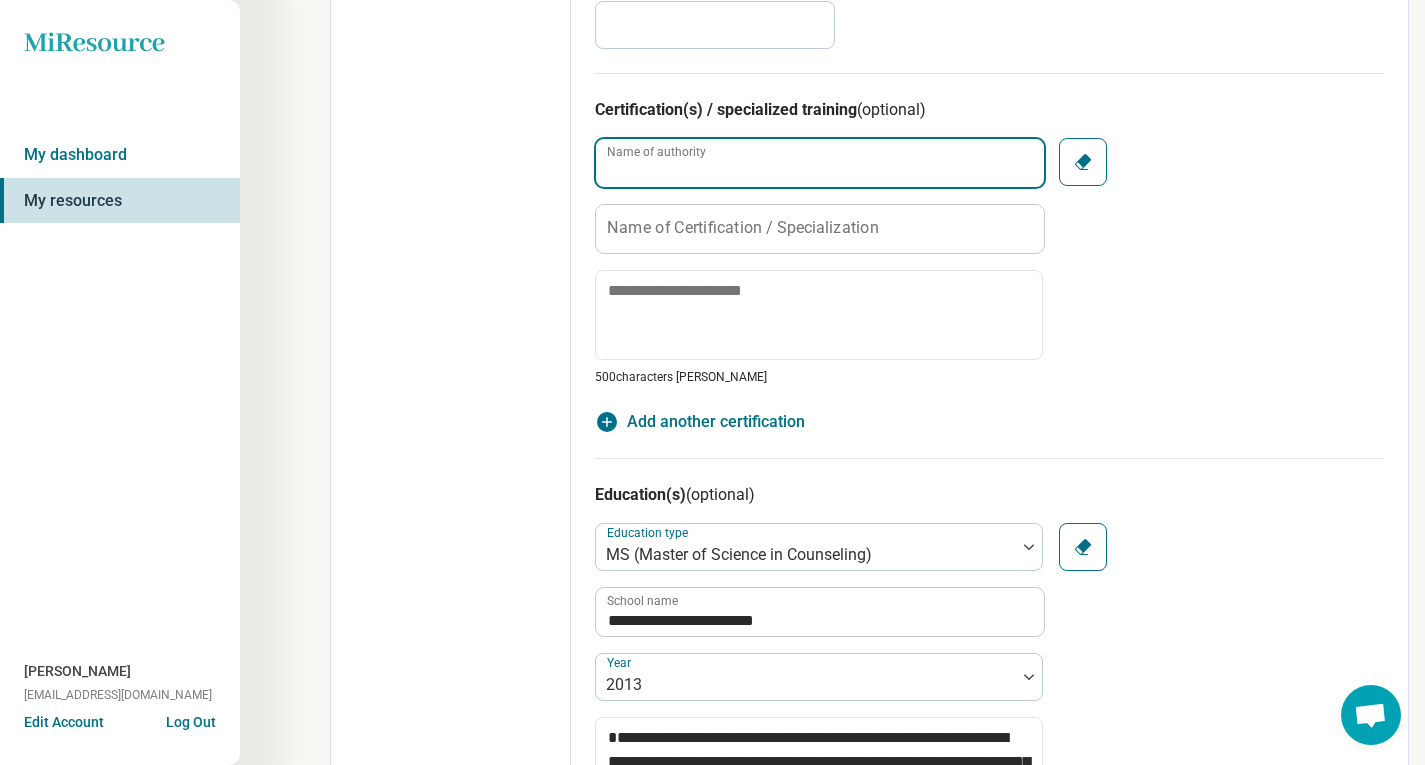 click on "Name of authority" at bounding box center (820, 163) 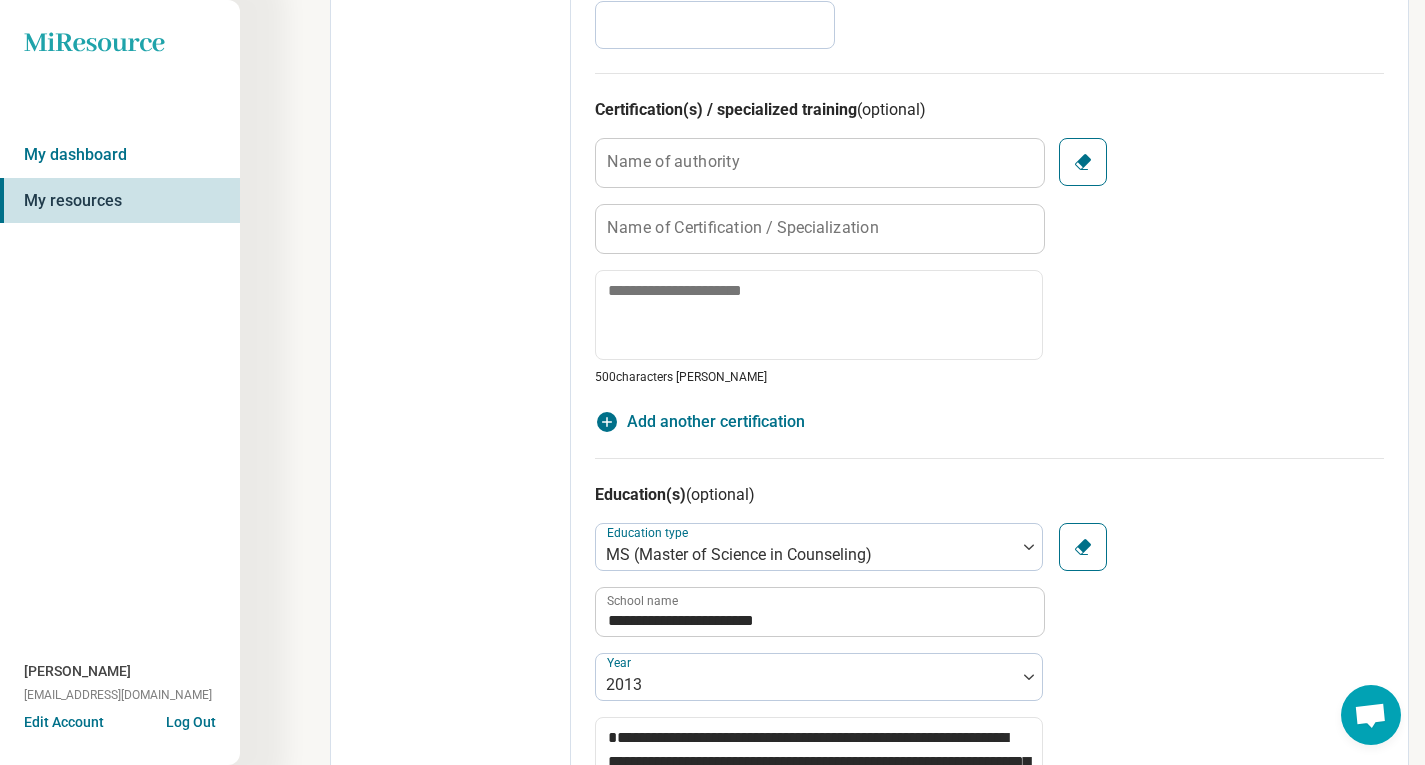 click on "Name of authority Name of Certification / Specialization 500  characters [PERSON_NAME]" at bounding box center [989, 262] 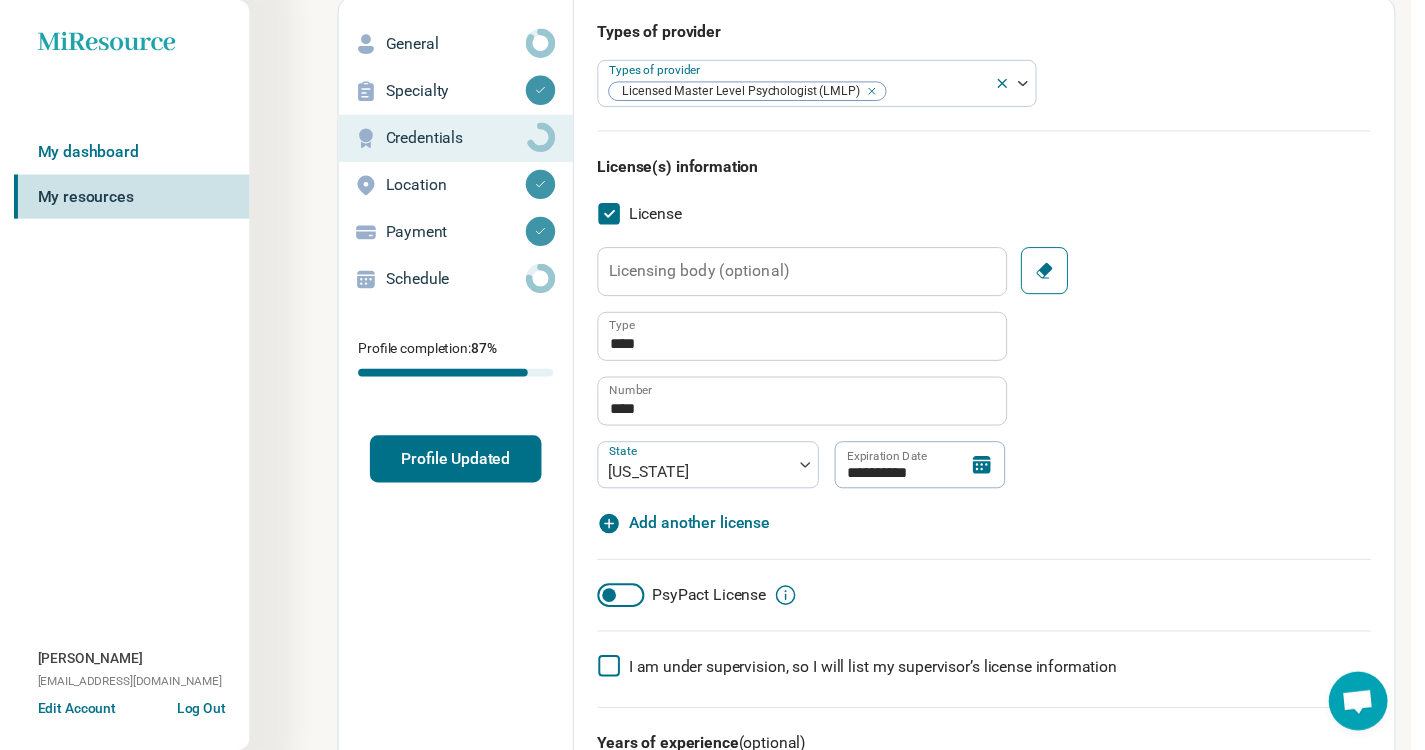 scroll, scrollTop: 0, scrollLeft: 0, axis: both 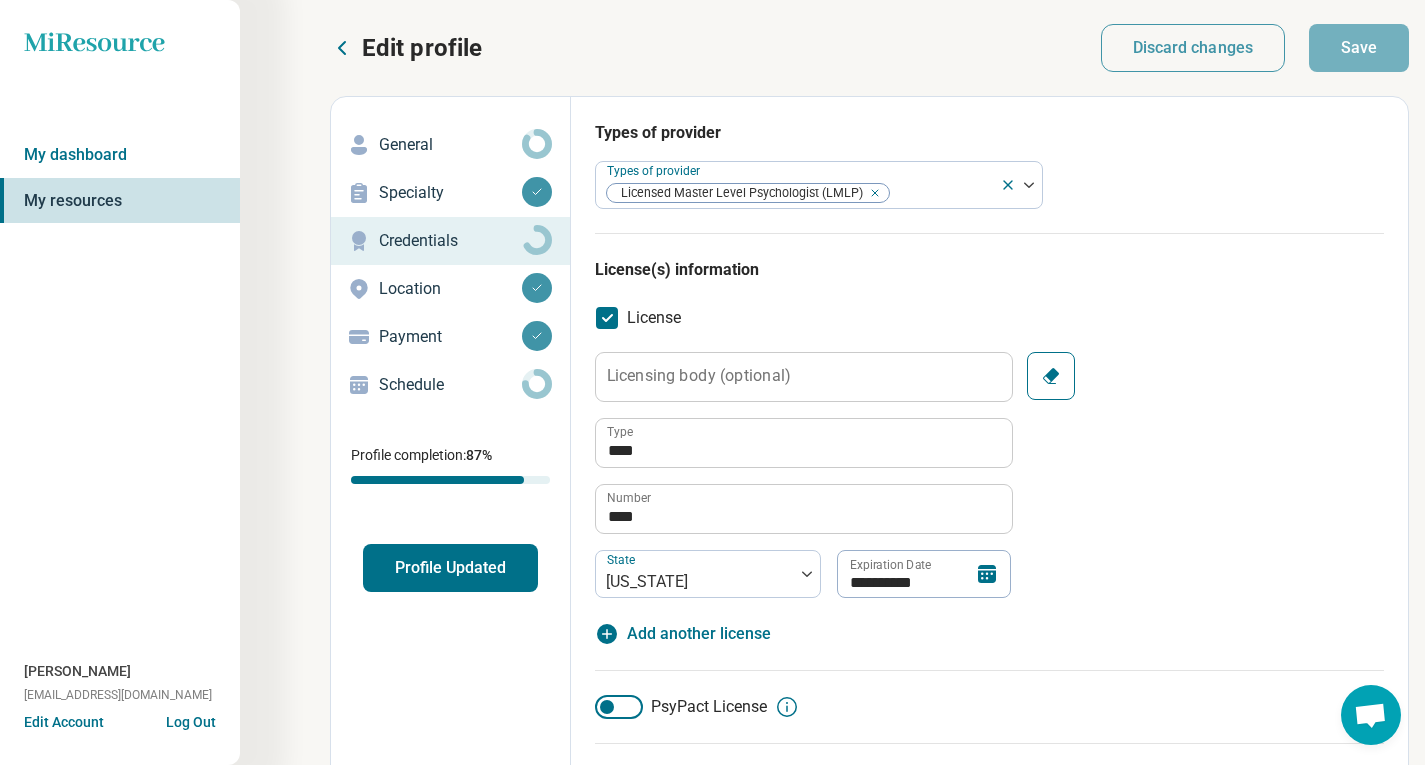 click on "Miresource logo" 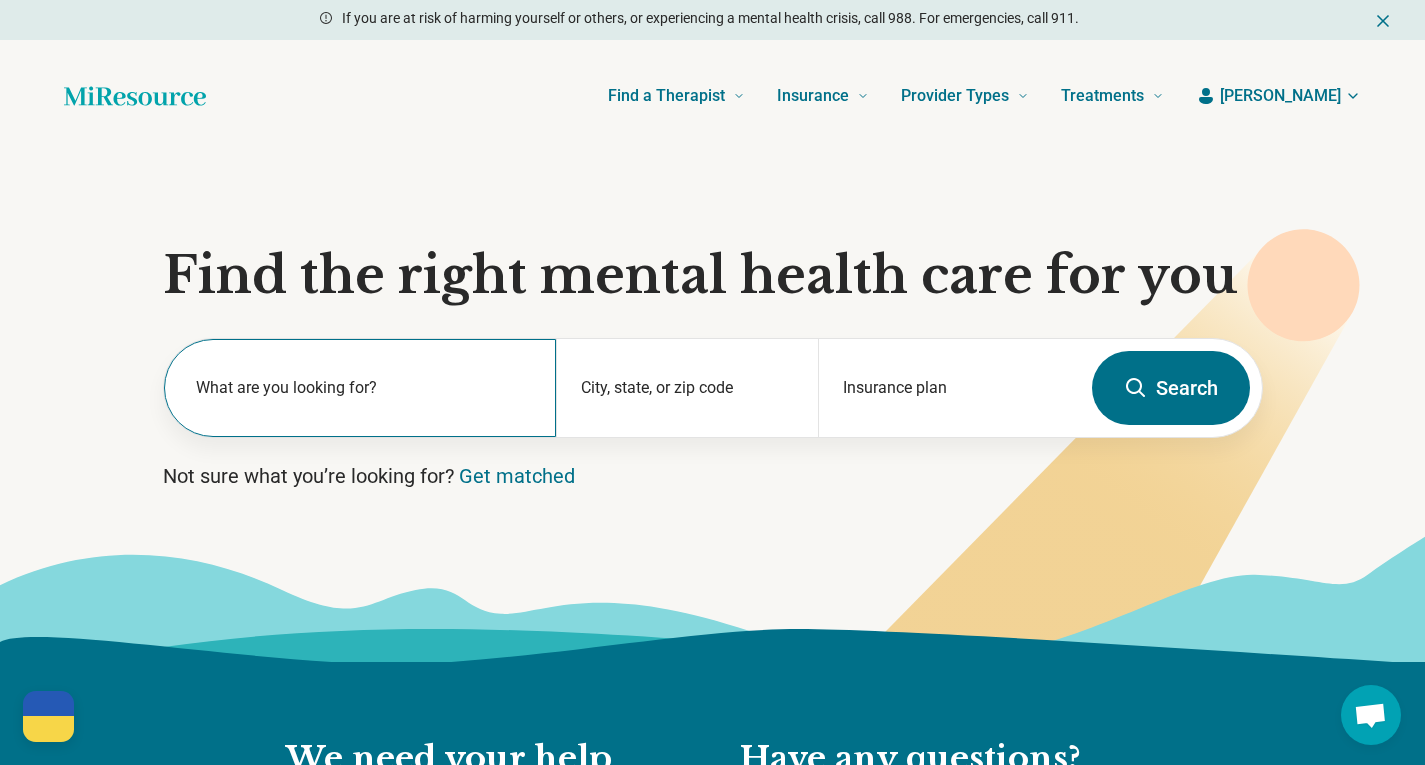 click on "What are you looking for?" at bounding box center (364, 388) 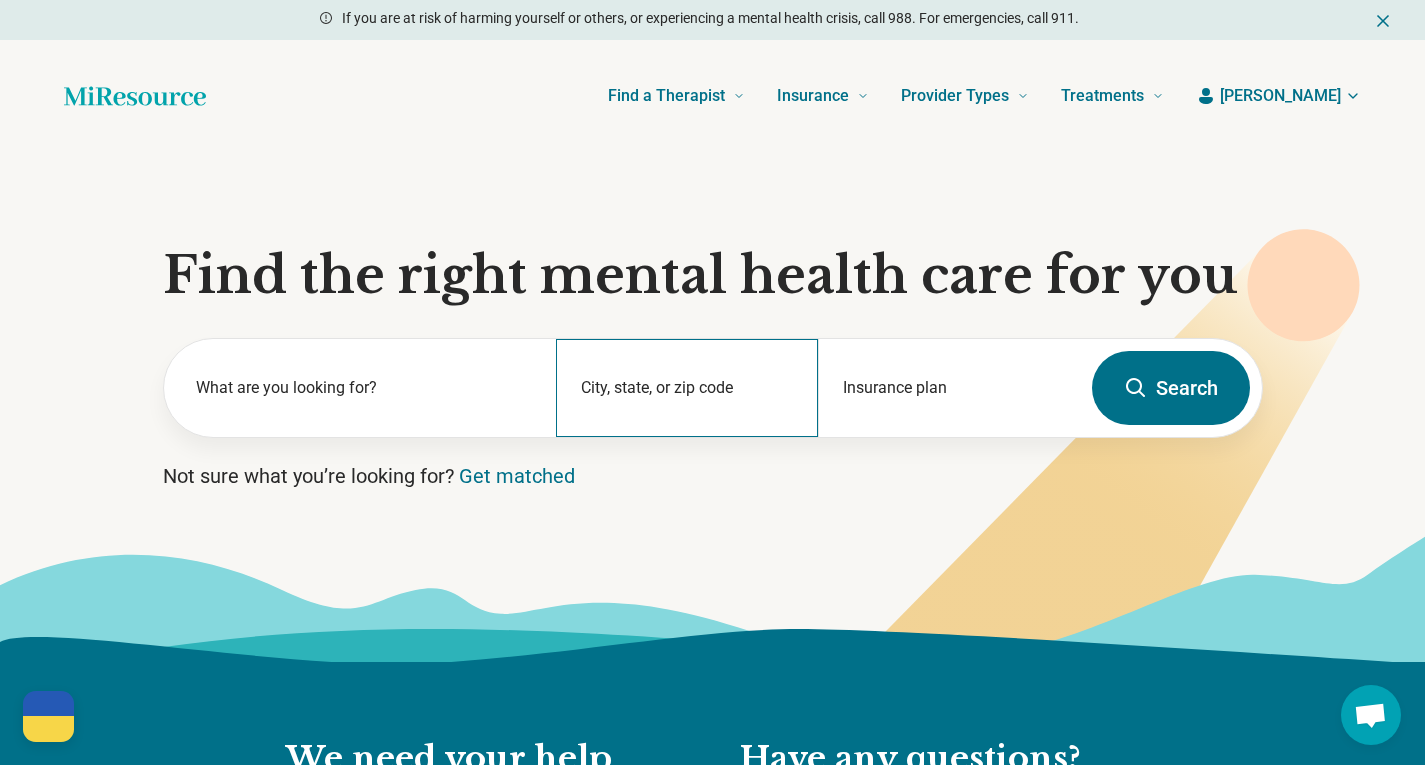 click on "City, state, or zip code" at bounding box center [687, 388] 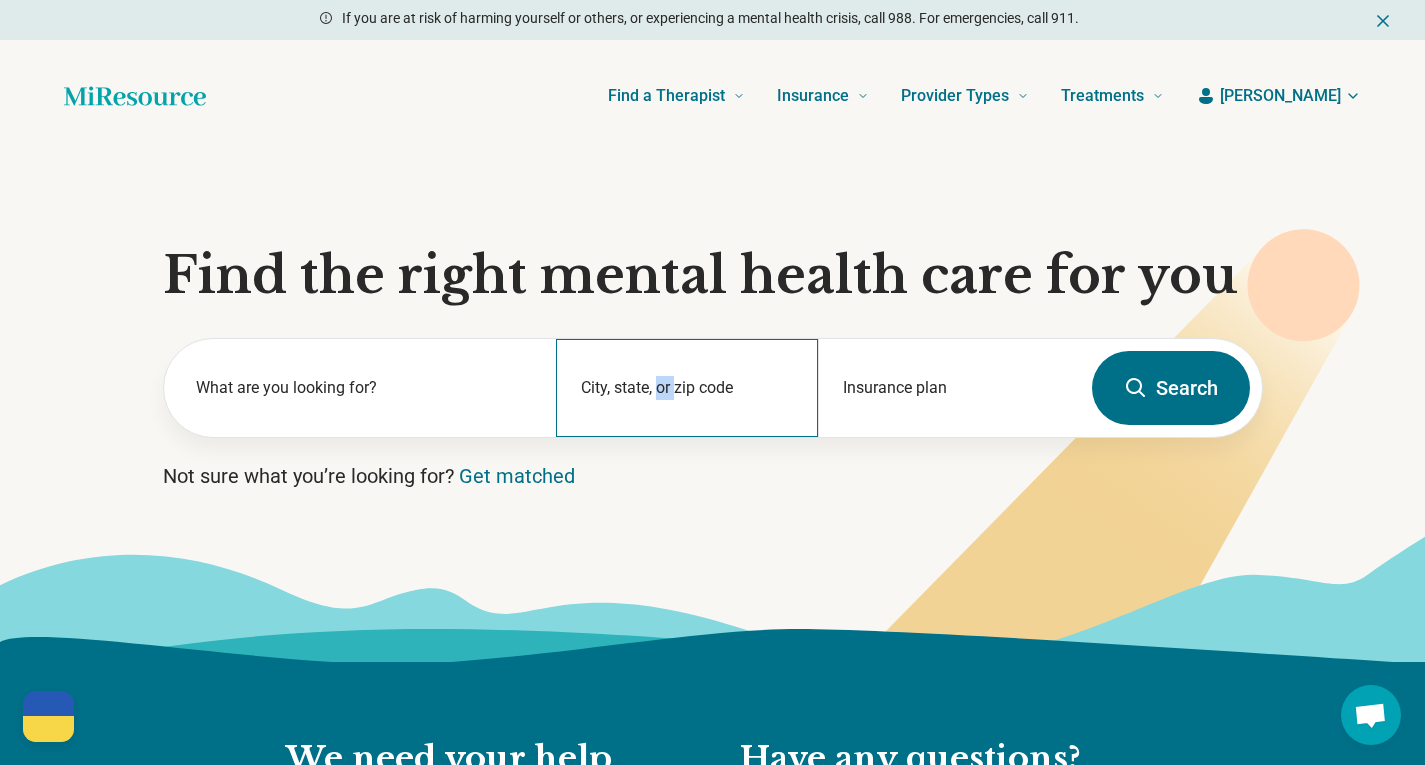 drag, startPoint x: 657, startPoint y: 356, endPoint x: 677, endPoint y: 377, distance: 29 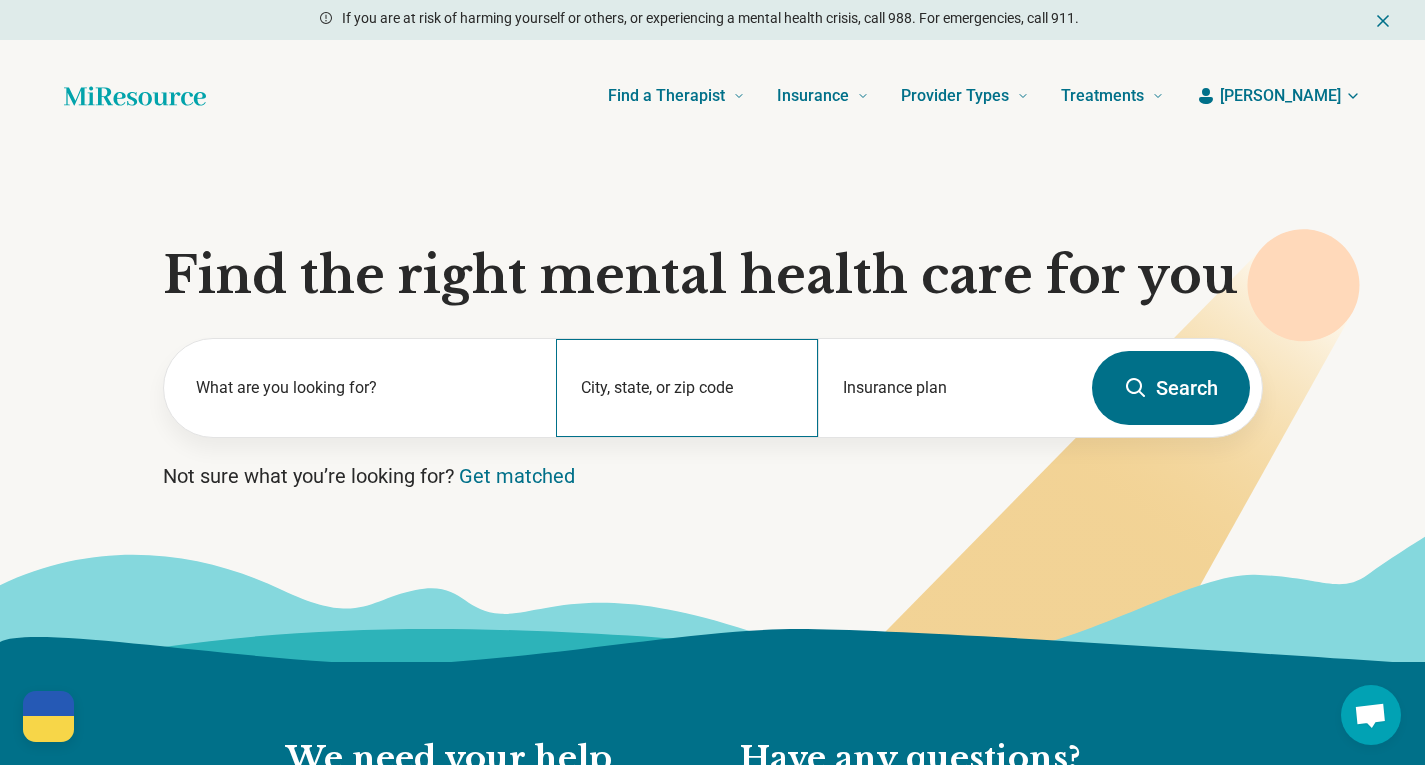 click on "City, state, or zip code" at bounding box center [687, 388] 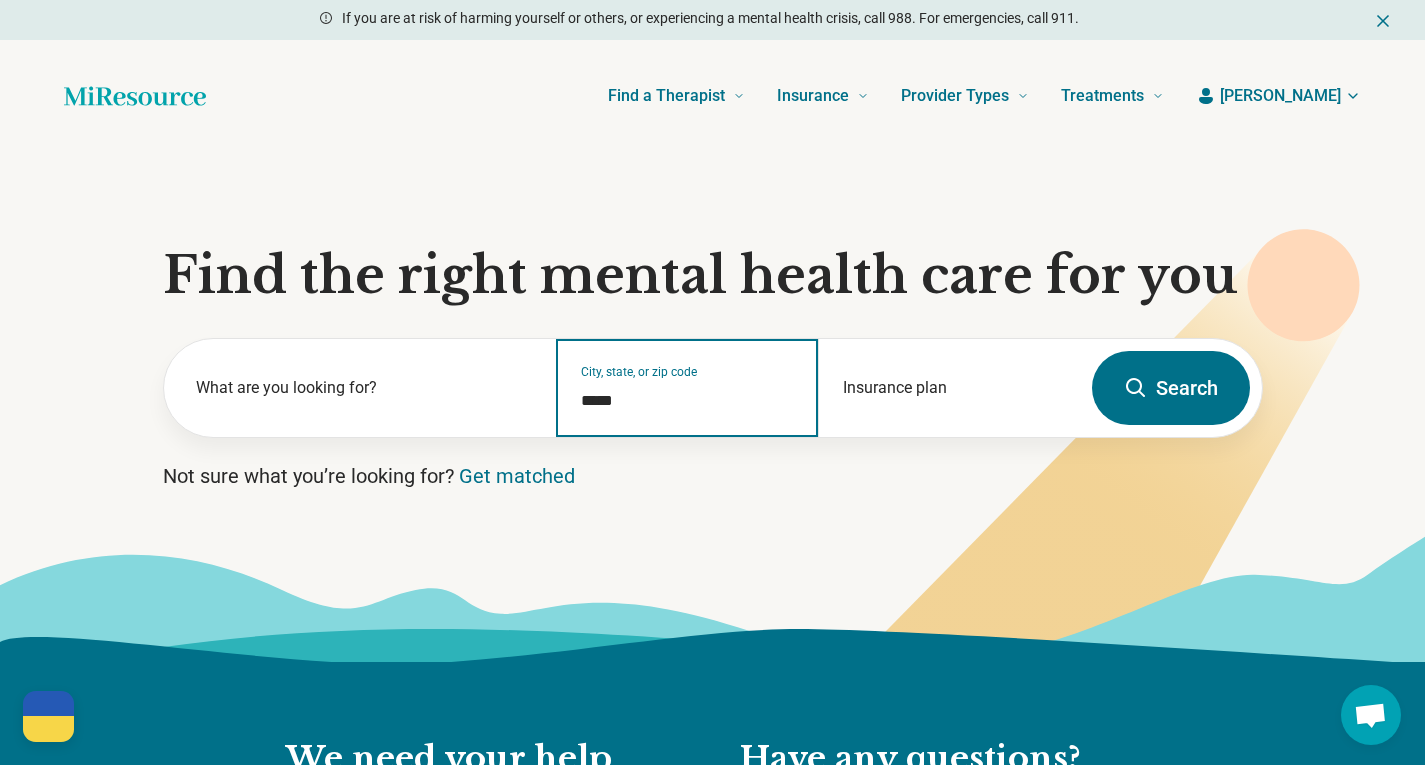 type on "*****" 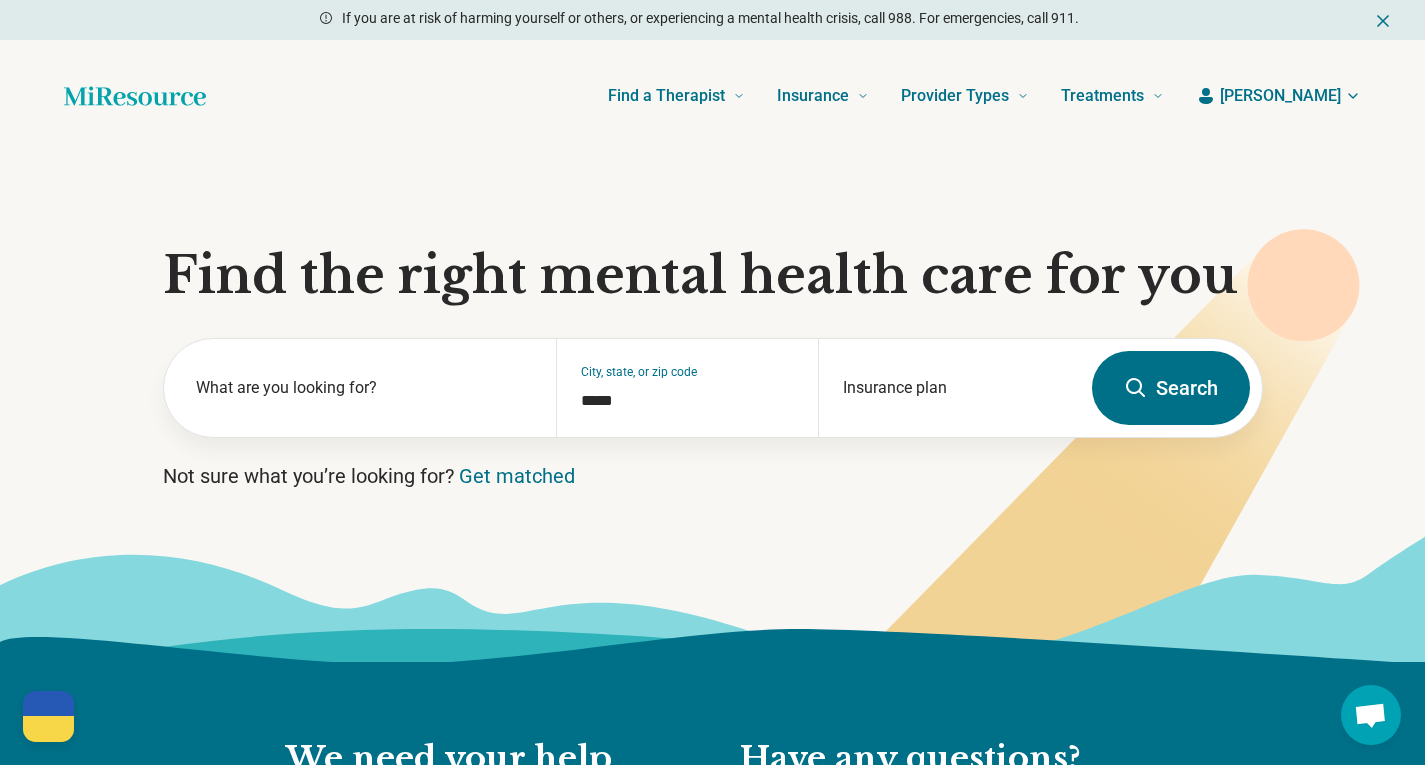 type 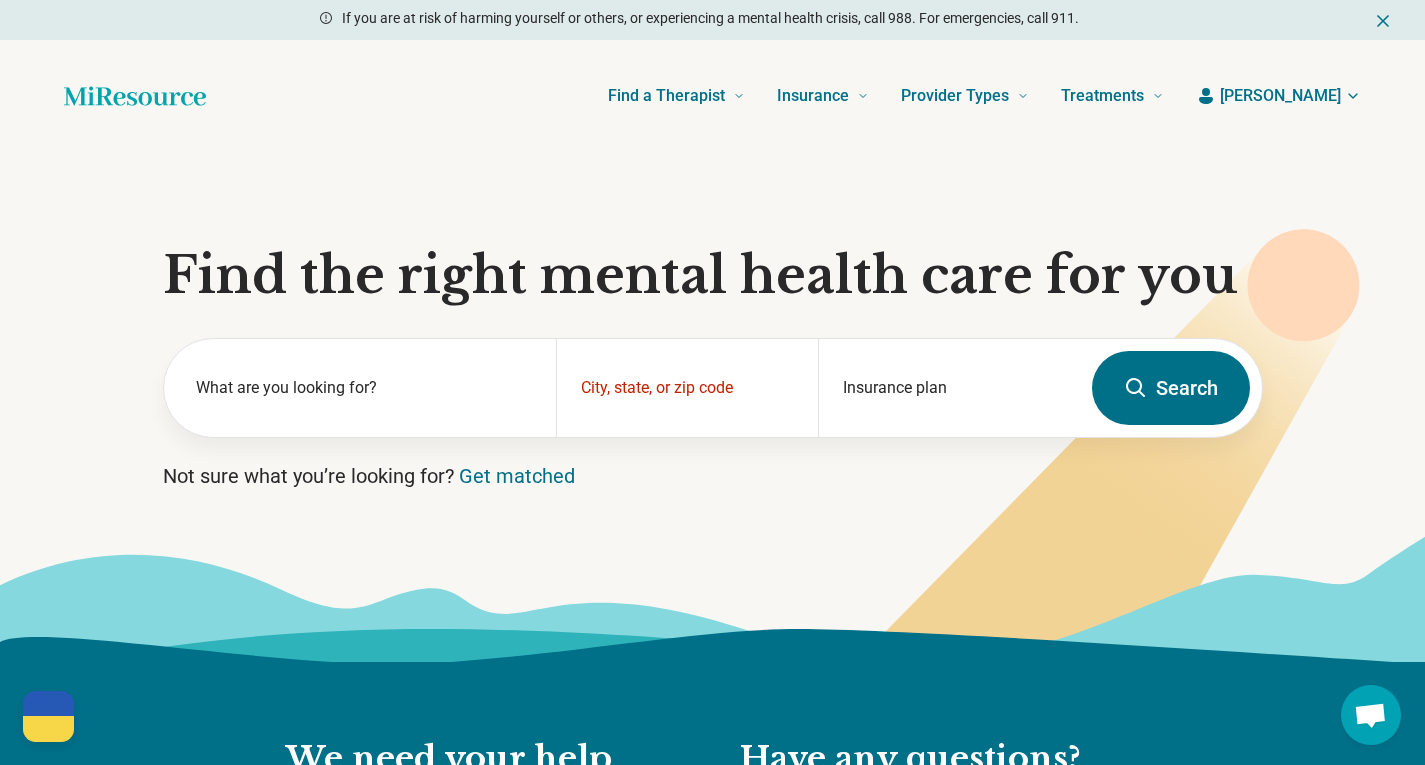 click on "Search" at bounding box center [1171, 388] 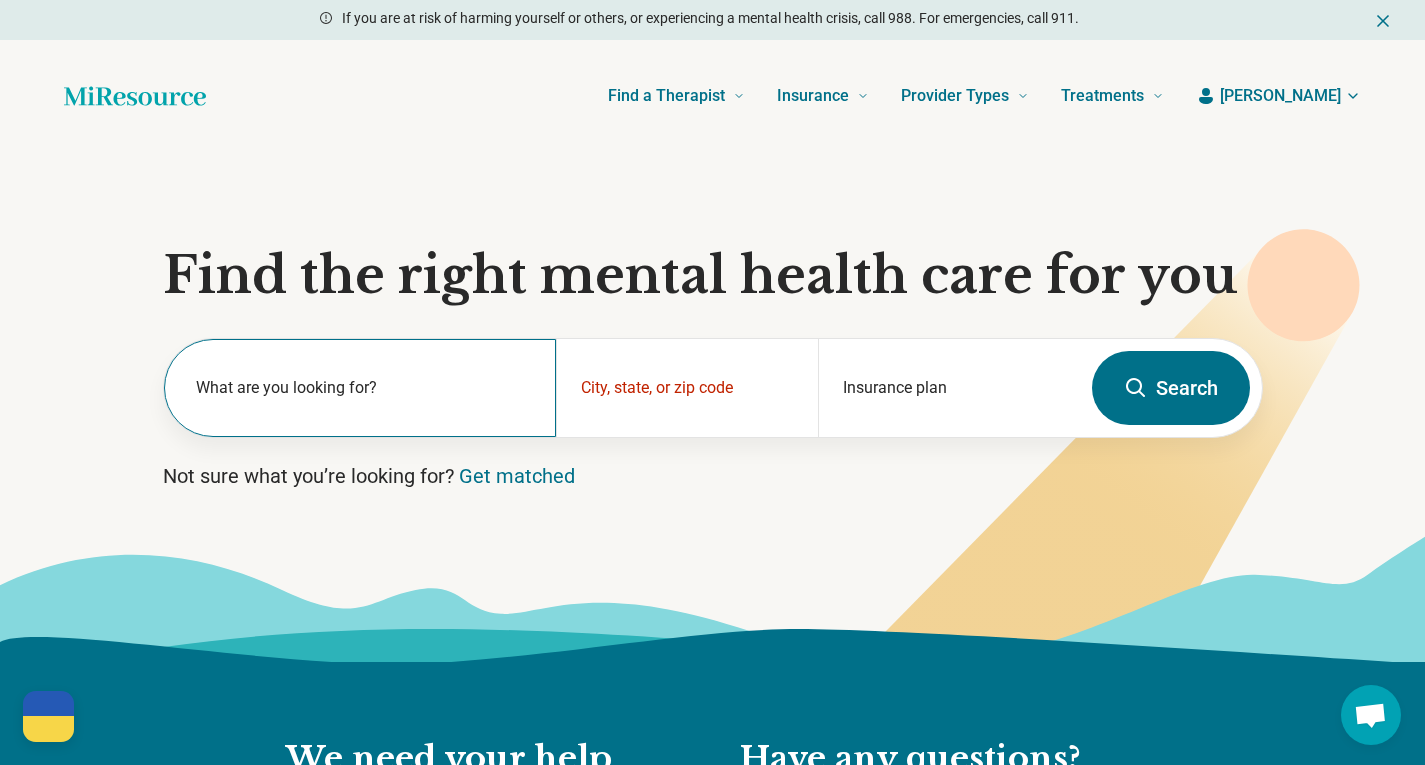 click on "What are you looking for?" at bounding box center [364, 388] 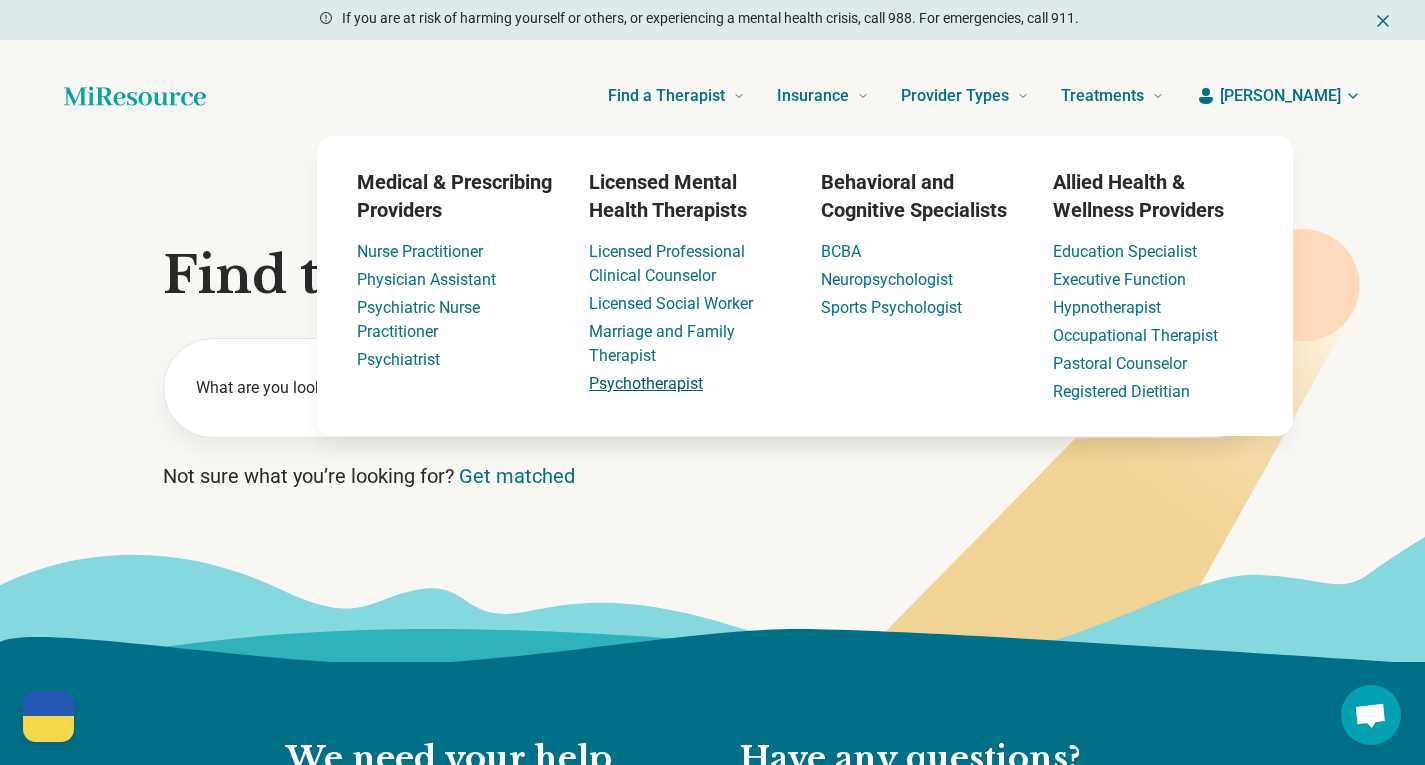 click on "Psychotherapist" at bounding box center (646, 383) 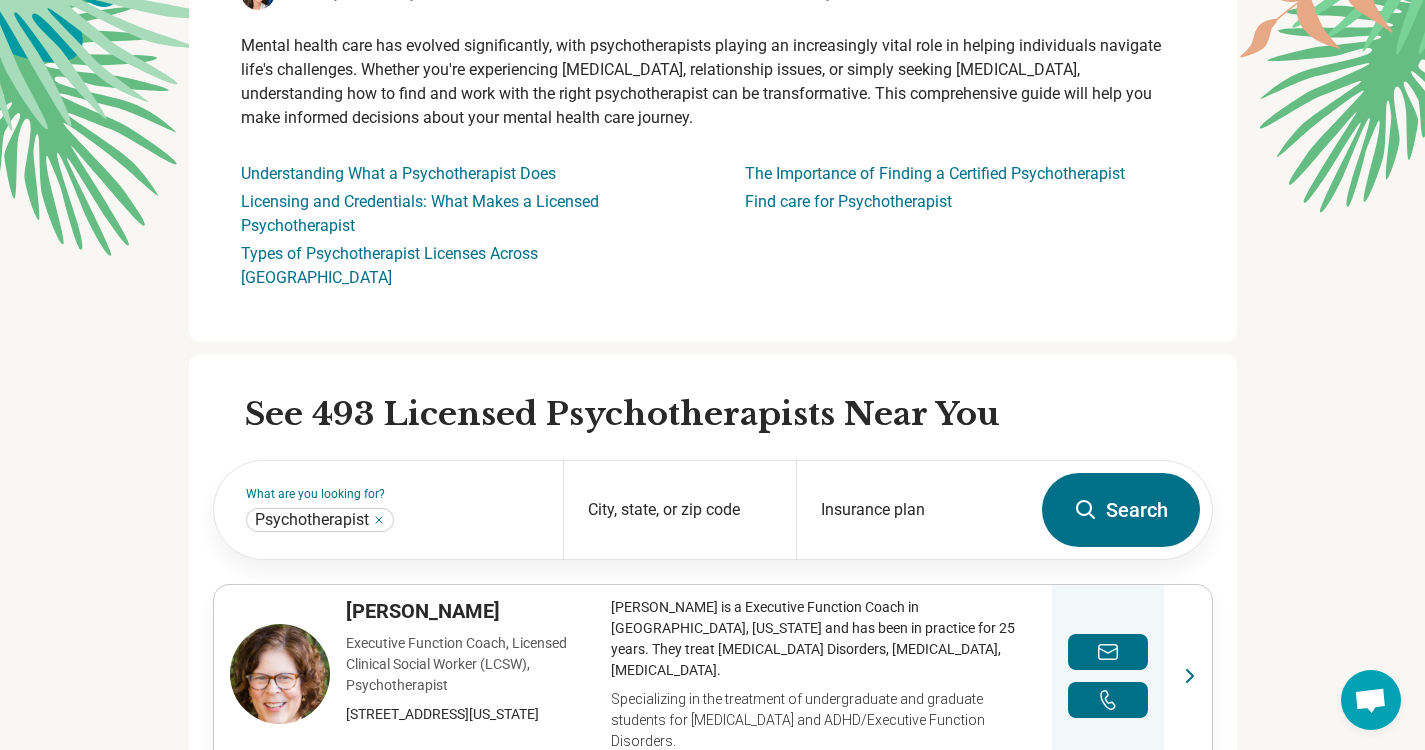 scroll, scrollTop: 259, scrollLeft: 0, axis: vertical 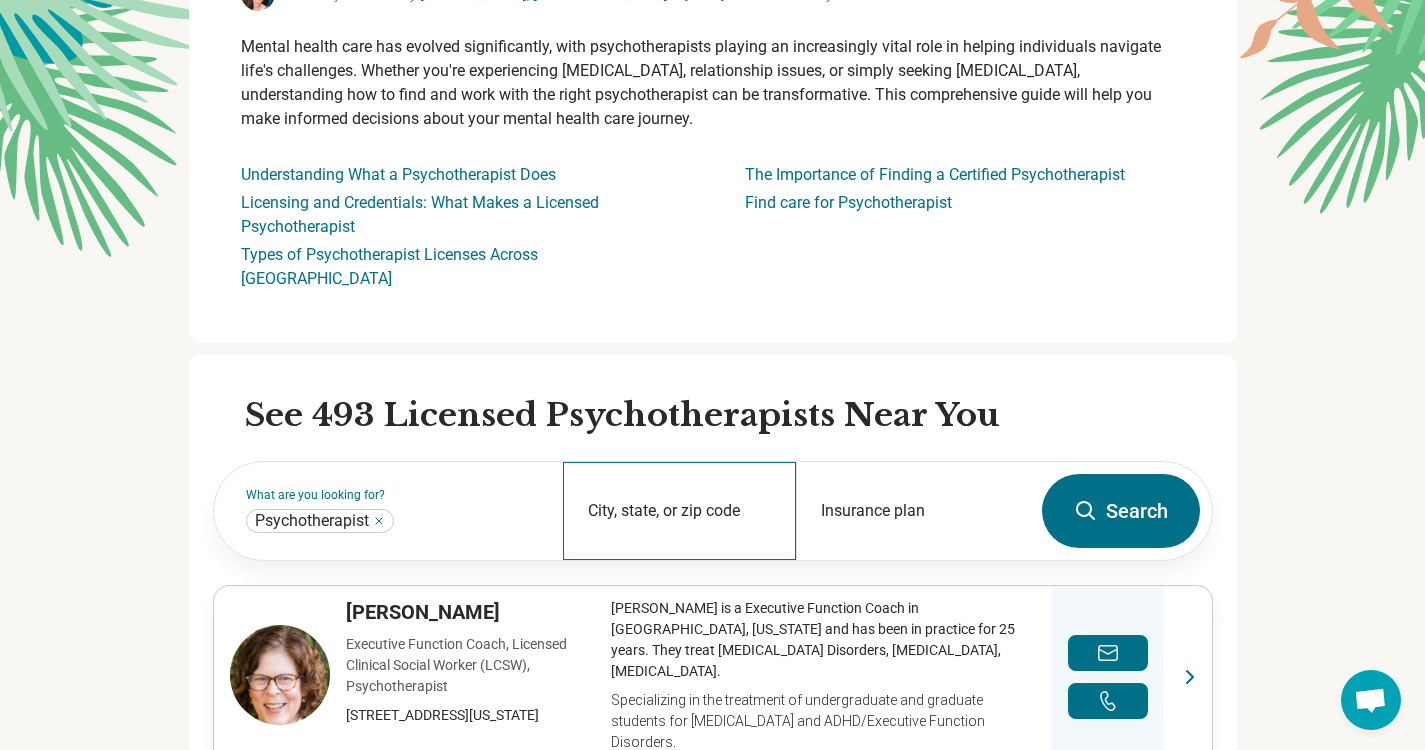 click on "City, state, or zip code" at bounding box center (679, 511) 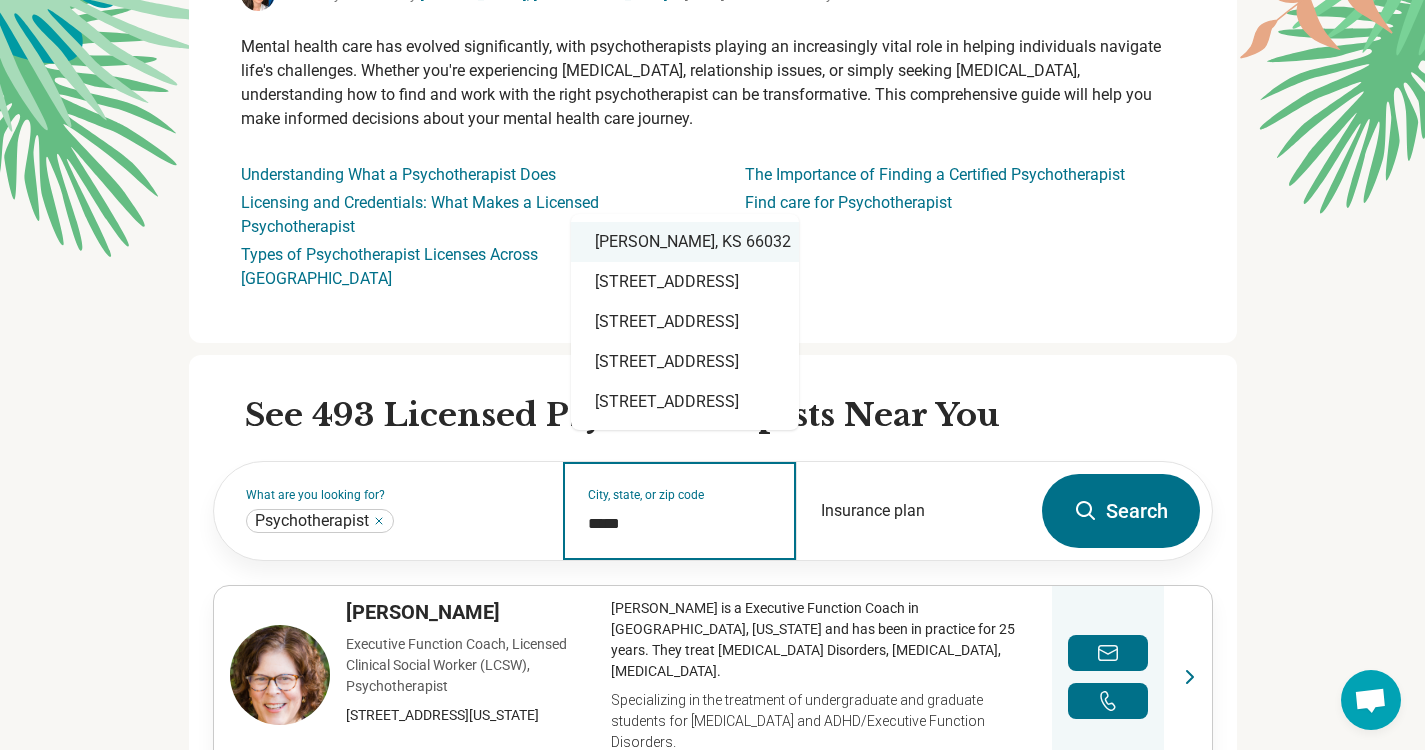 click on "[PERSON_NAME], KS 66032" at bounding box center [685, 242] 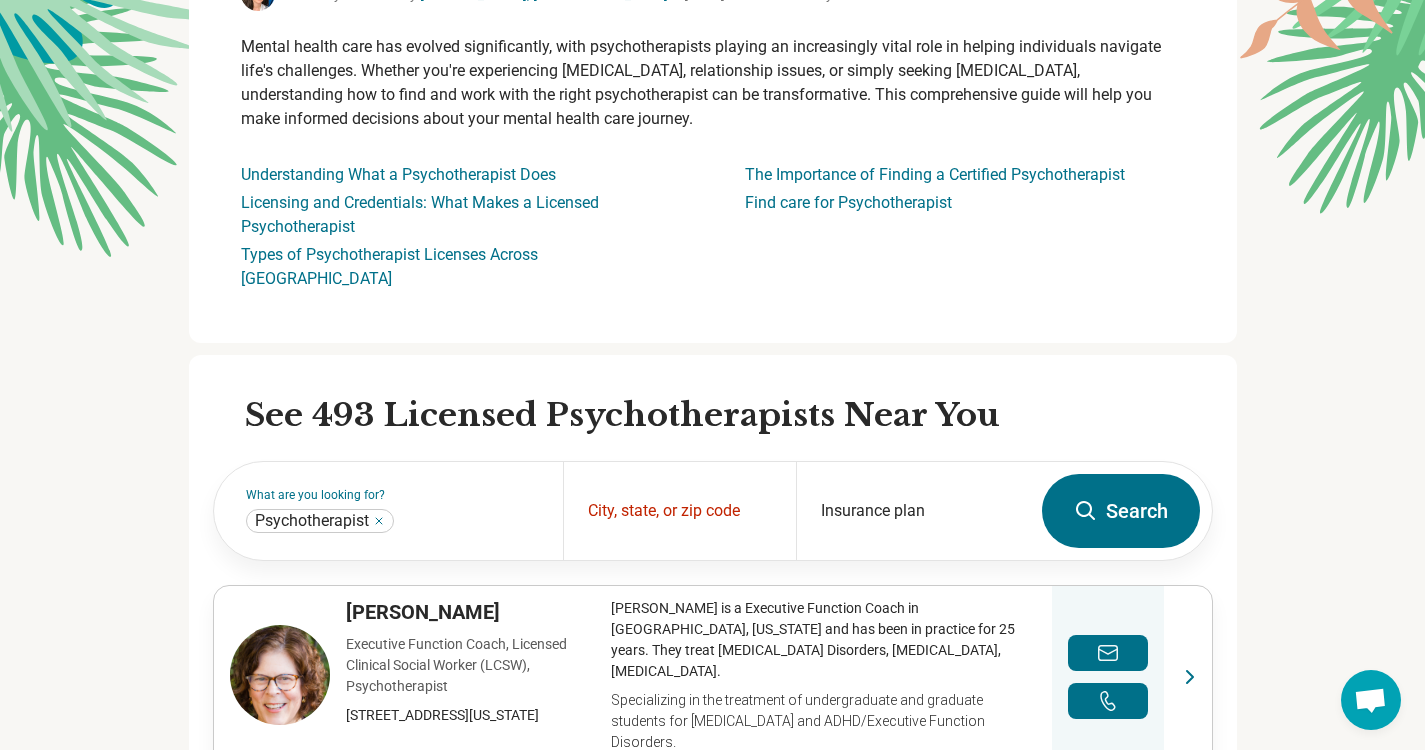click 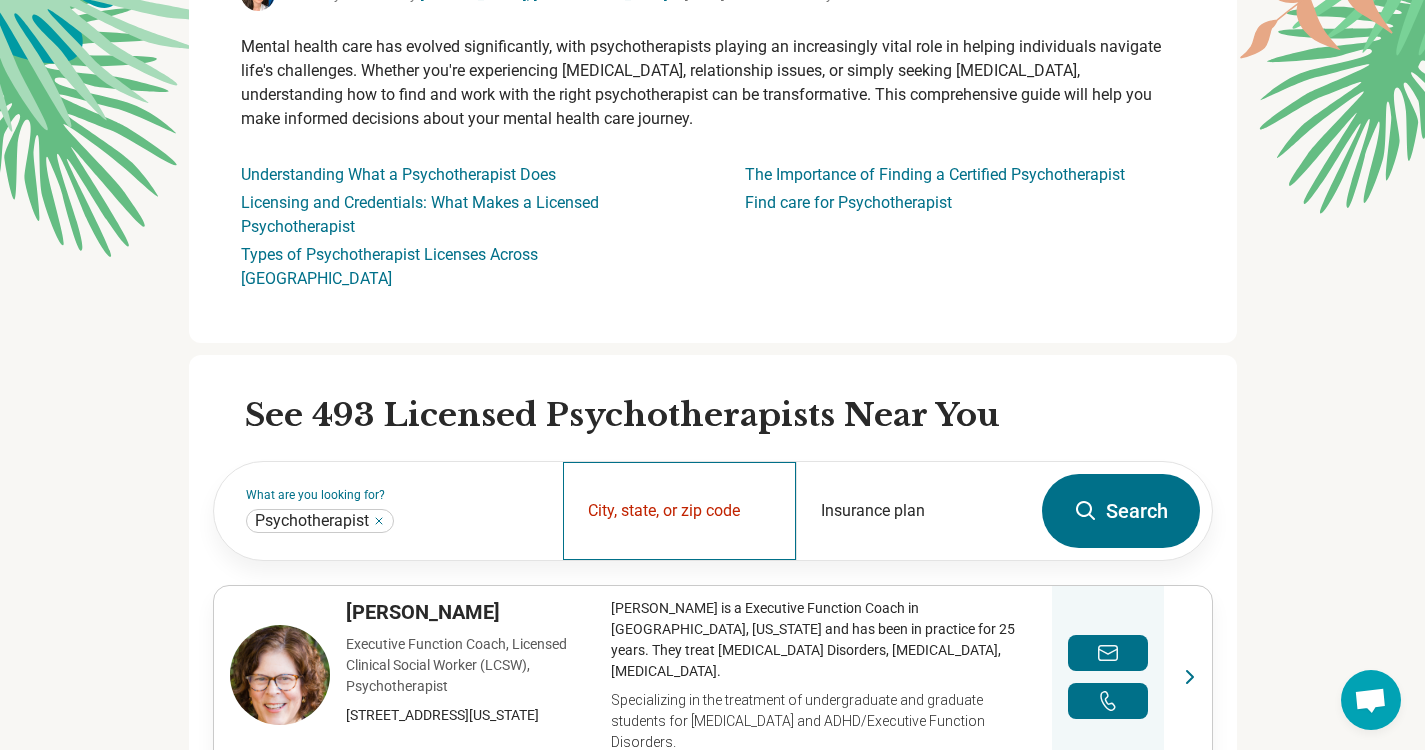 click on "City, state, or zip code" at bounding box center (679, 511) 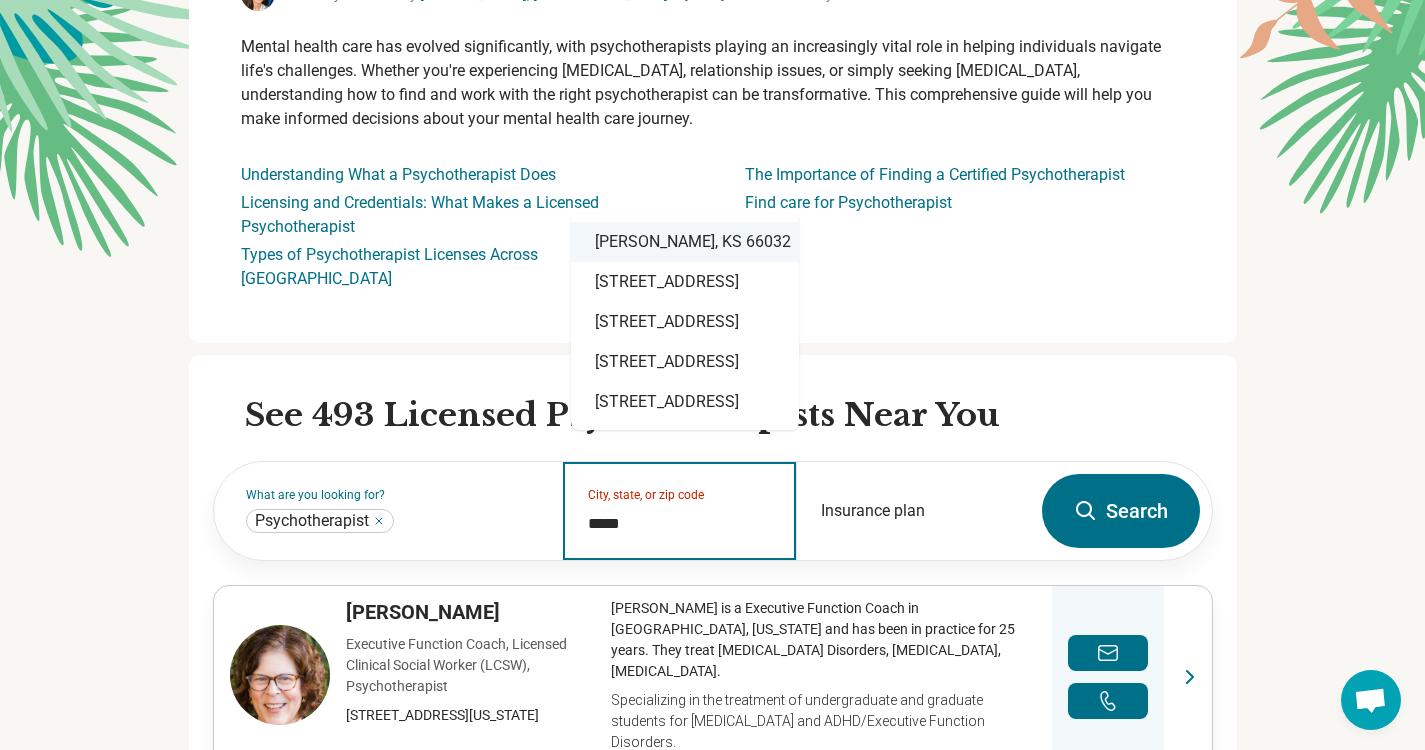 click on "[PERSON_NAME], KS 66032" at bounding box center (685, 242) 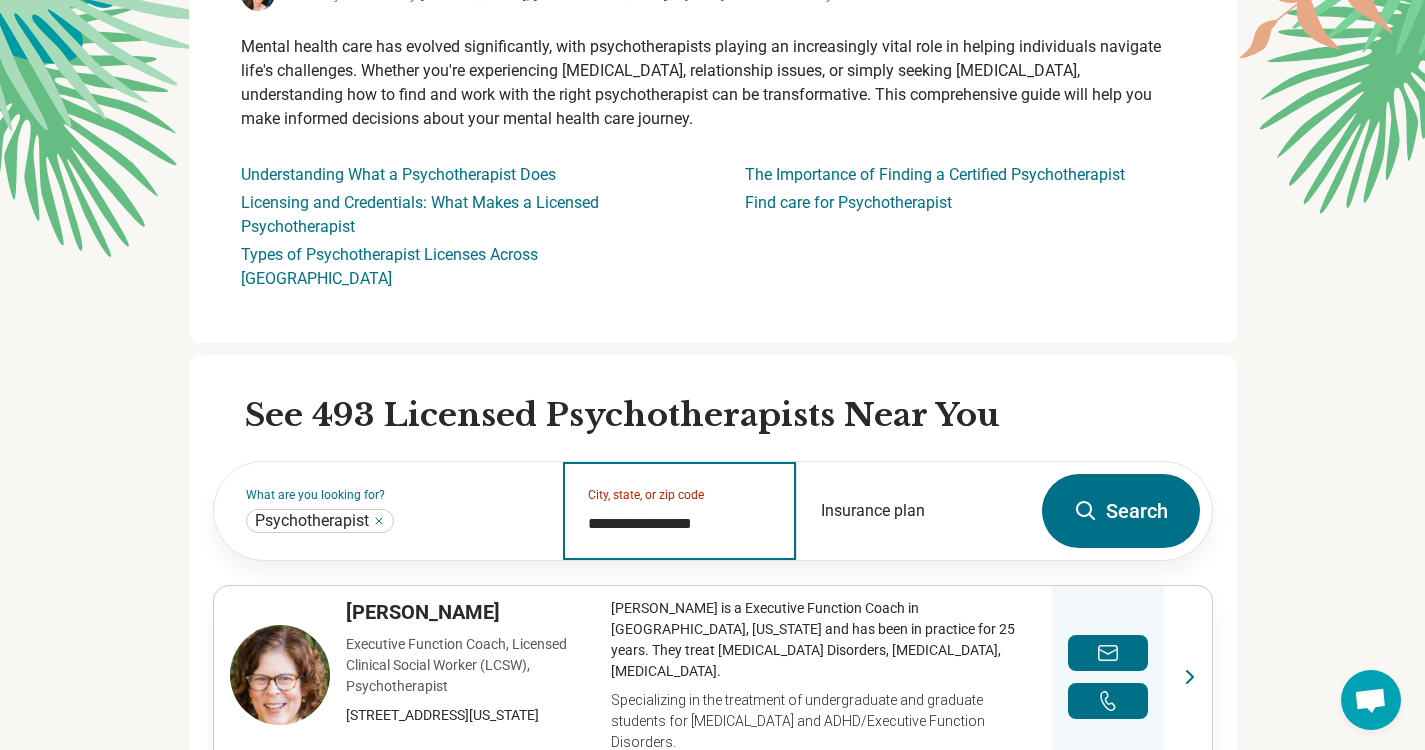 type on "**********" 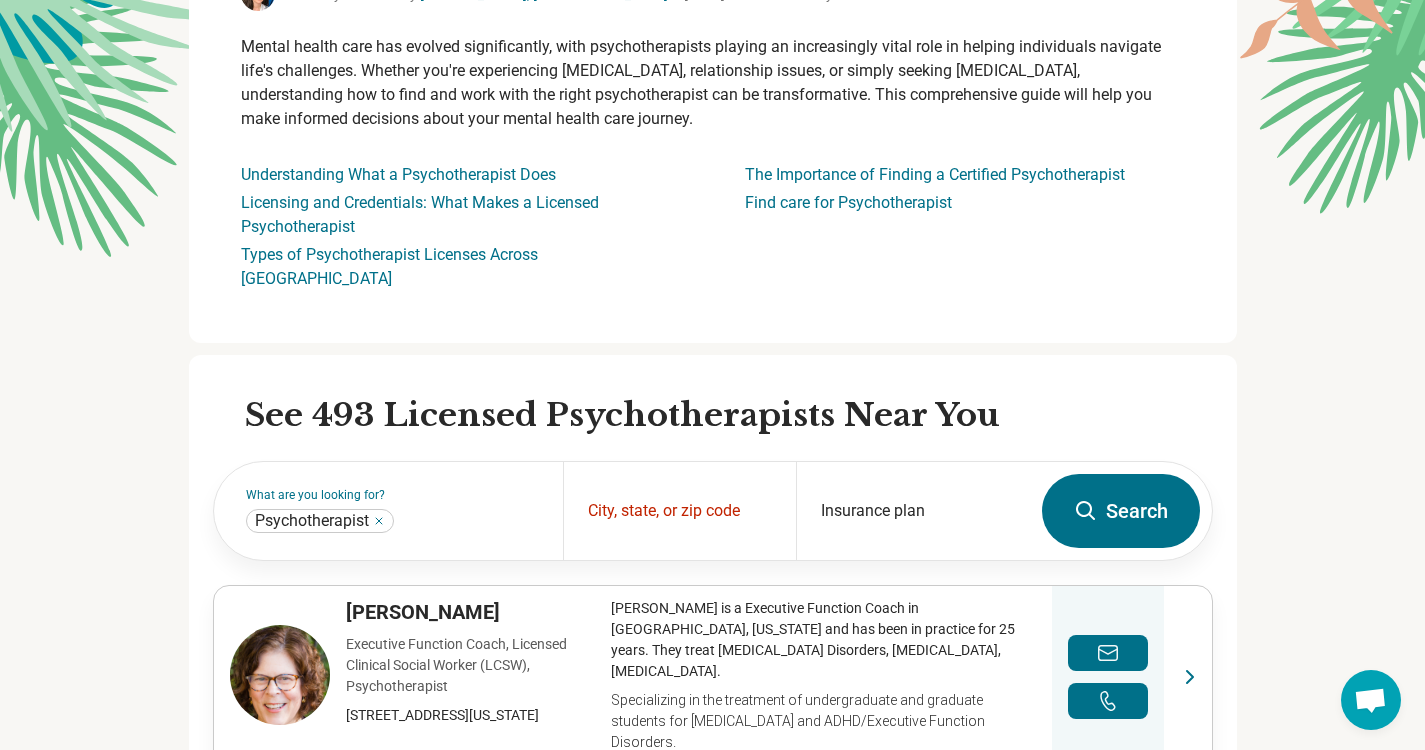 click on "Search" at bounding box center (1121, 511) 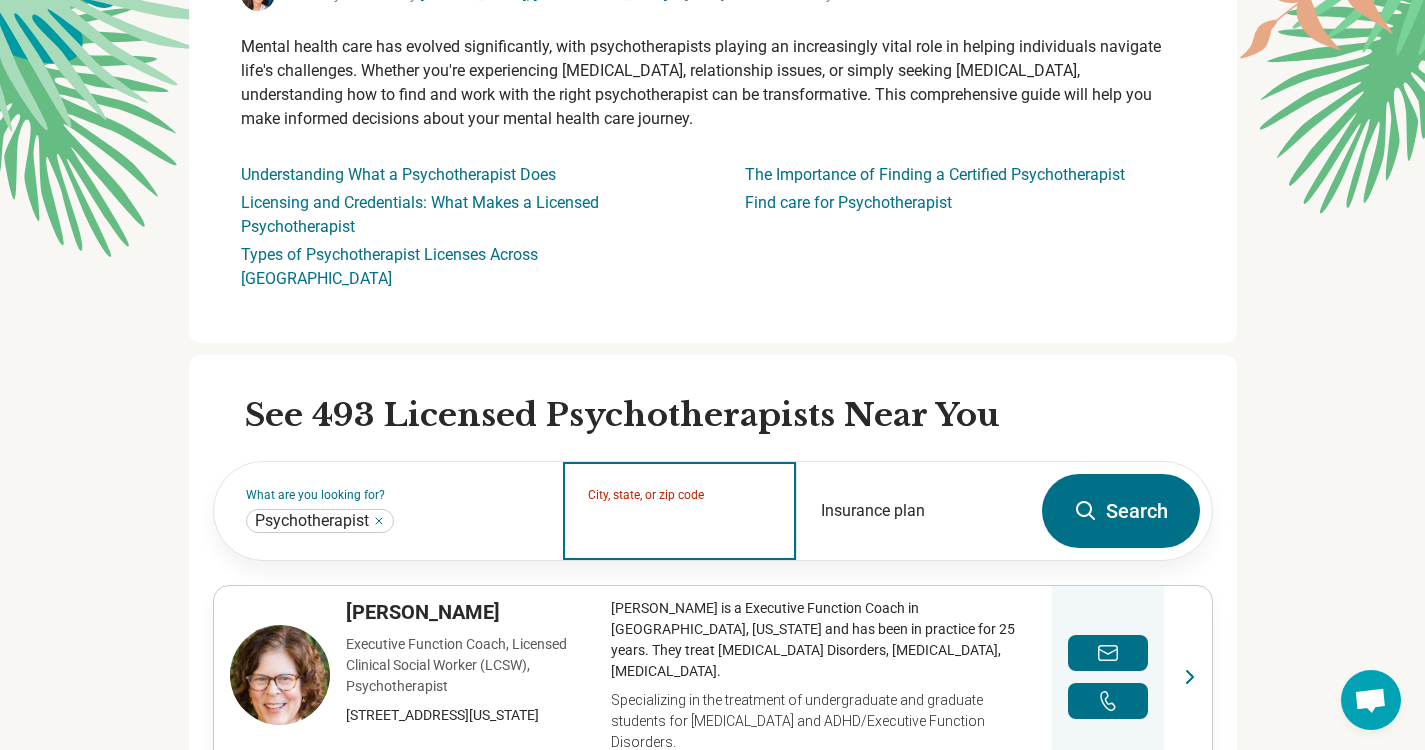 click on "City, state, or zip code" at bounding box center (680, 524) 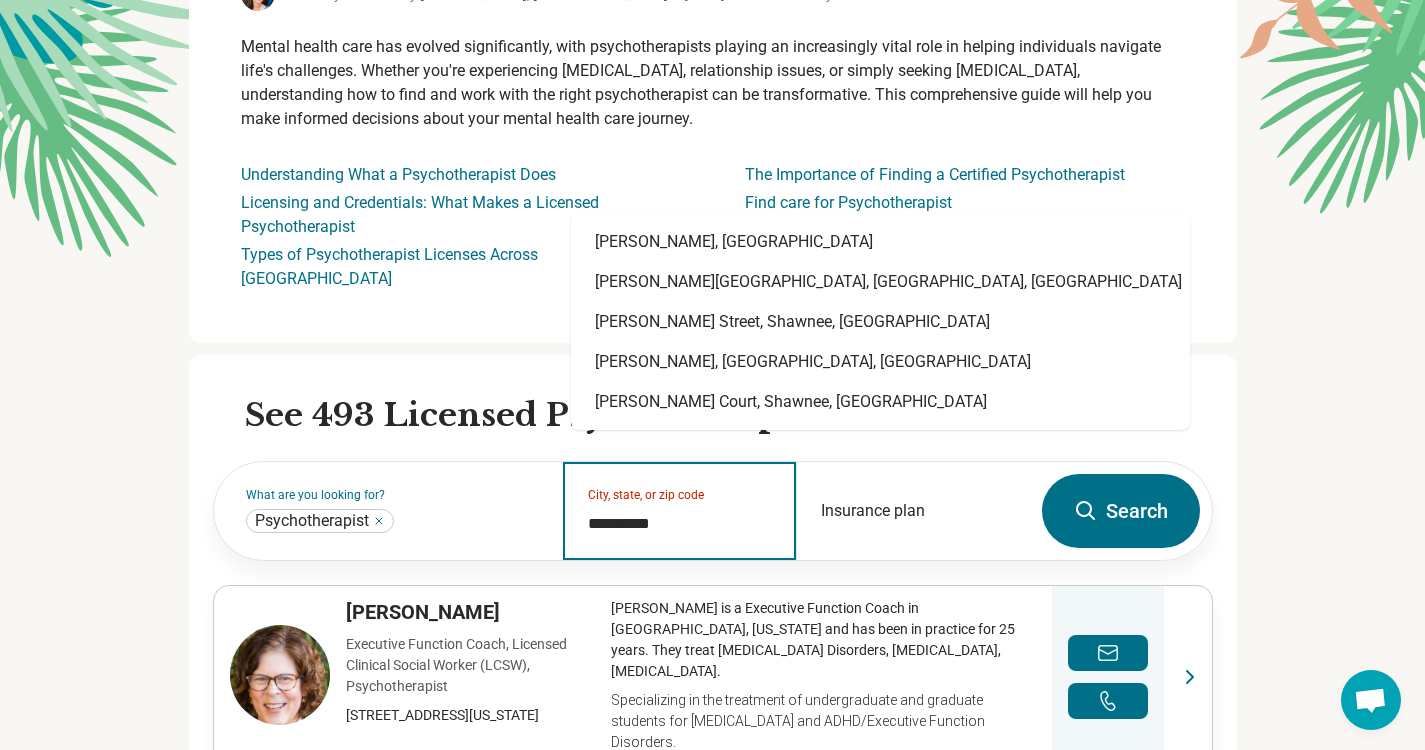 type on "**********" 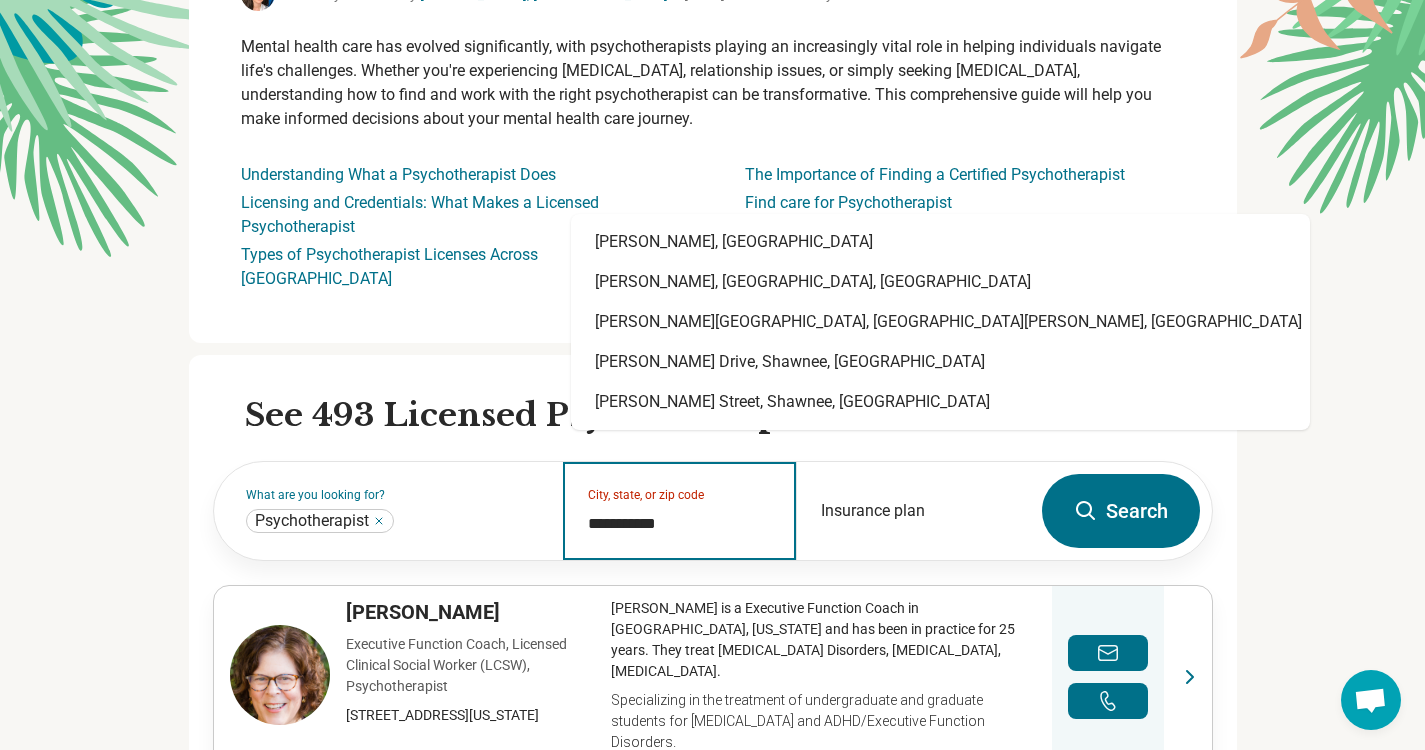 type 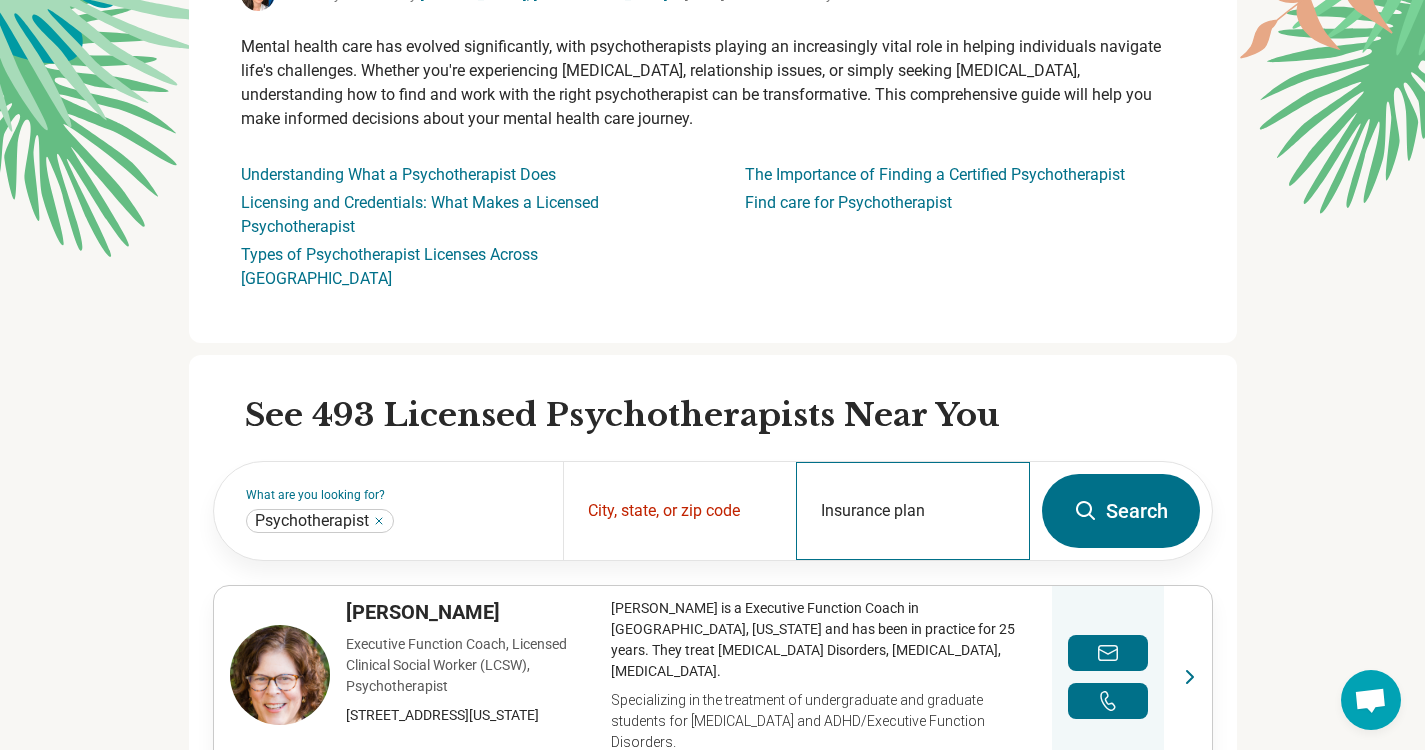 click on "Insurance plan" at bounding box center (912, 511) 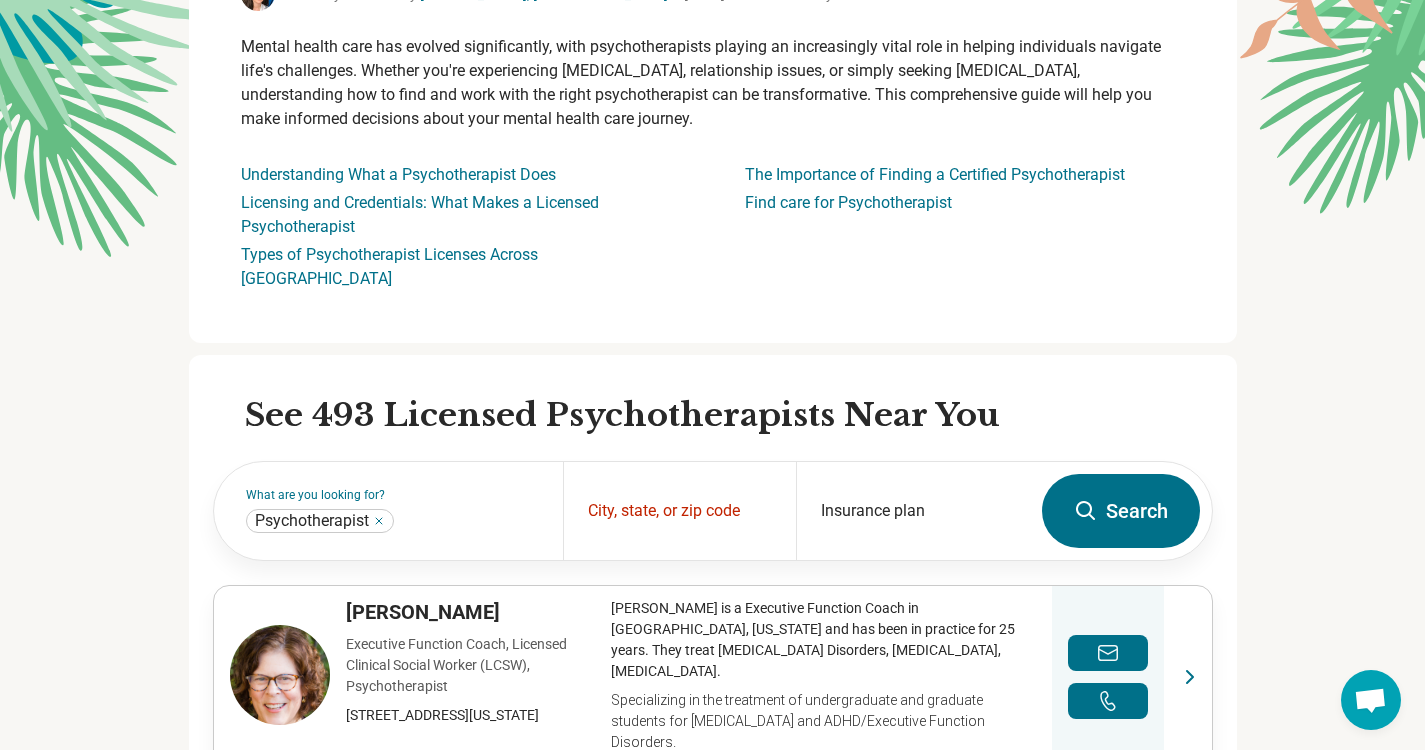 click on "Search" at bounding box center (1121, 511) 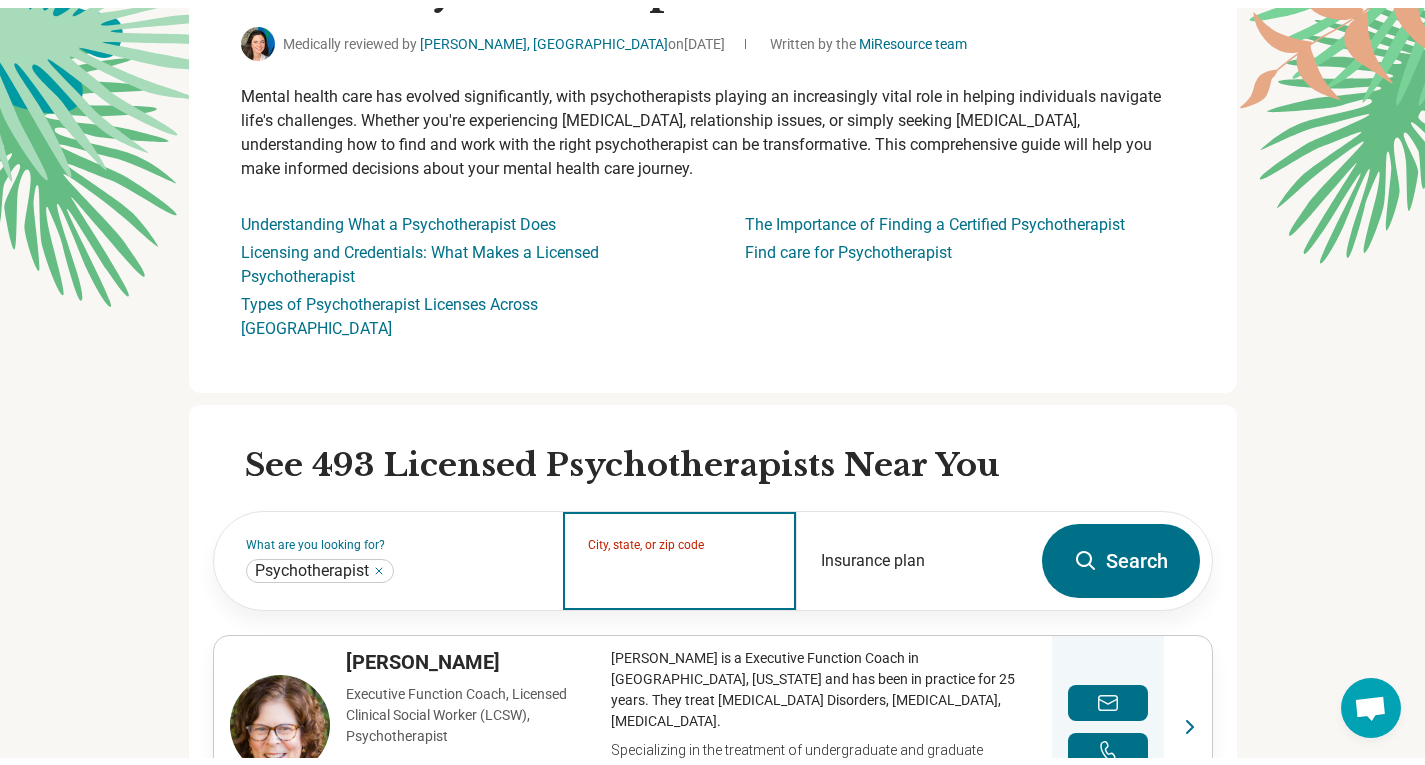 scroll, scrollTop: 0, scrollLeft: 0, axis: both 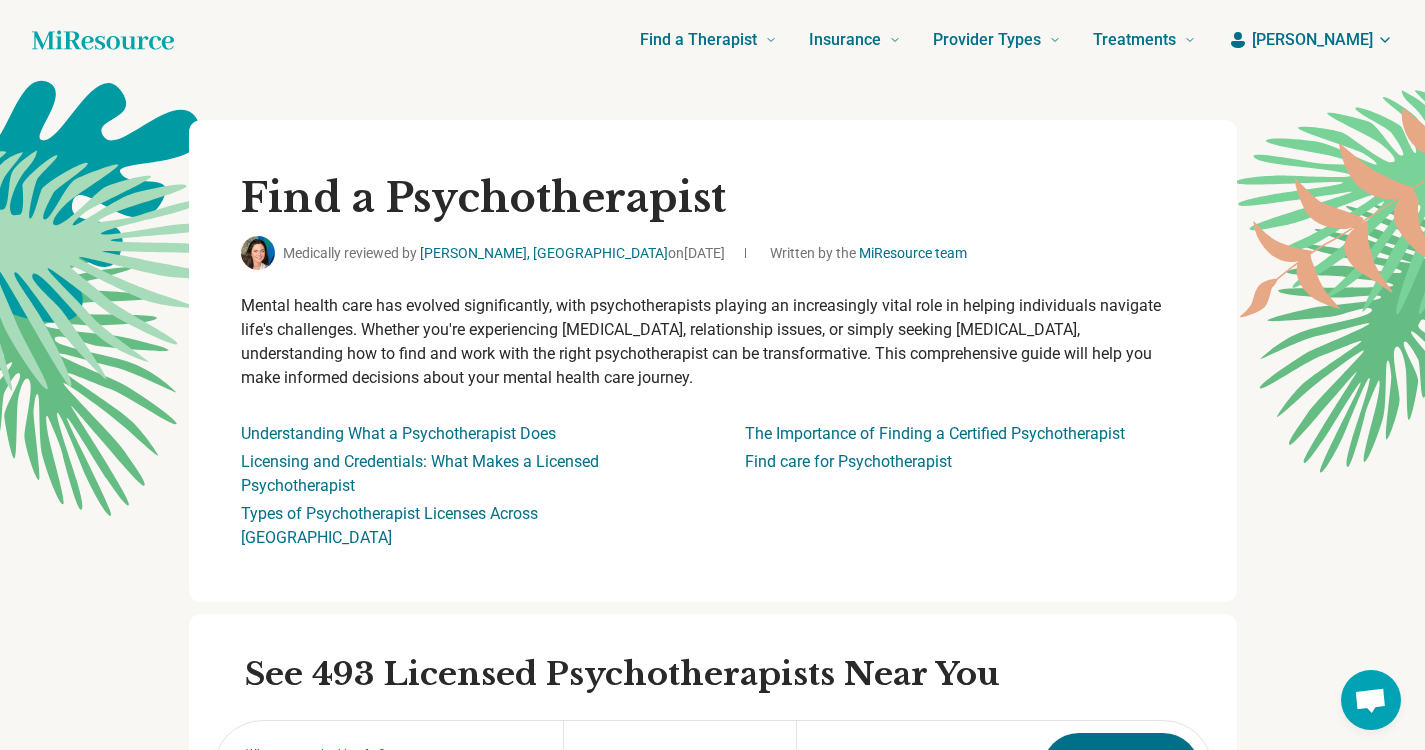 click on "[PERSON_NAME]" at bounding box center (1312, 40) 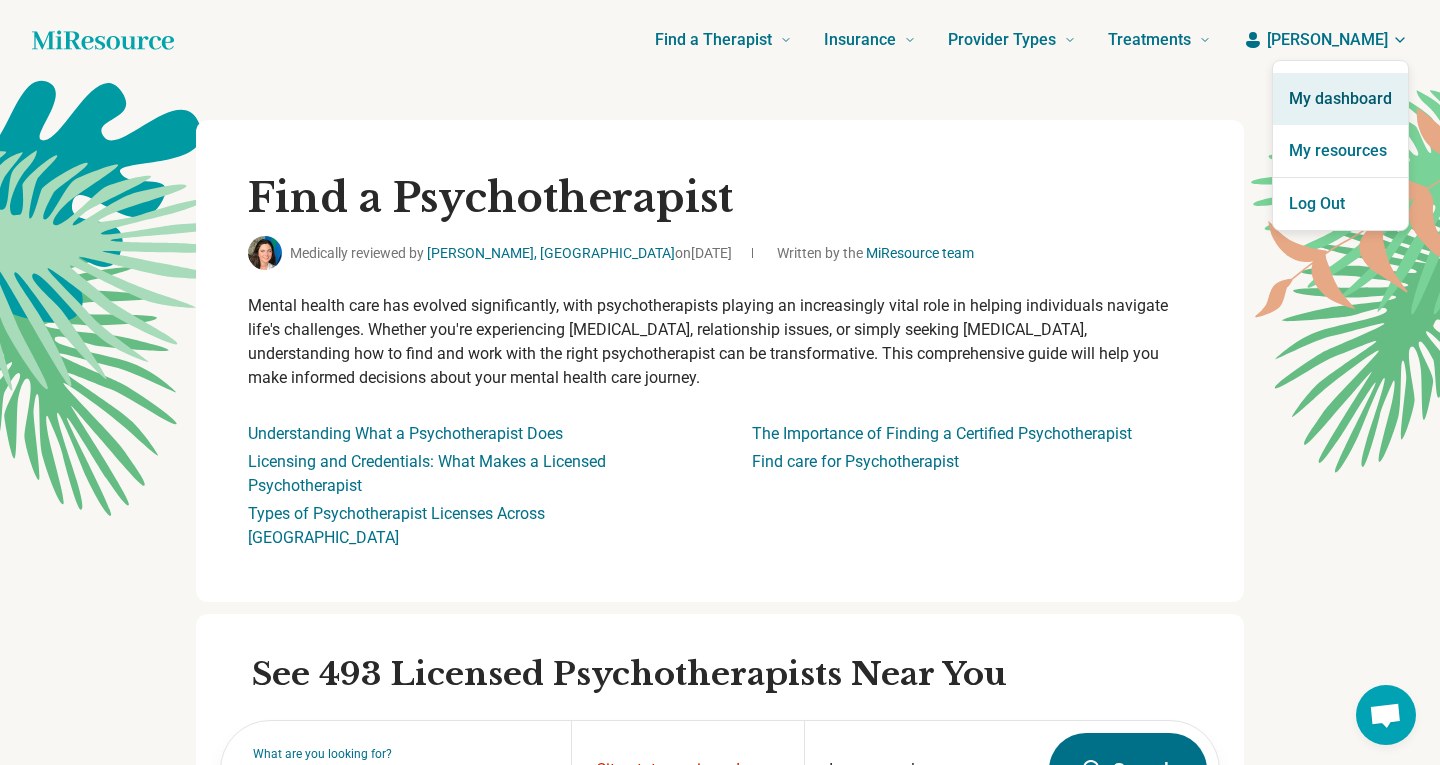 click on "My dashboard" at bounding box center [1340, 99] 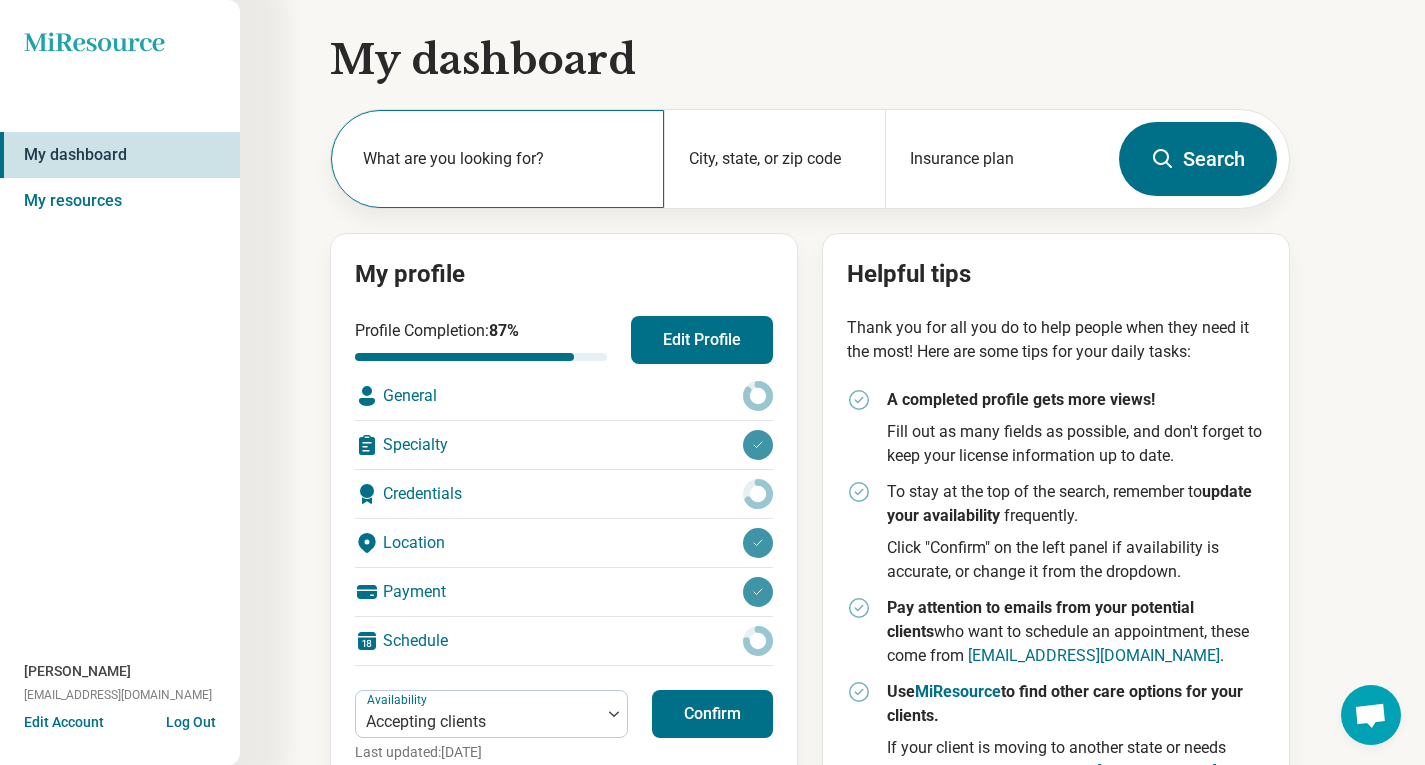 click on "What are you looking for?" at bounding box center (501, 159) 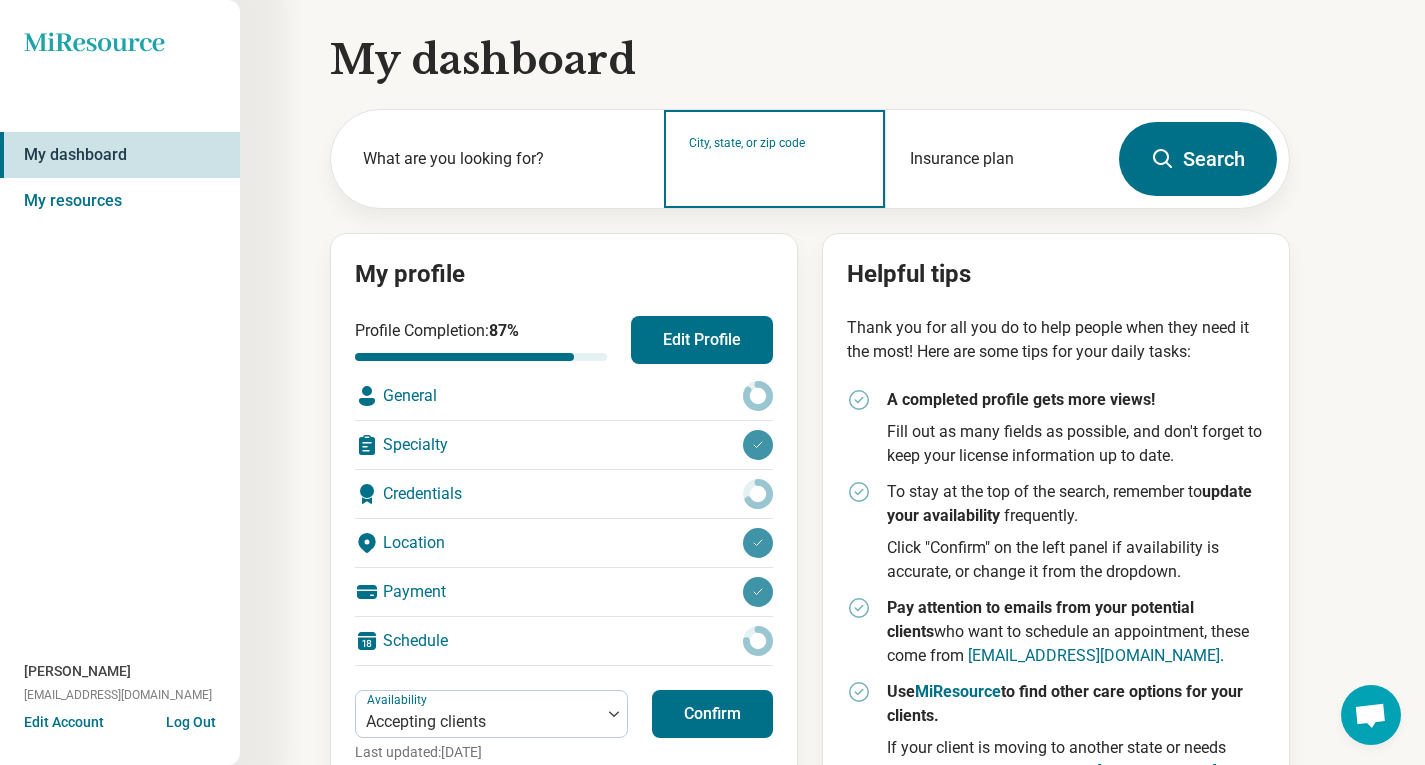 click on "City, state, or zip code" at bounding box center [775, 172] 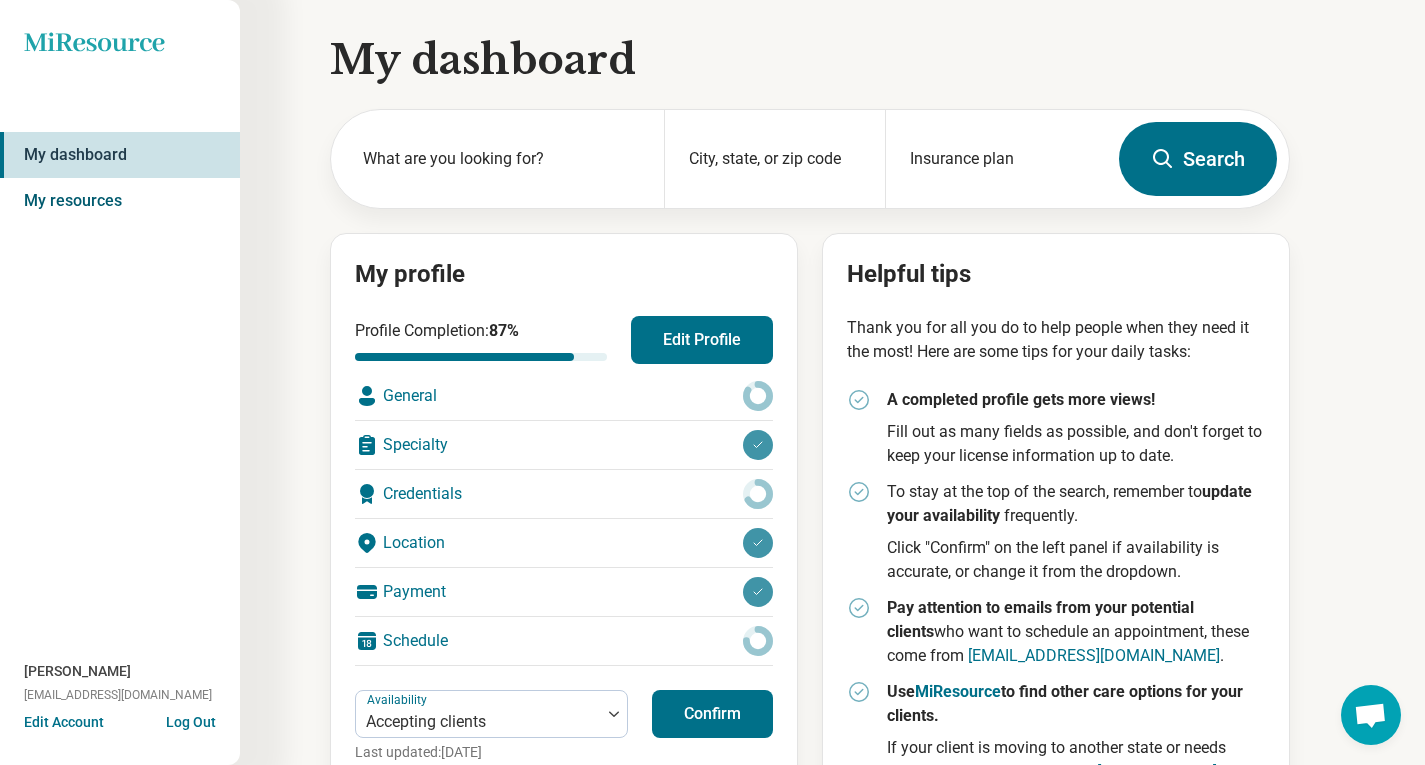 click on "My resources" at bounding box center (120, 201) 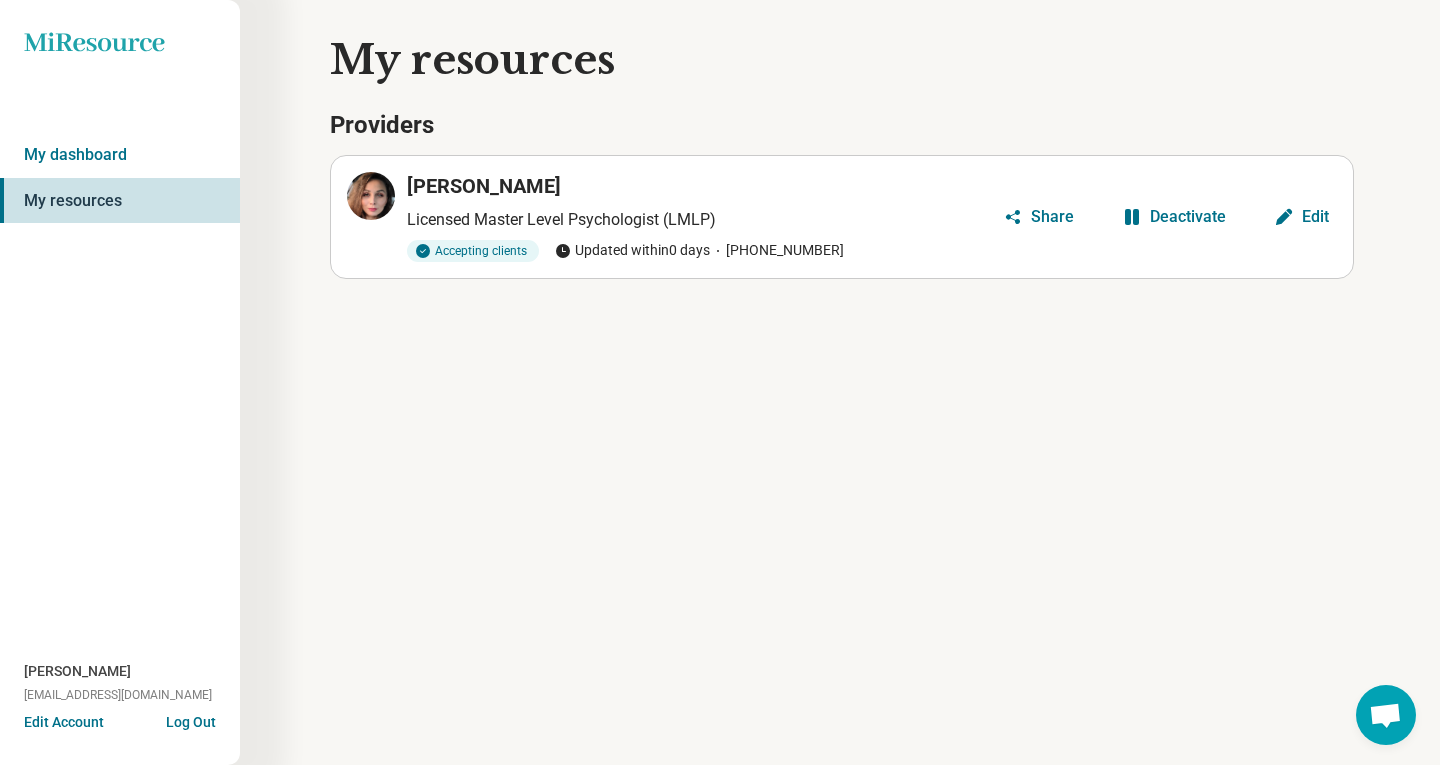 click on "Miresource logo" 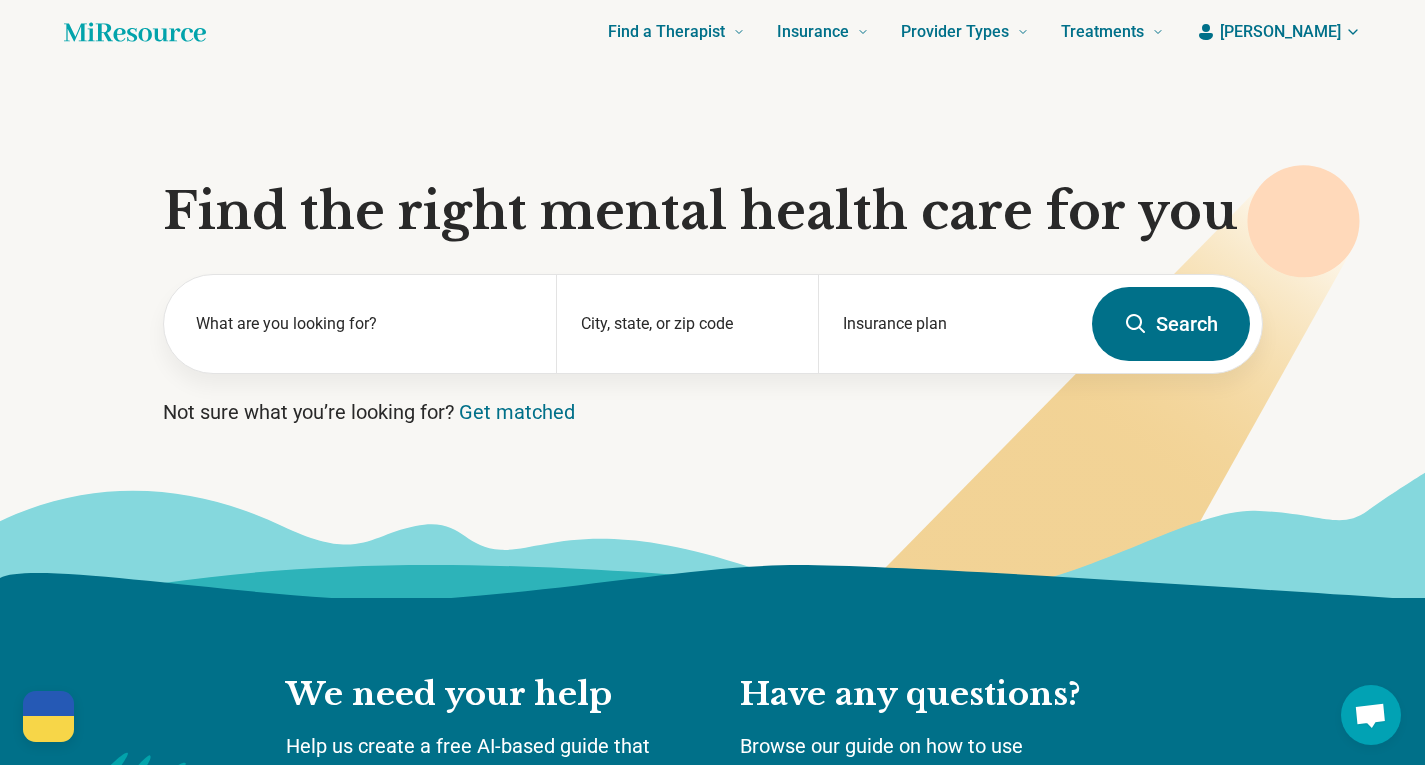 scroll, scrollTop: 0, scrollLeft: 0, axis: both 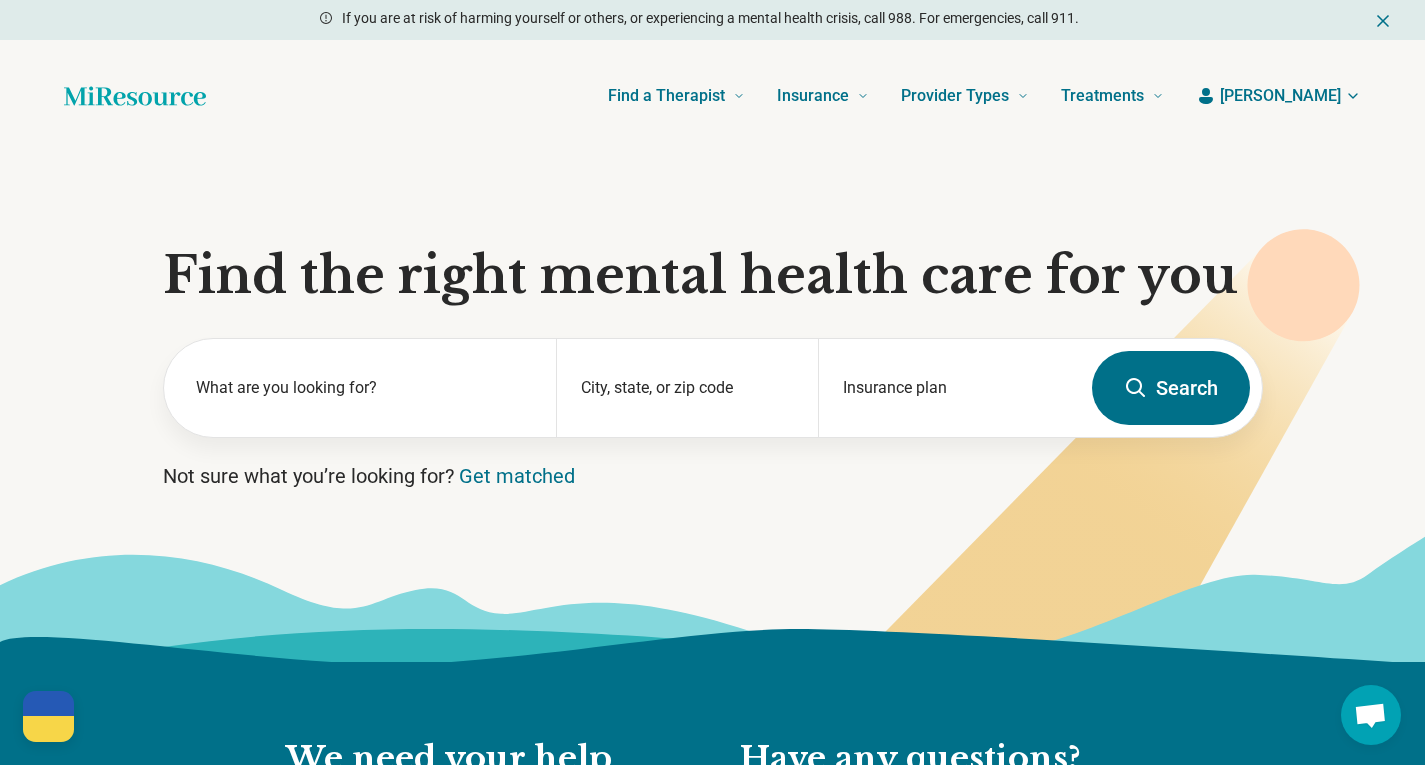 click on "[PERSON_NAME]" at bounding box center [1280, 96] 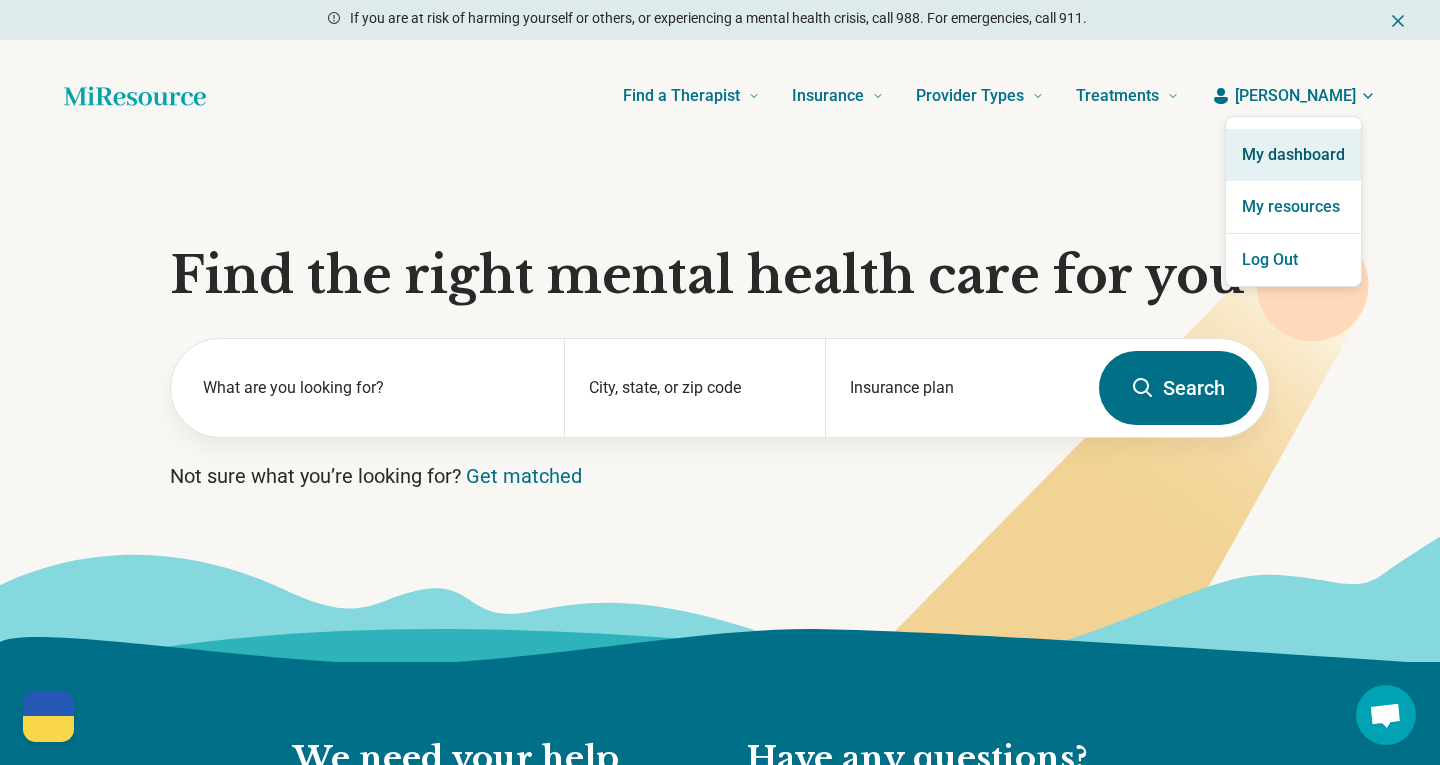 click on "My dashboard" at bounding box center (1293, 155) 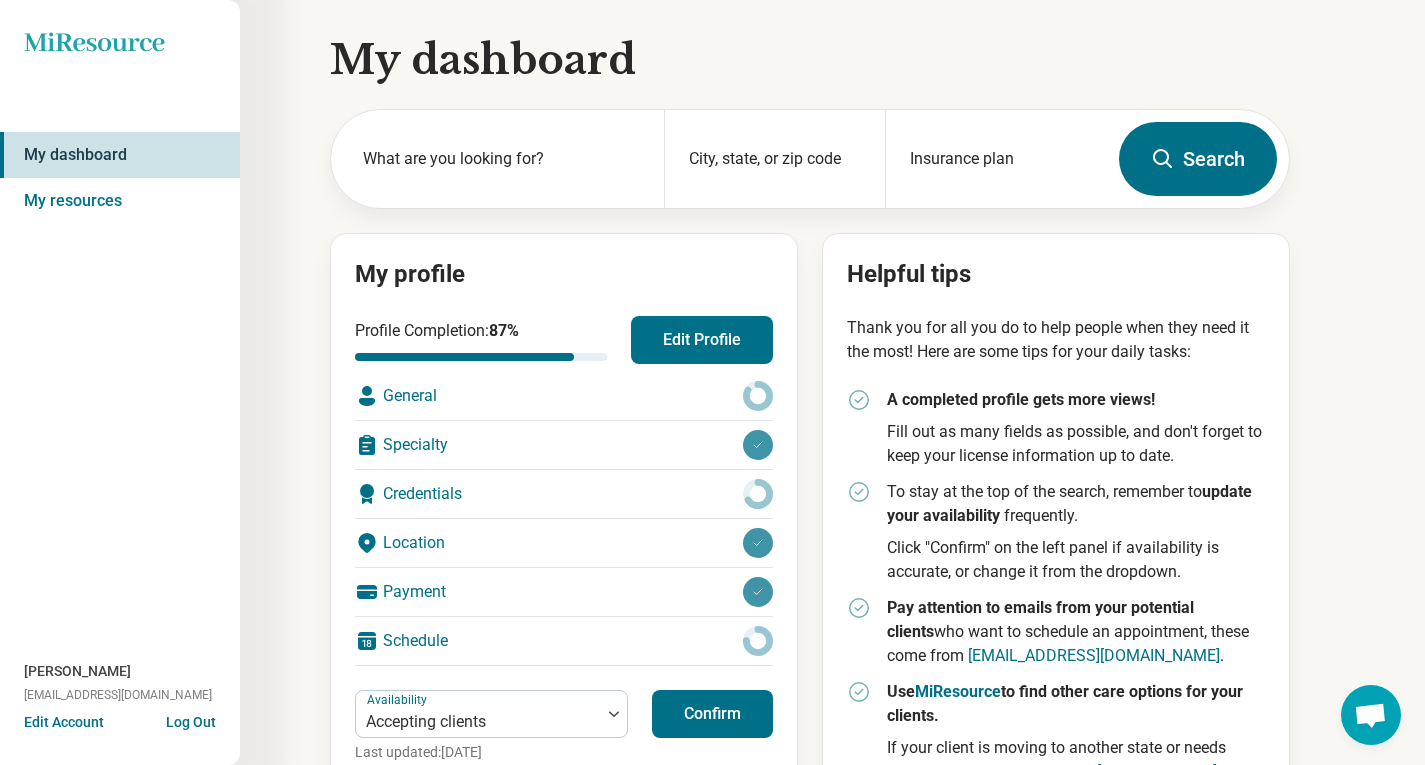 click on "Payment" at bounding box center (564, 592) 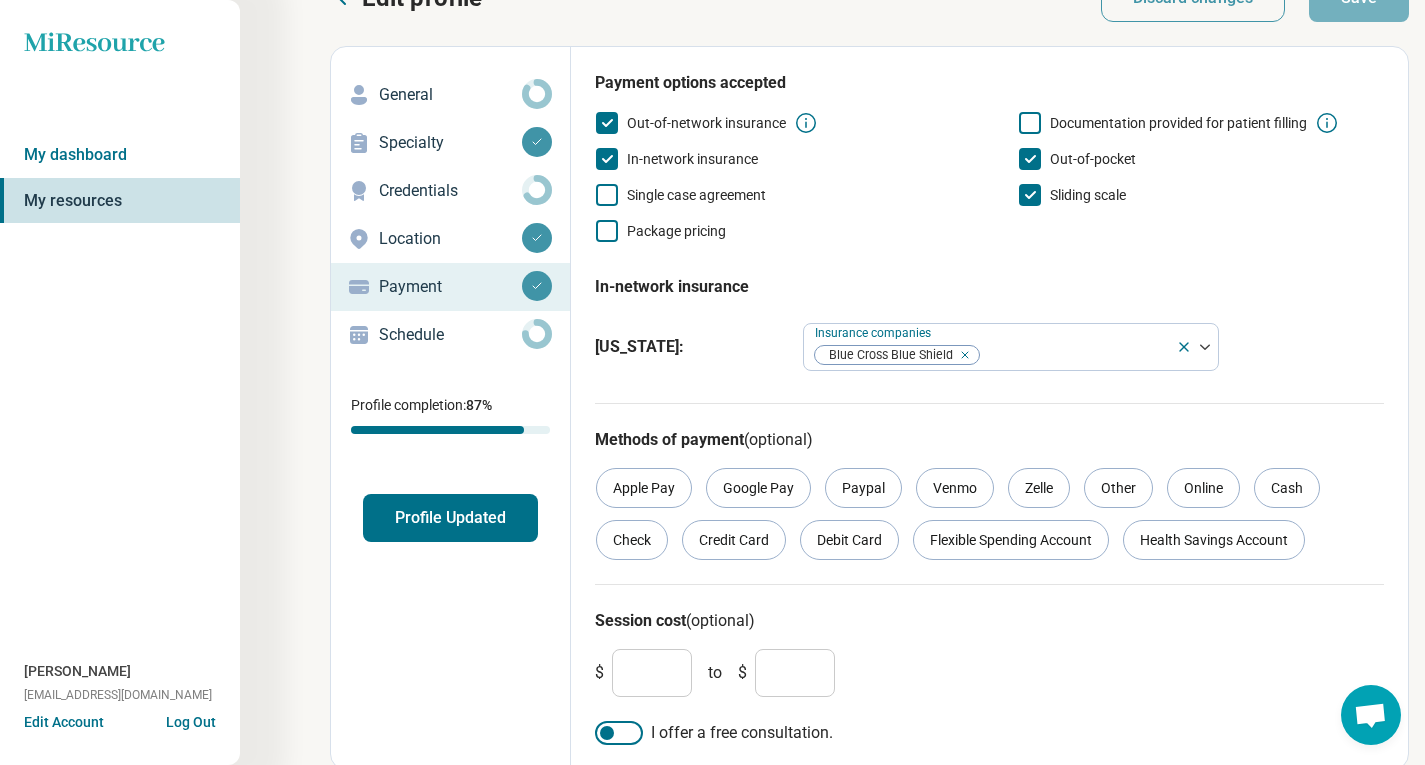 scroll, scrollTop: 55, scrollLeft: 0, axis: vertical 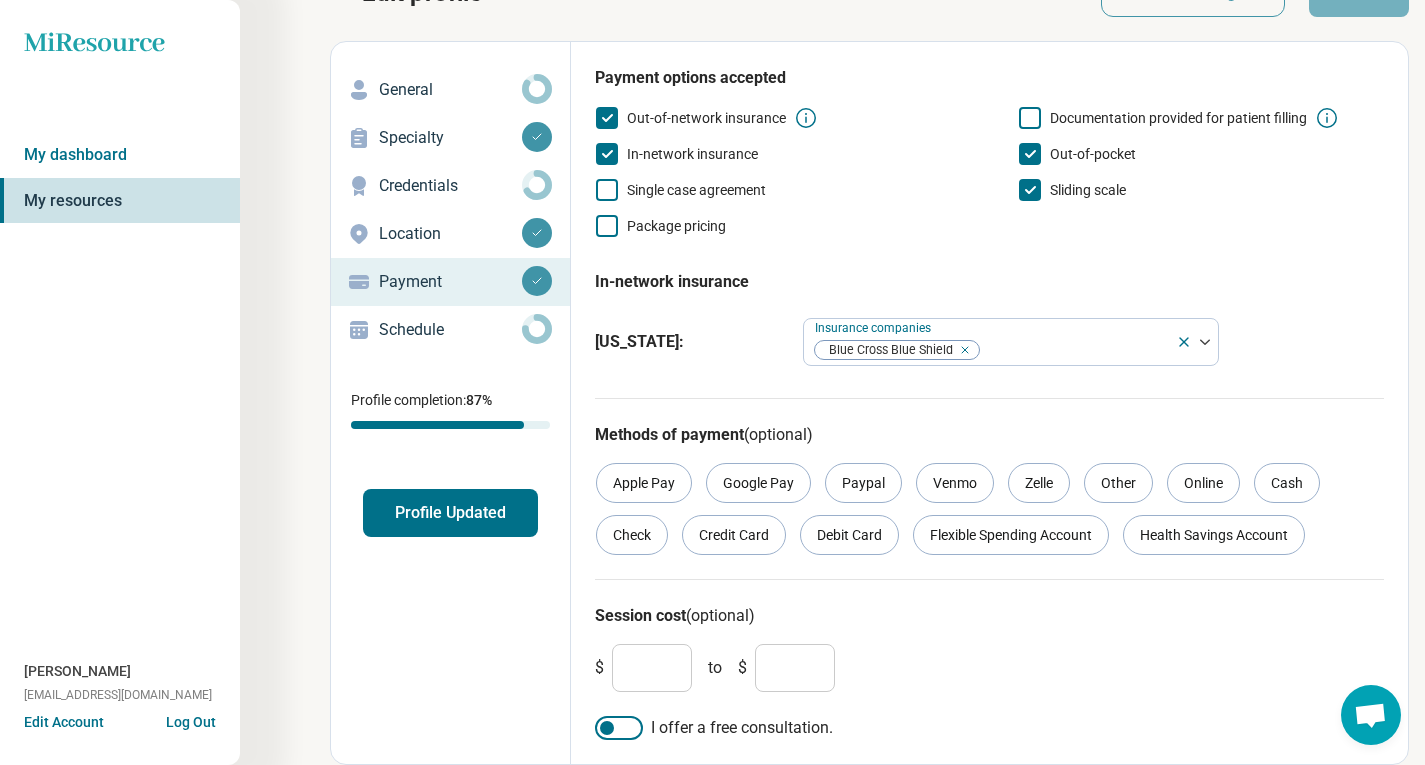 click on "Methods of payment  (optional) Apple Pay Google Pay Paypal Venmo Zelle Other Online Cash Check Credit Card Debit Card Flexible Spending Account Health Savings Account" at bounding box center [989, 488] 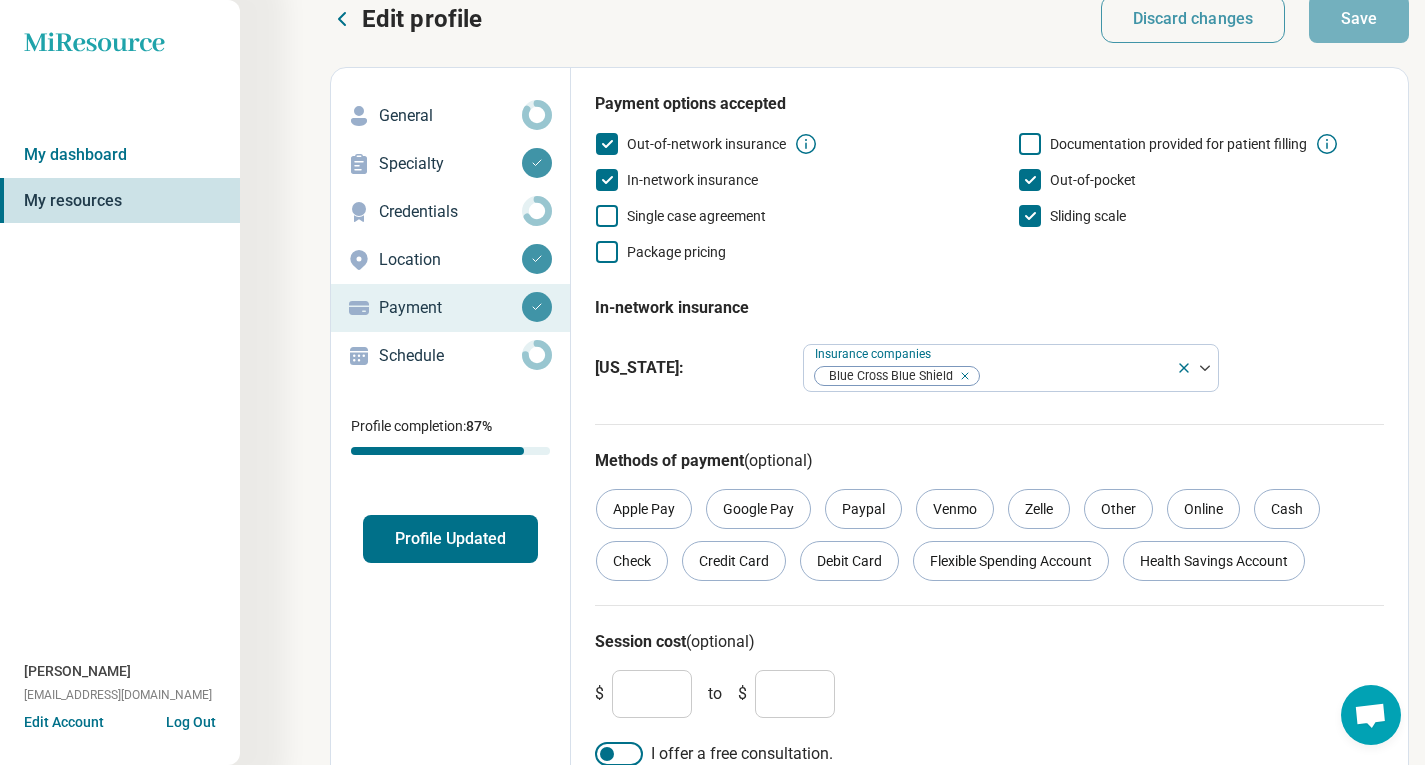 scroll, scrollTop: 0, scrollLeft: 0, axis: both 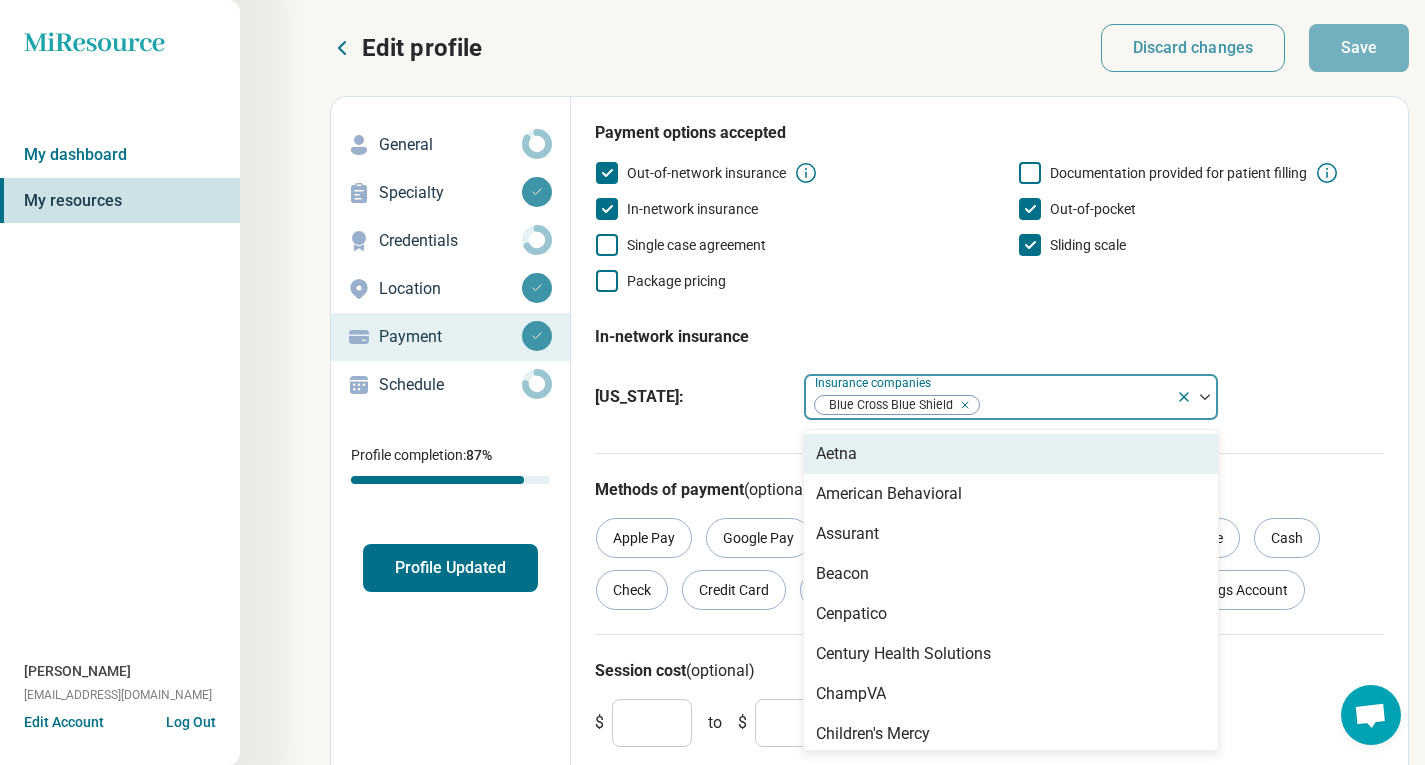 click at bounding box center [1205, 397] 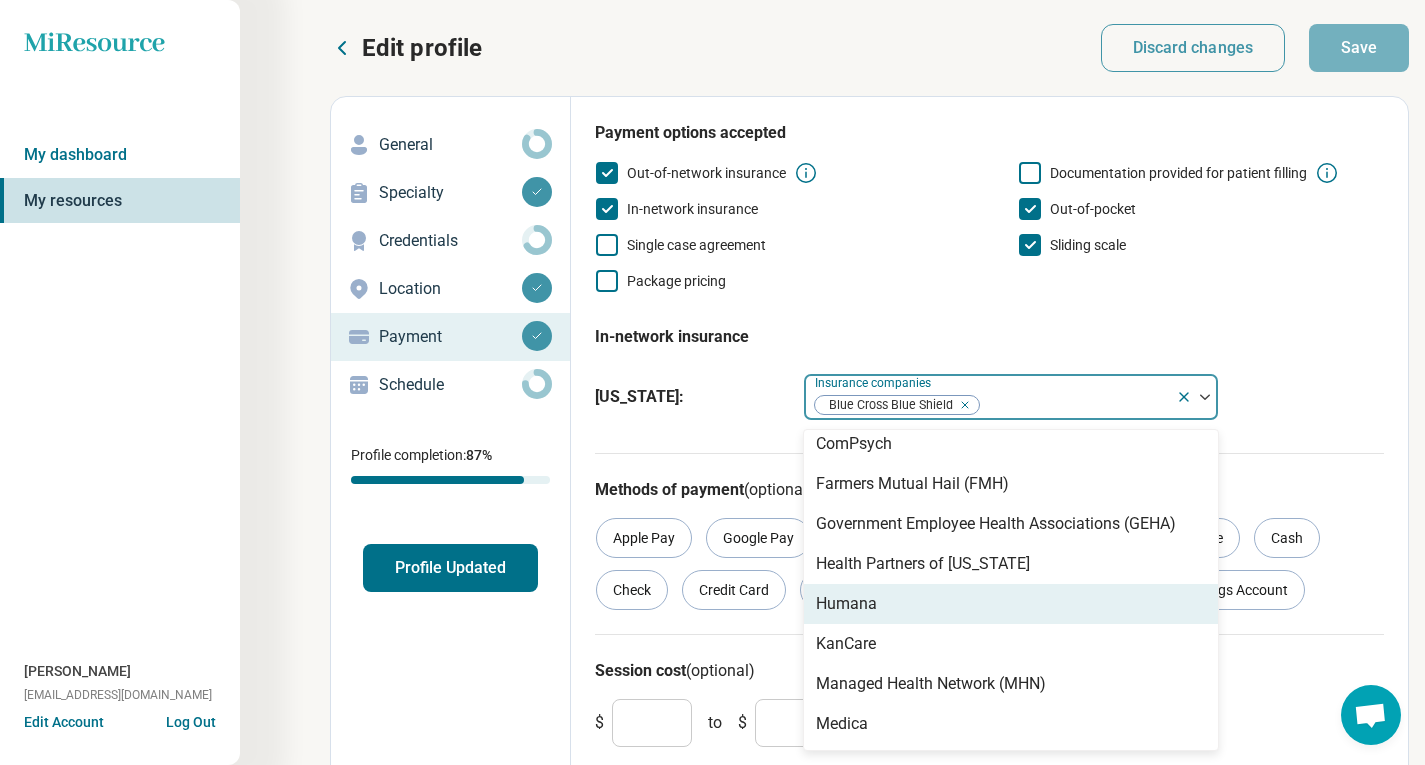 scroll, scrollTop: 378, scrollLeft: 0, axis: vertical 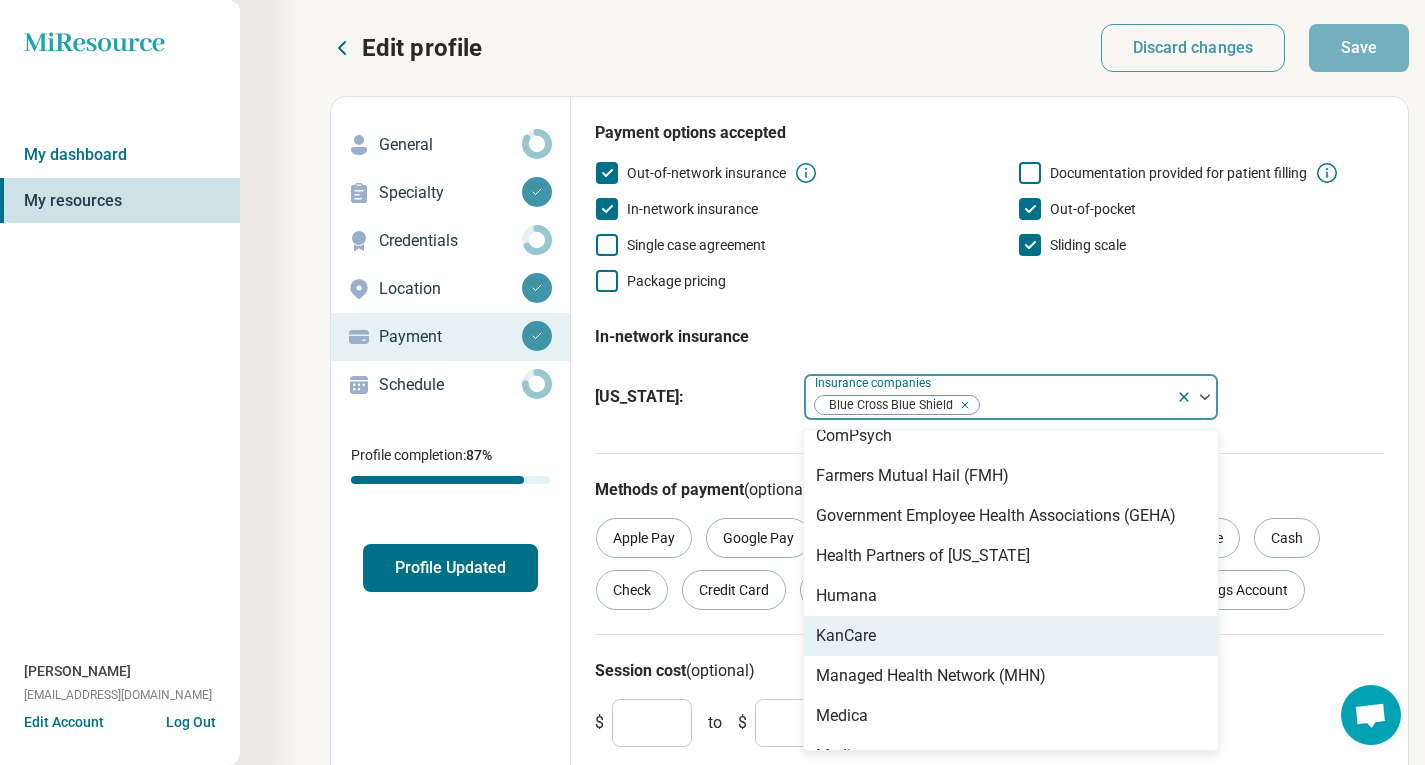 click on "KanCare" at bounding box center (846, 636) 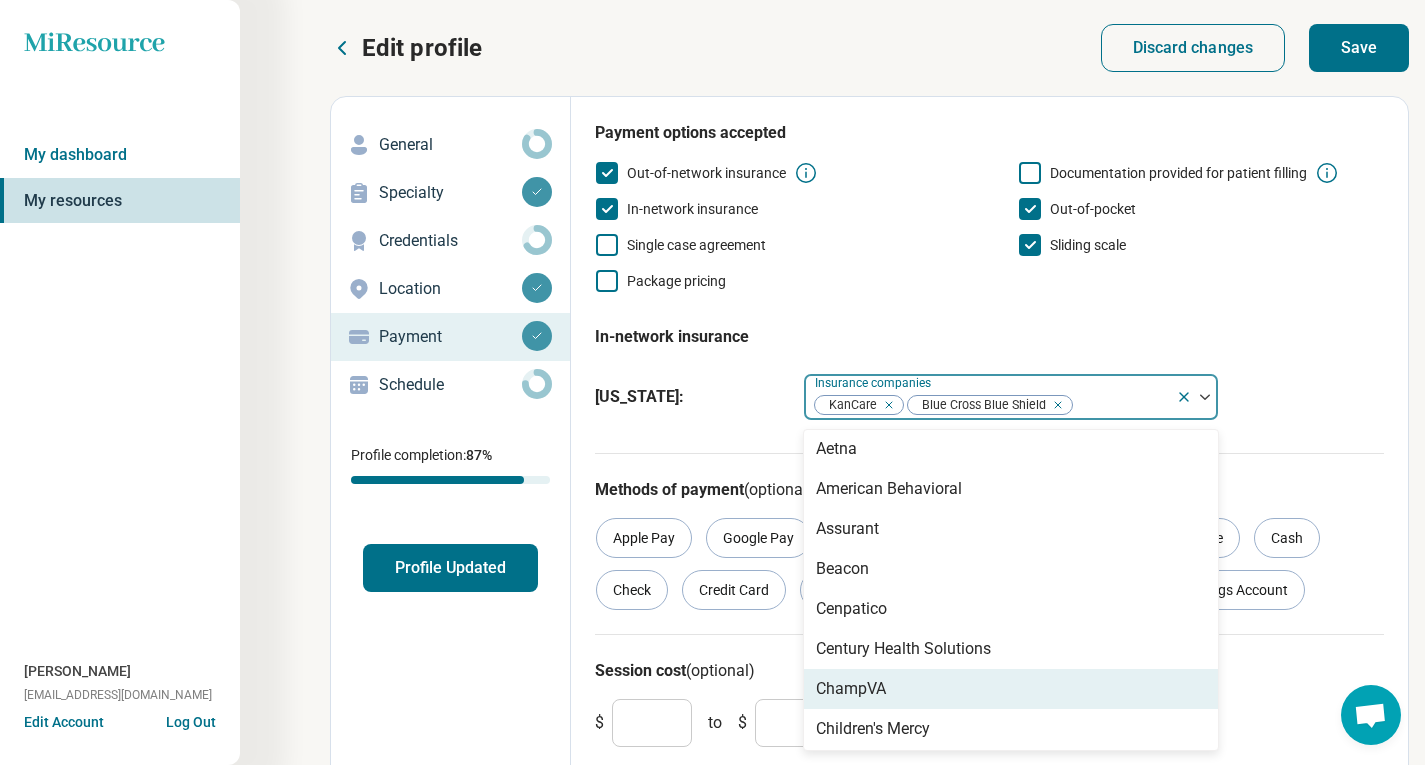 scroll, scrollTop: 0, scrollLeft: 0, axis: both 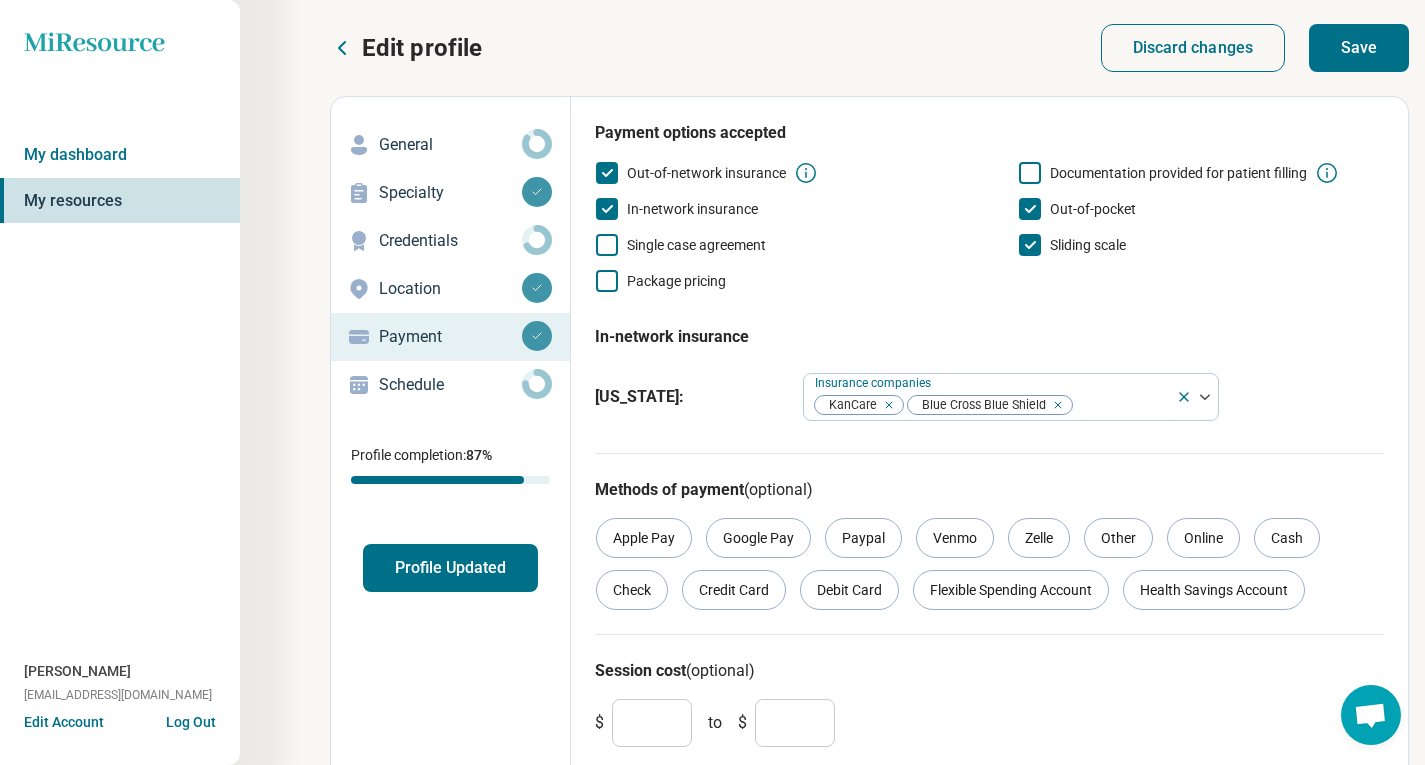 click on "In-network insurance [US_STATE] : Insurance companies KanCare Blue Cross Blue Shield" at bounding box center (989, 369) 